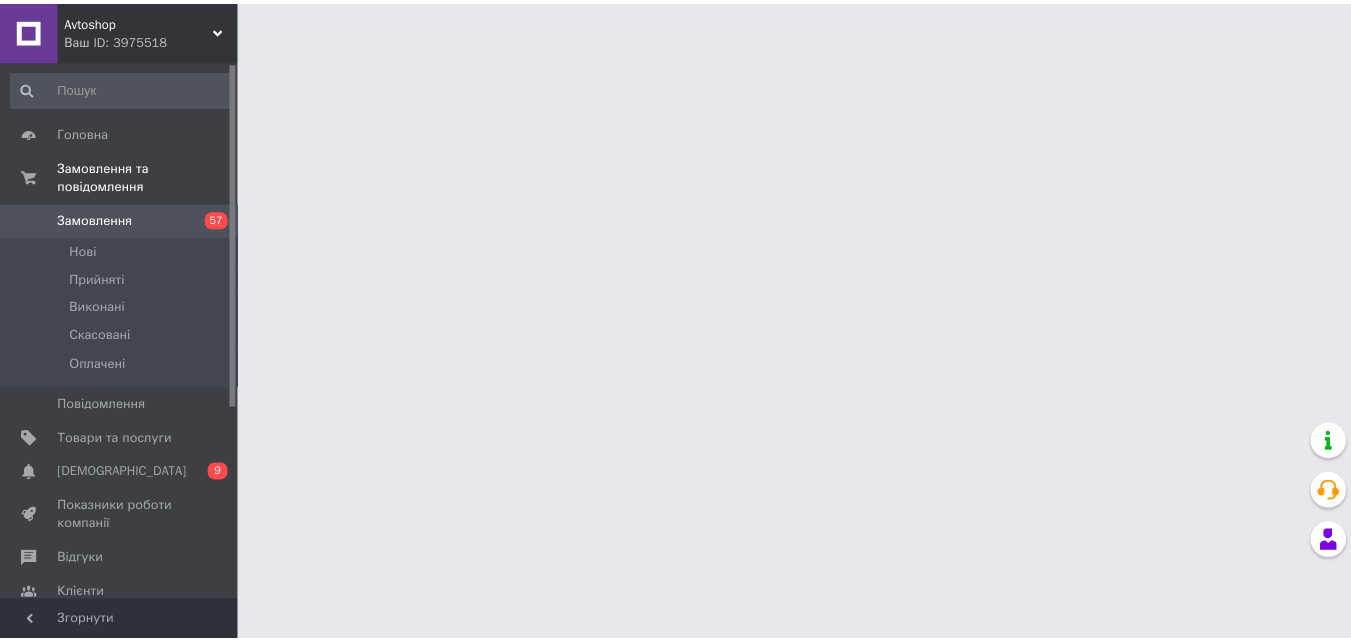 scroll, scrollTop: 0, scrollLeft: 0, axis: both 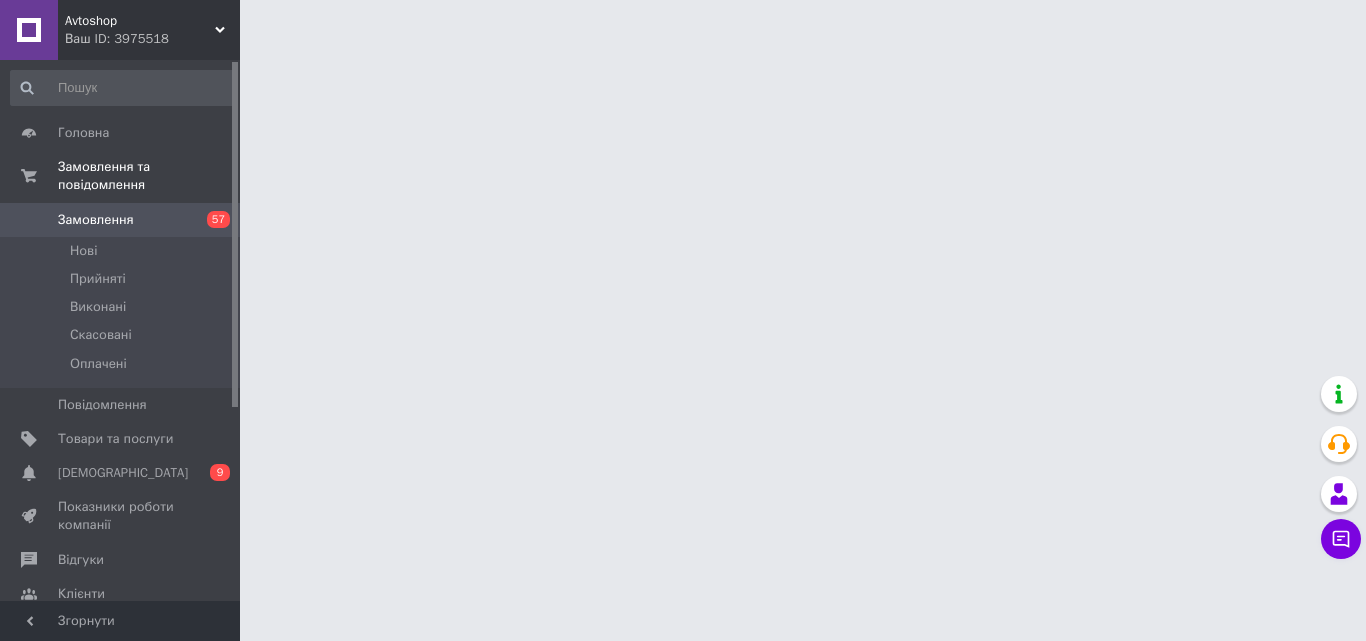 click on "Avtoshop" at bounding box center (140, 21) 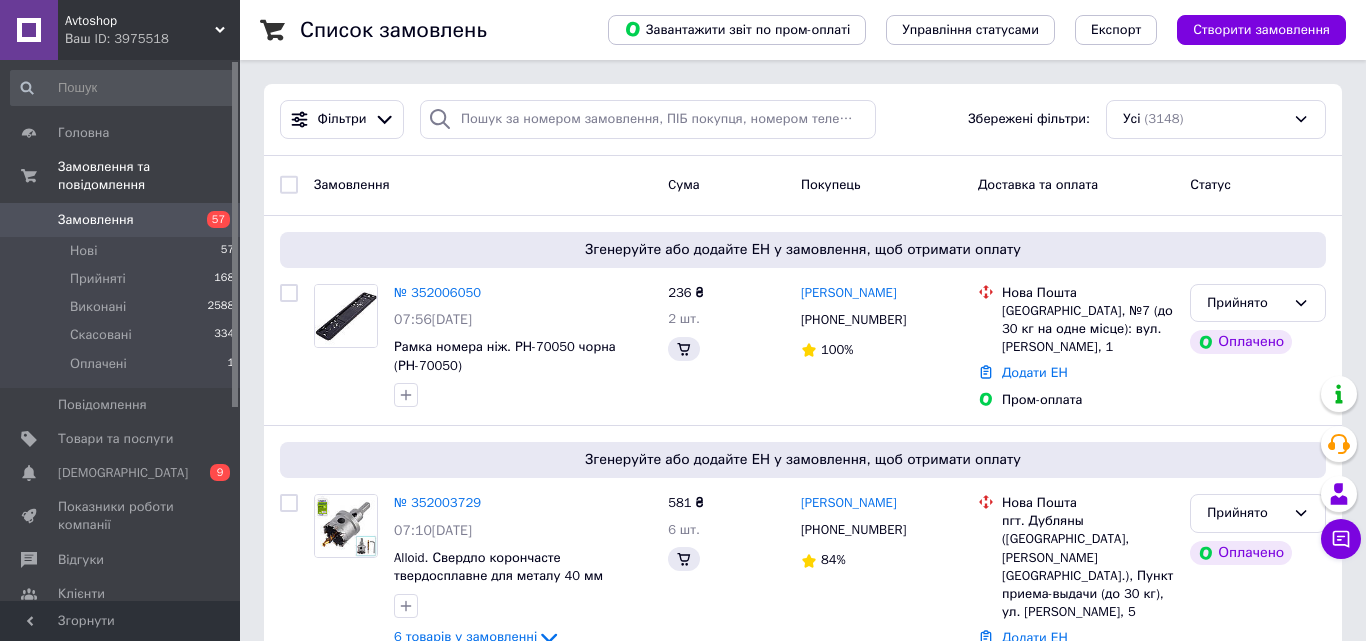 click 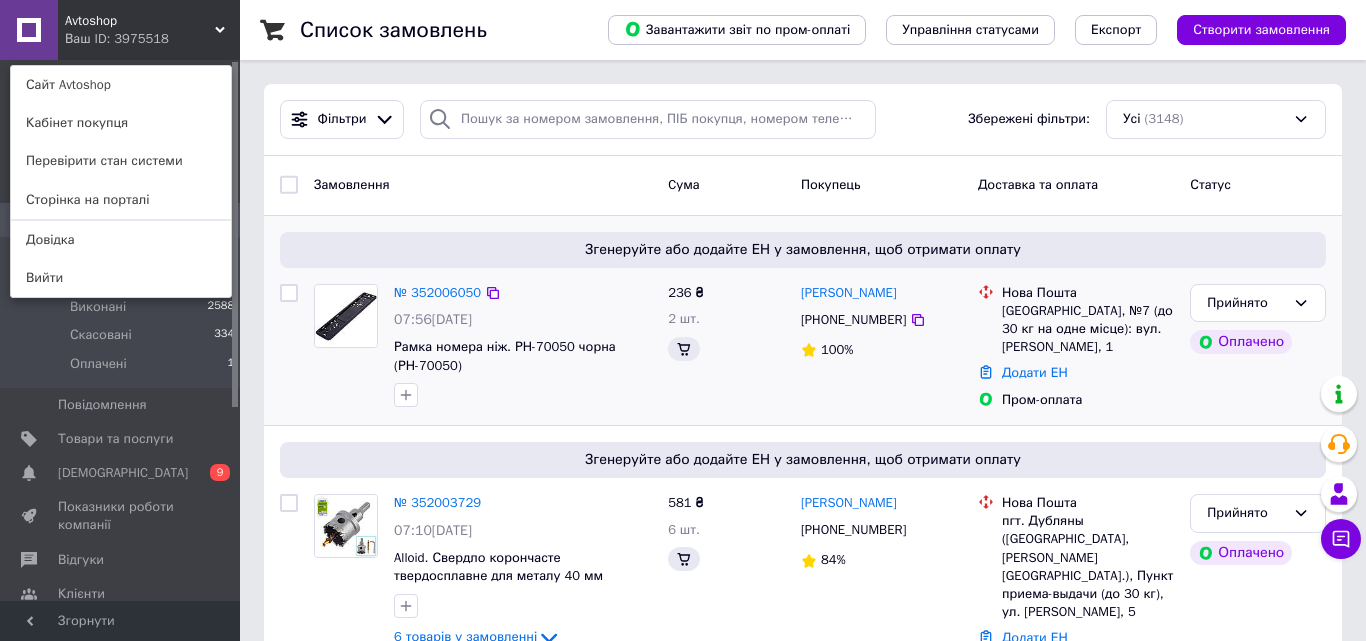 click on "Сайт Avtoshop" at bounding box center (121, 85) 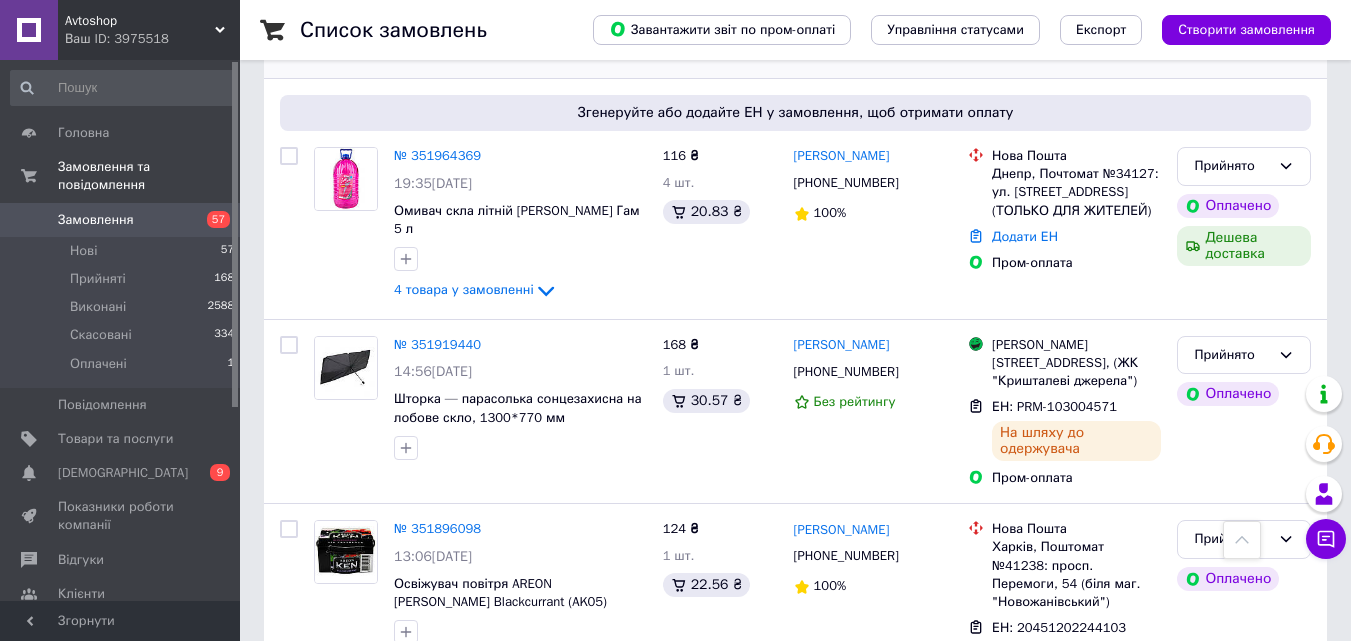 scroll, scrollTop: 1600, scrollLeft: 0, axis: vertical 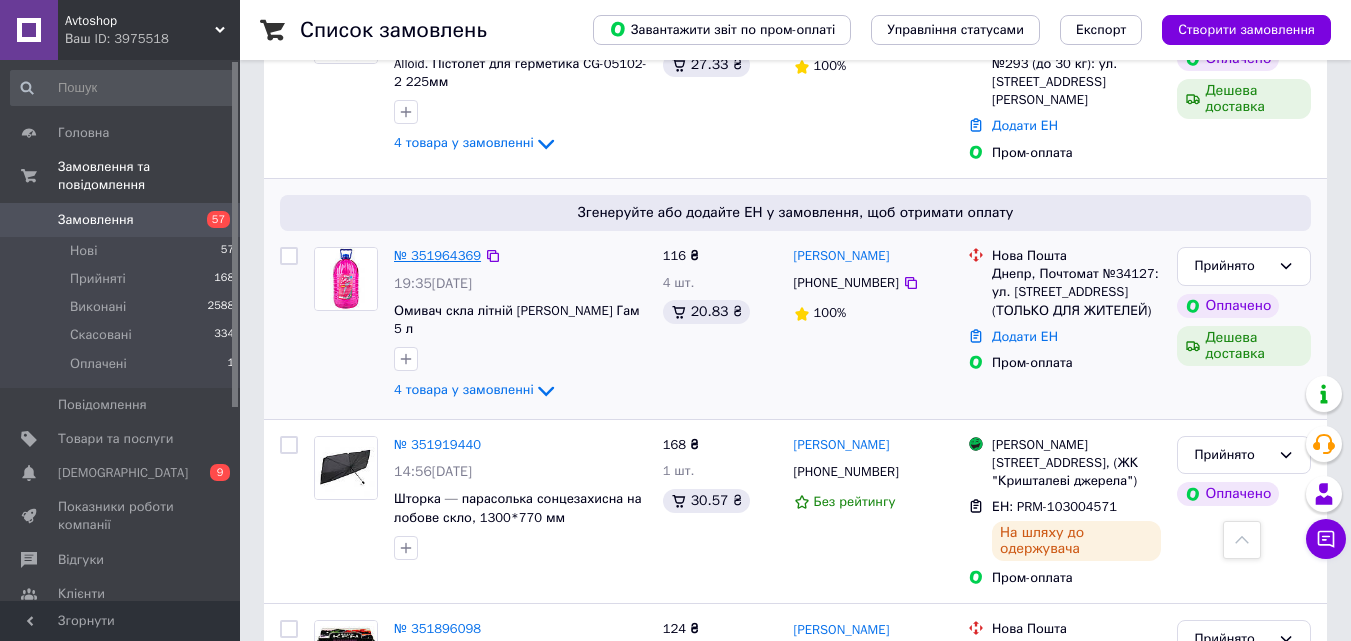 click on "№ 351964369" at bounding box center [437, 255] 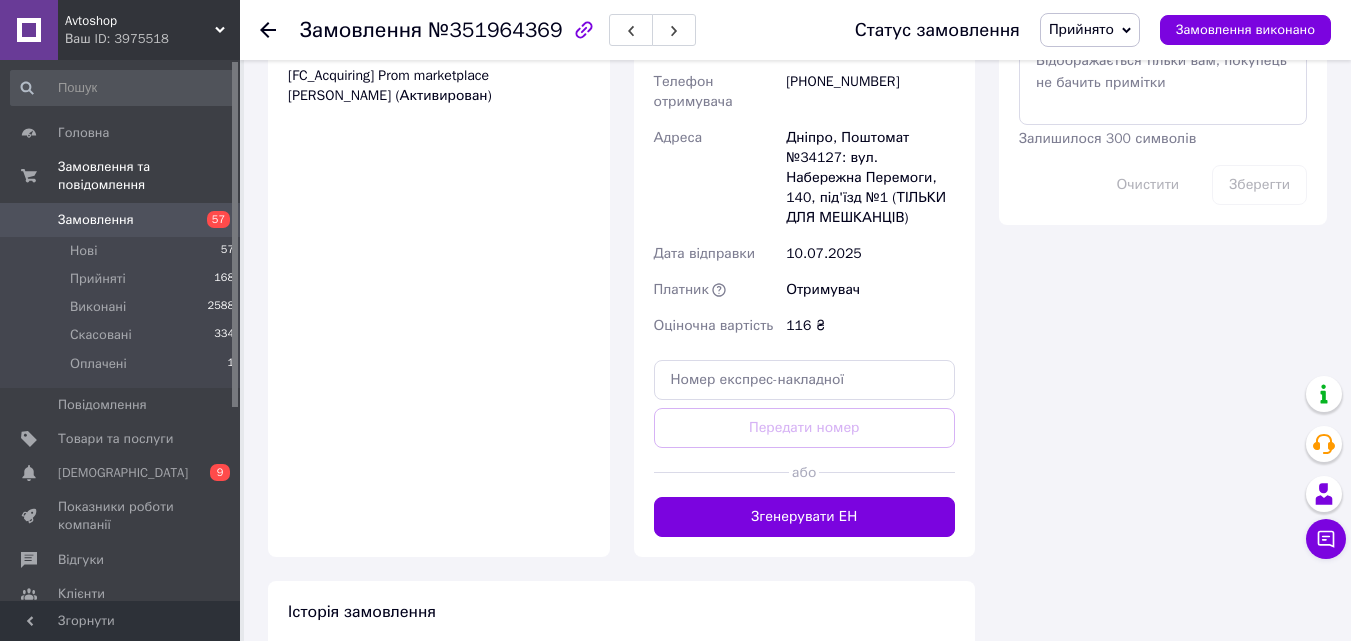 scroll, scrollTop: 1300, scrollLeft: 0, axis: vertical 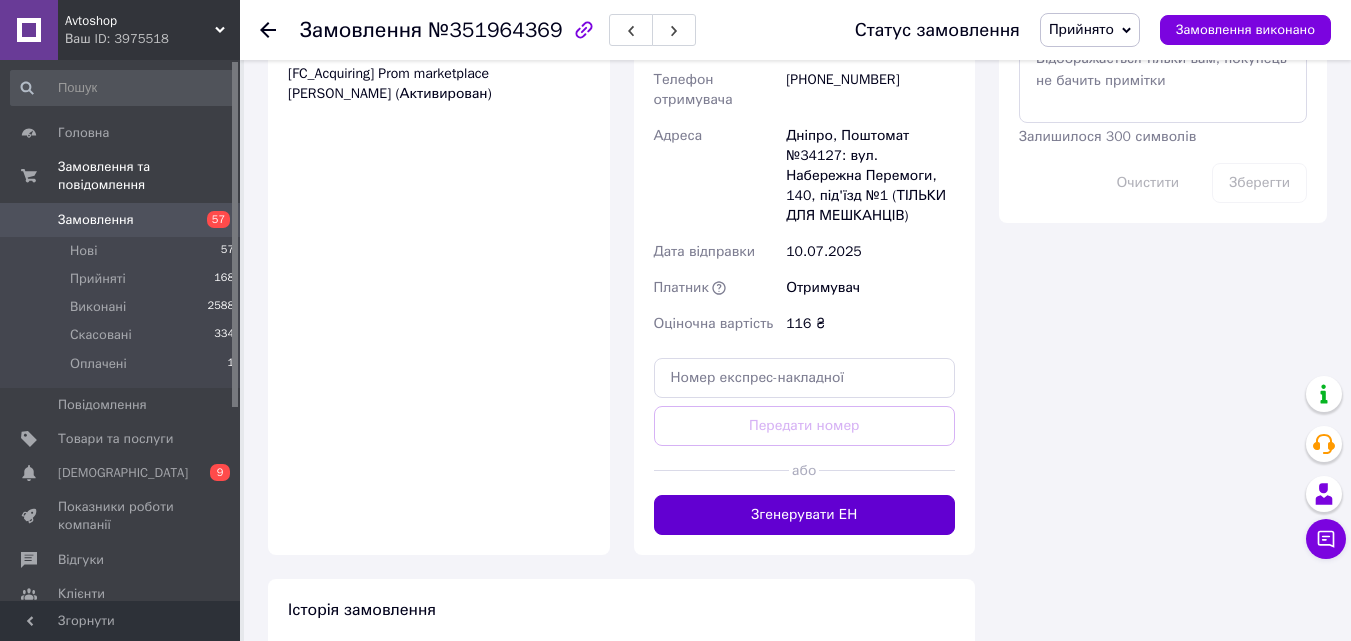 click on "Згенерувати ЕН" at bounding box center [805, 515] 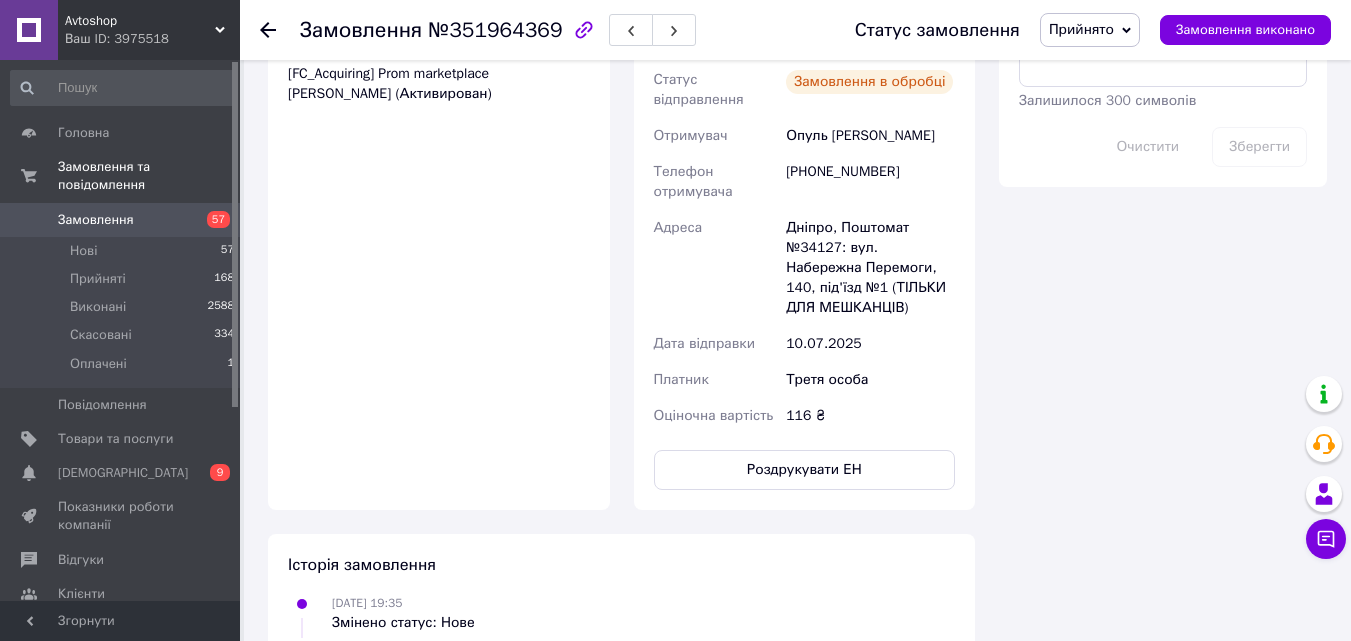 scroll, scrollTop: 1200, scrollLeft: 0, axis: vertical 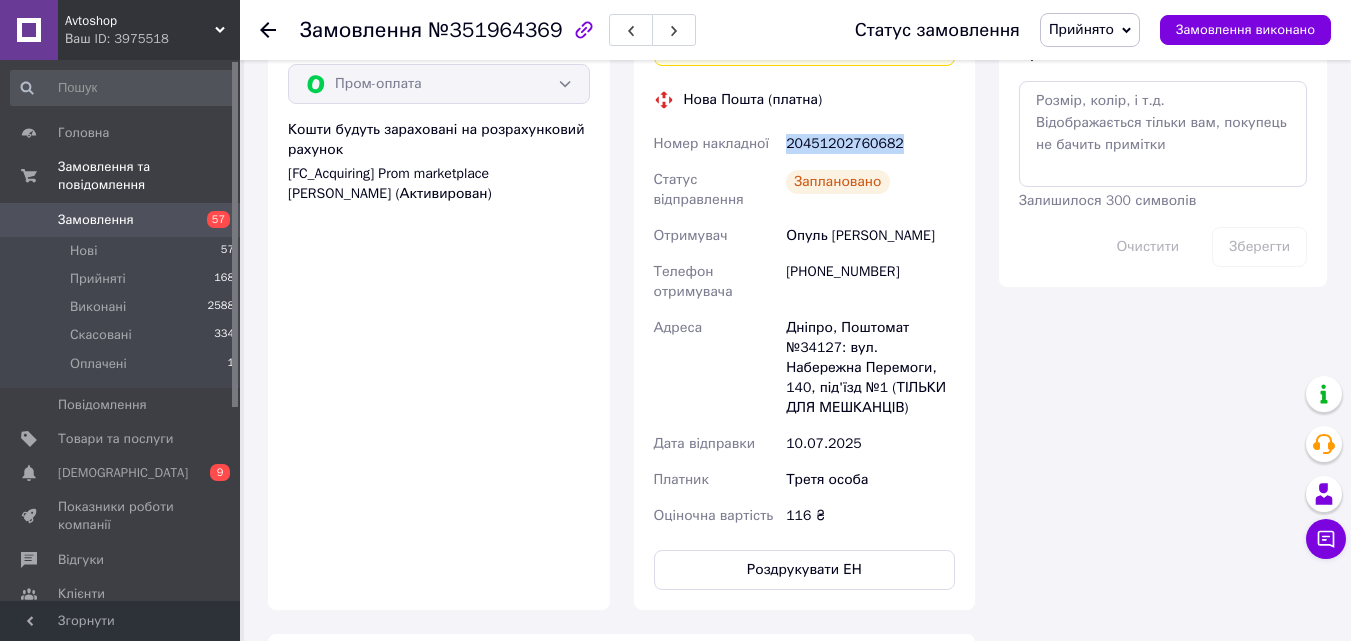 drag, startPoint x: 898, startPoint y: 148, endPoint x: 775, endPoint y: 148, distance: 123 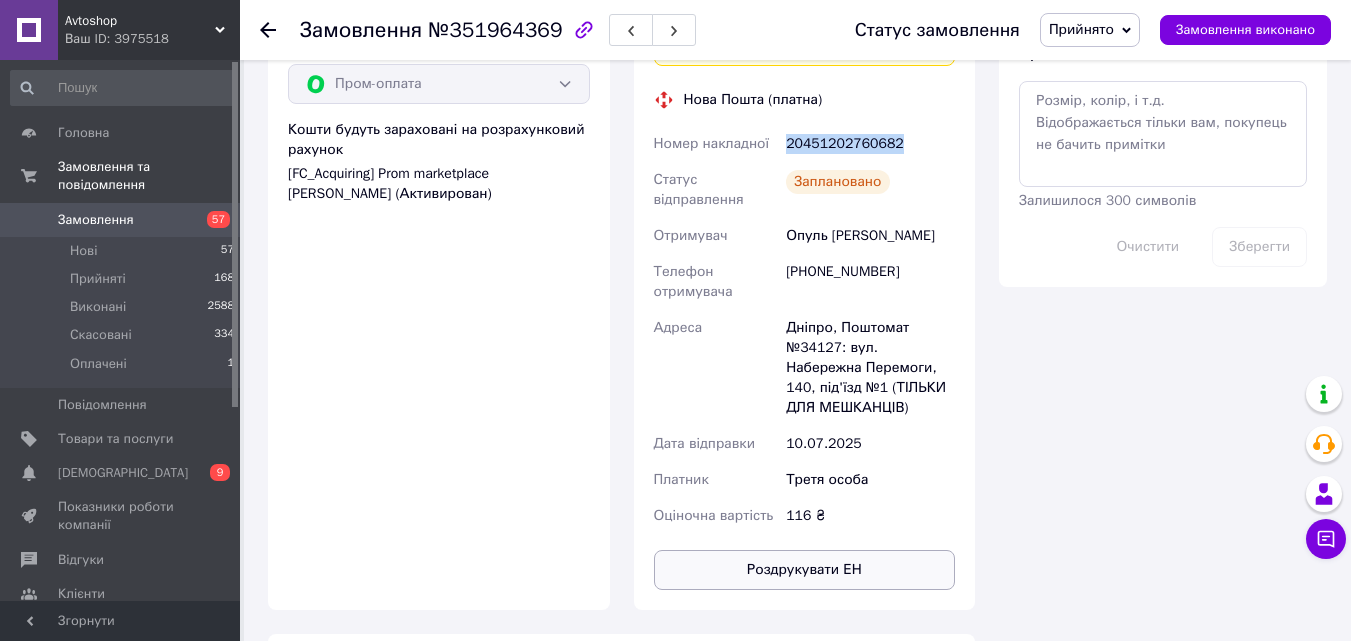 click on "Роздрукувати ЕН" at bounding box center [805, 570] 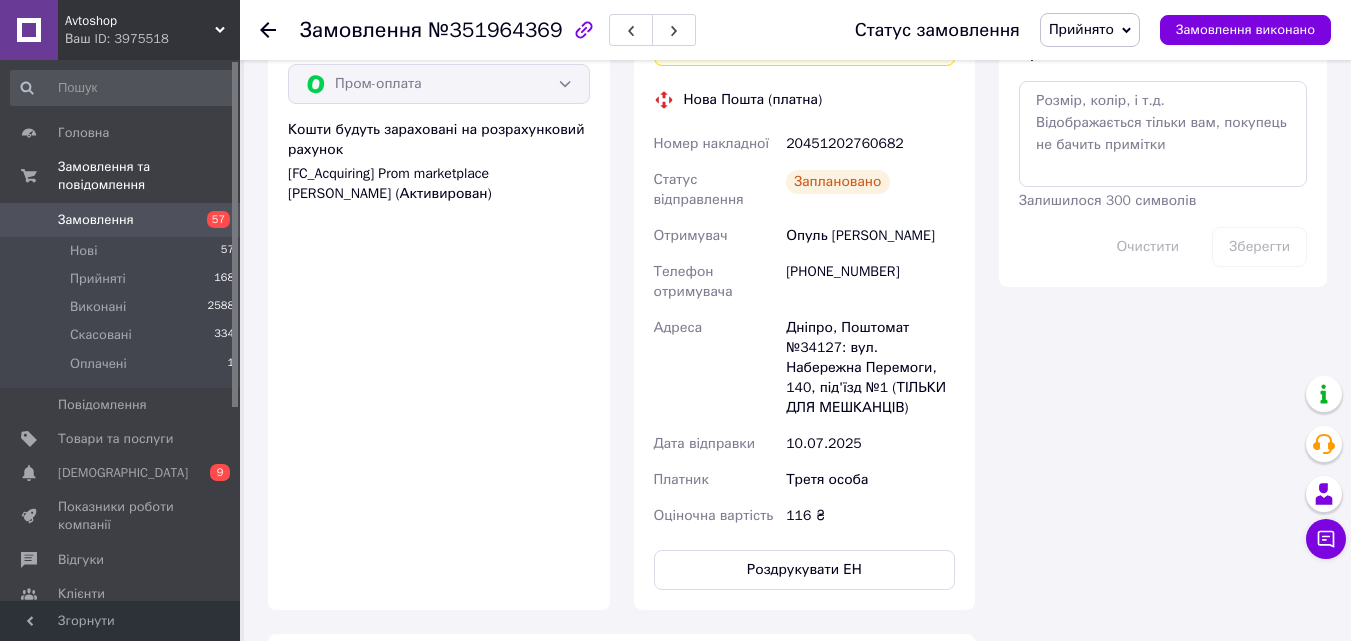 click on "Оплата Оплачено Пром-оплата Кошти будуть зараховані на розрахунковий рахунок [FC_Acquiring] Prom marketplace Алексєєв Олександр Андрійович (Активирован)" at bounding box center (439, 307) 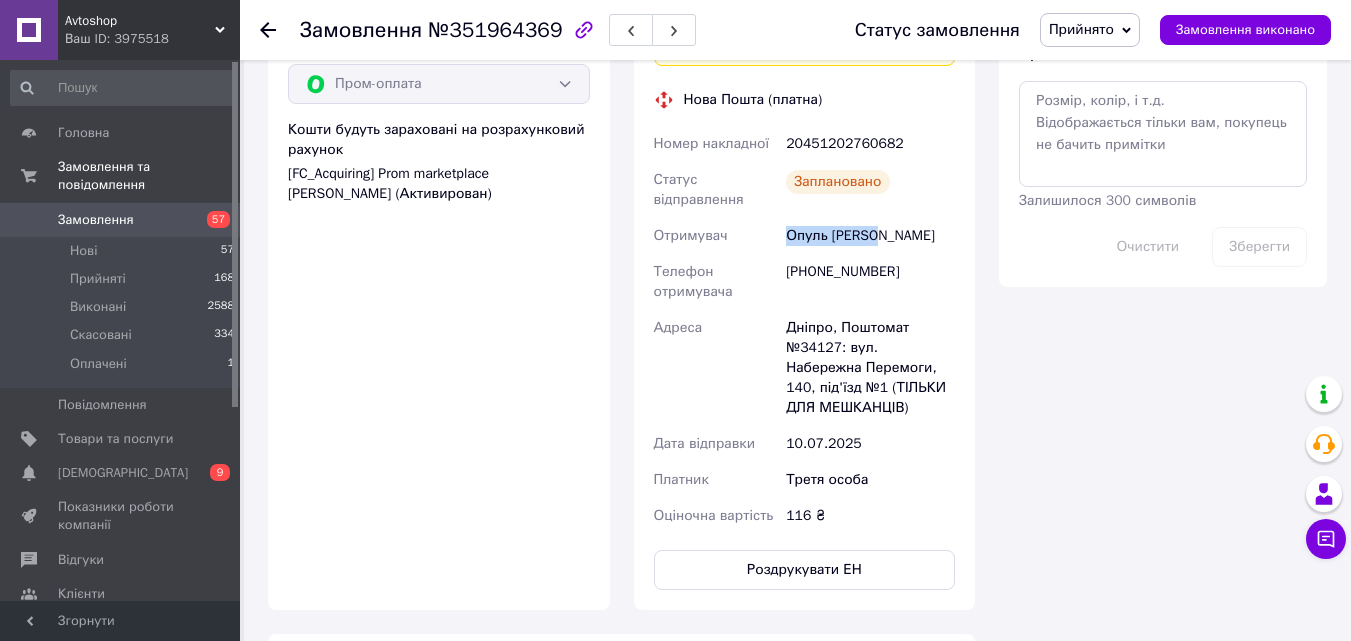 drag, startPoint x: 882, startPoint y: 234, endPoint x: 760, endPoint y: 228, distance: 122.14745 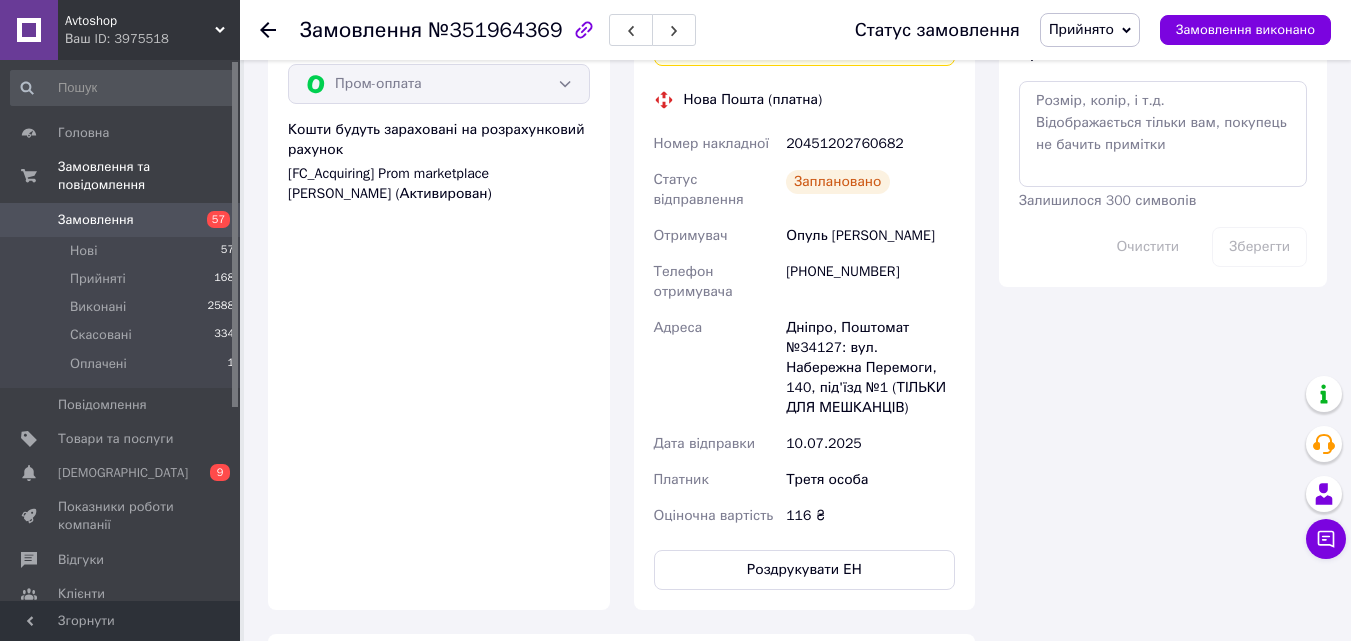 click 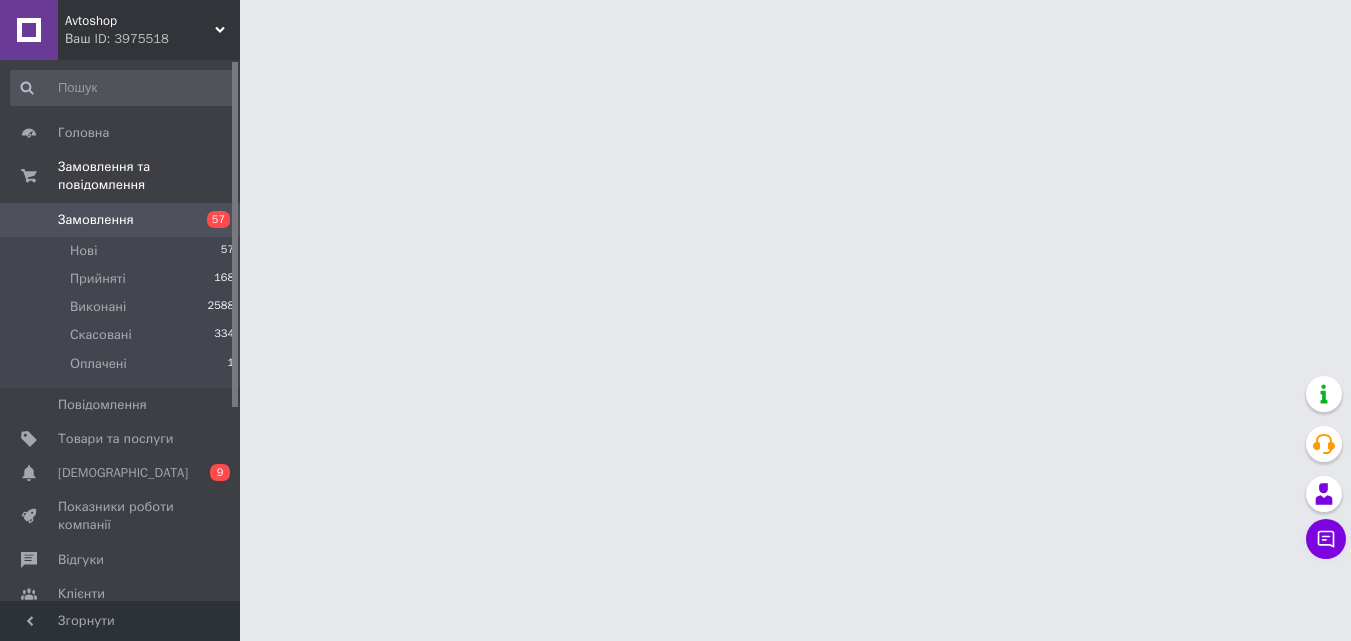 scroll, scrollTop: 0, scrollLeft: 0, axis: both 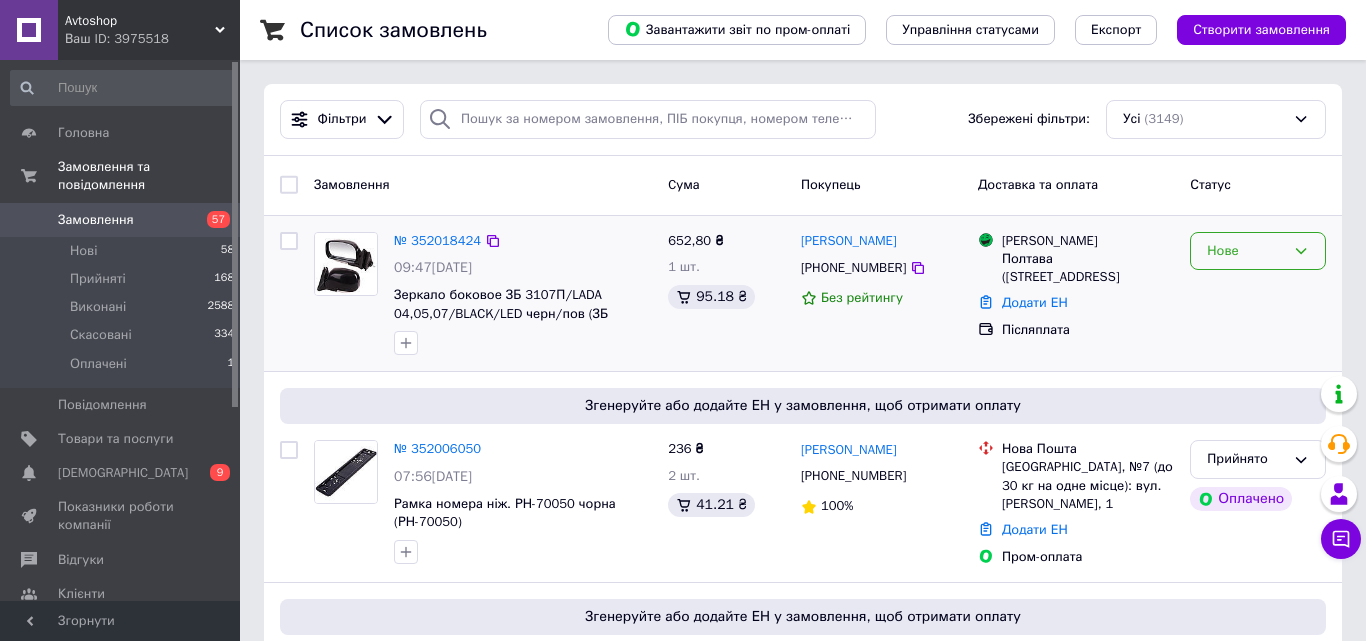 click 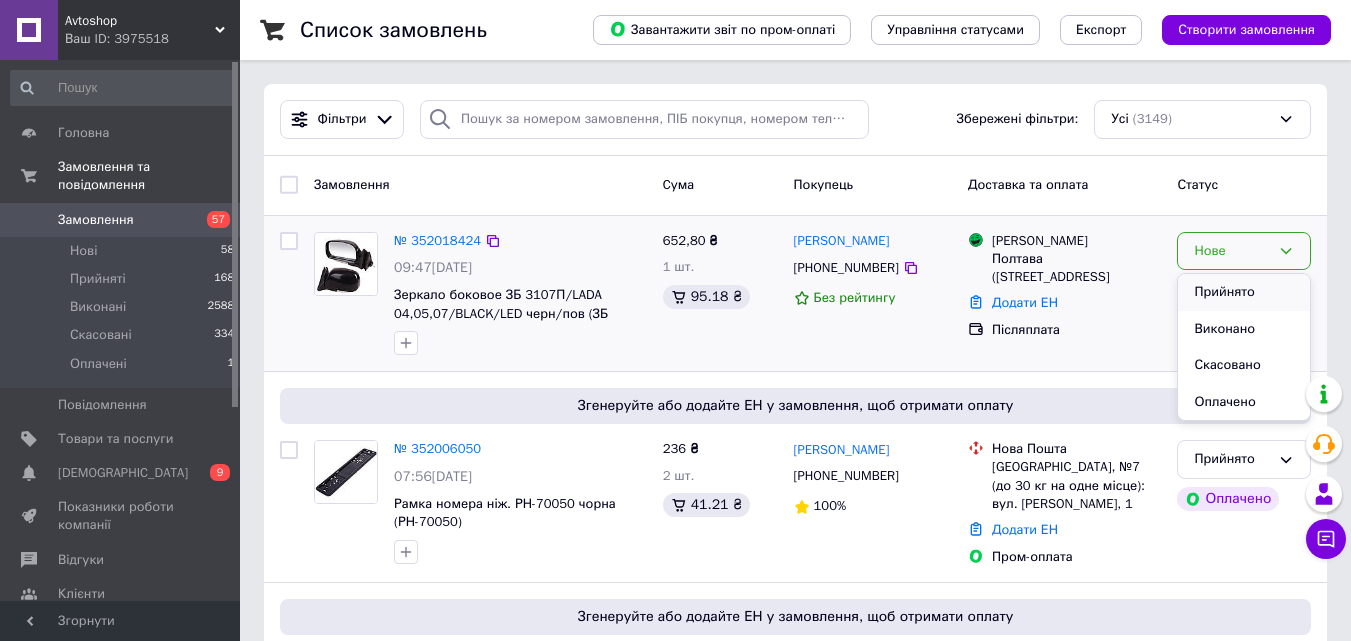click on "Прийнято" at bounding box center [1244, 292] 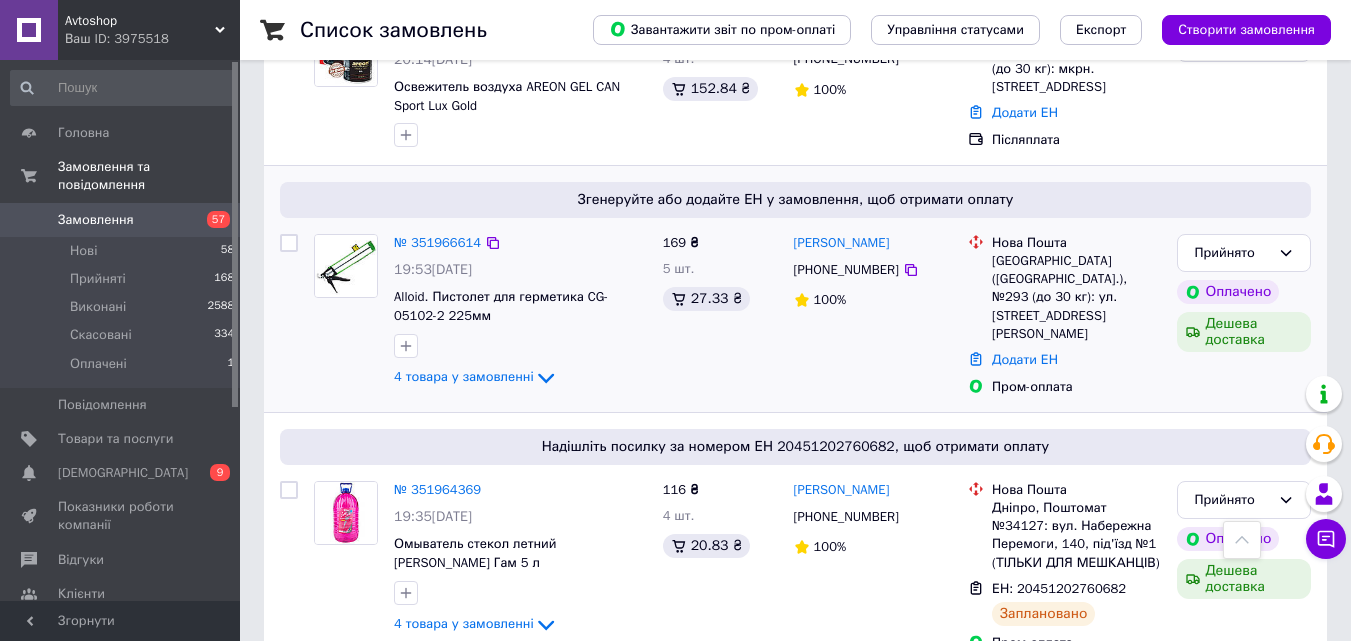 scroll, scrollTop: 1500, scrollLeft: 0, axis: vertical 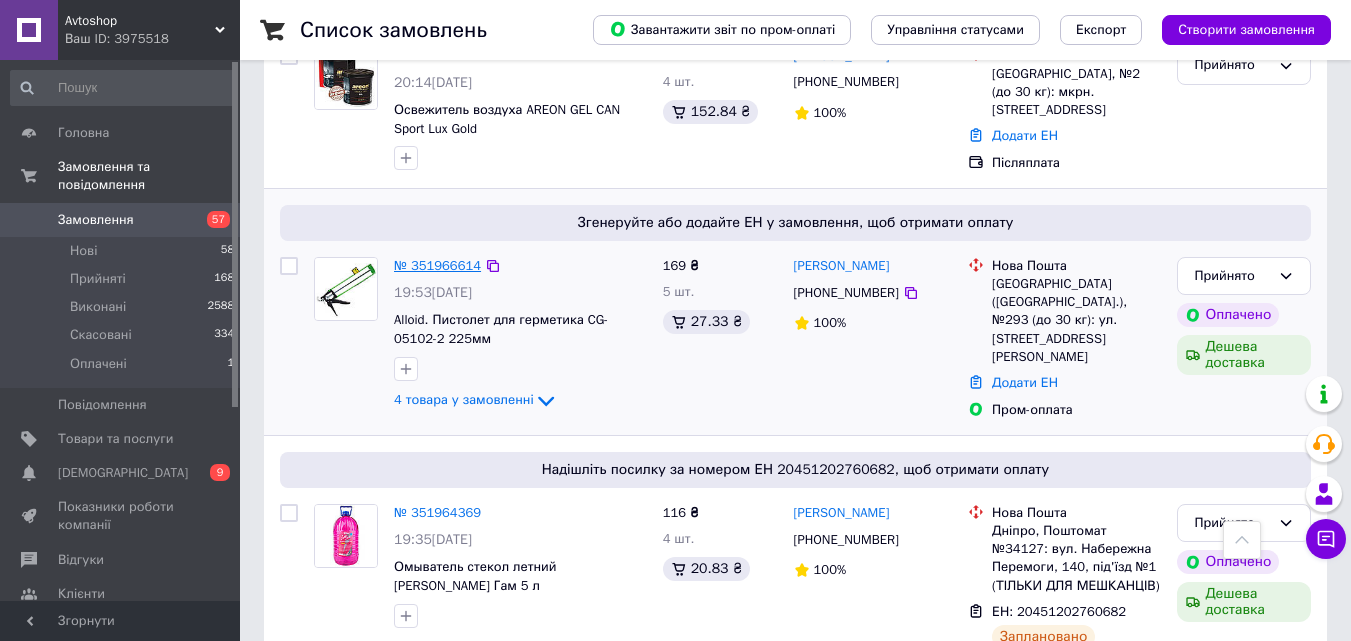 click on "№ 351966614" at bounding box center [437, 265] 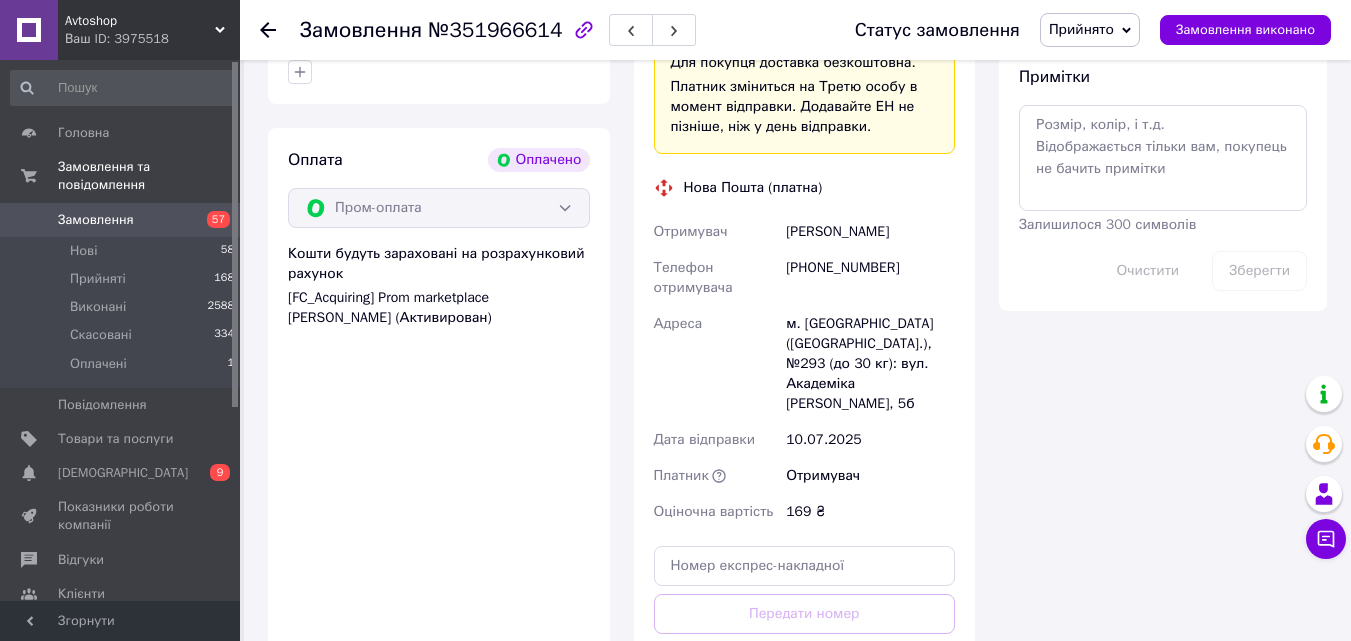 scroll, scrollTop: 1400, scrollLeft: 0, axis: vertical 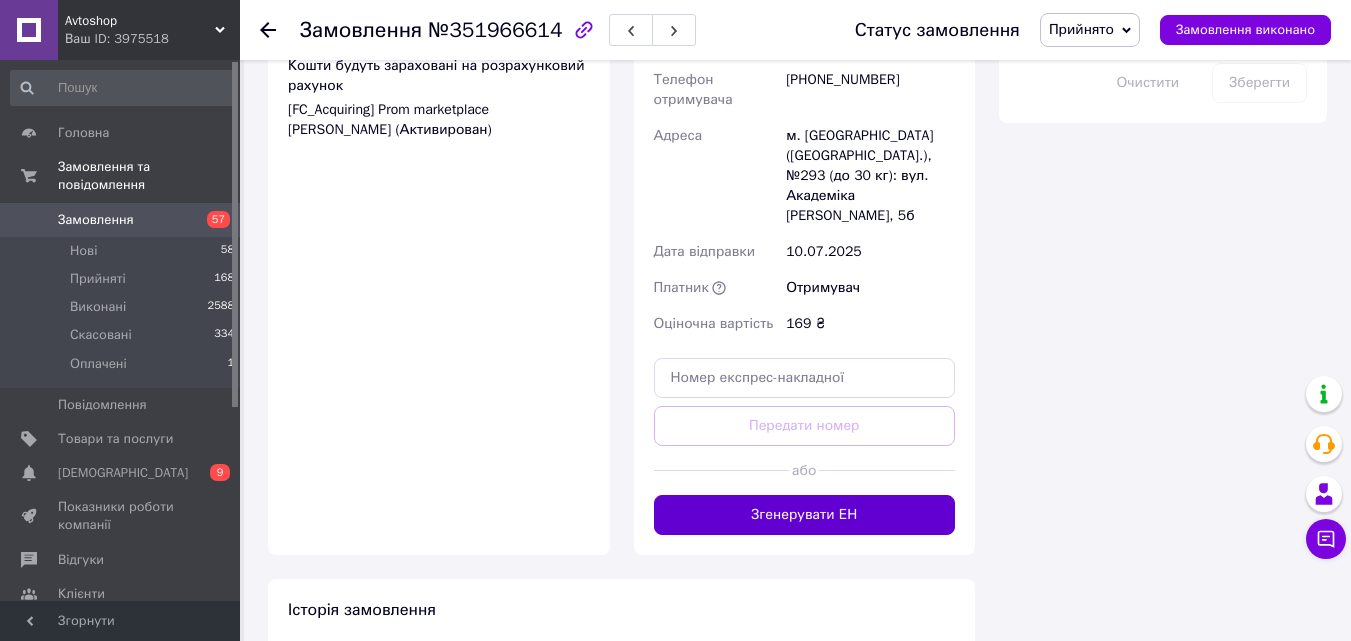 click on "Згенерувати ЕН" at bounding box center (805, 515) 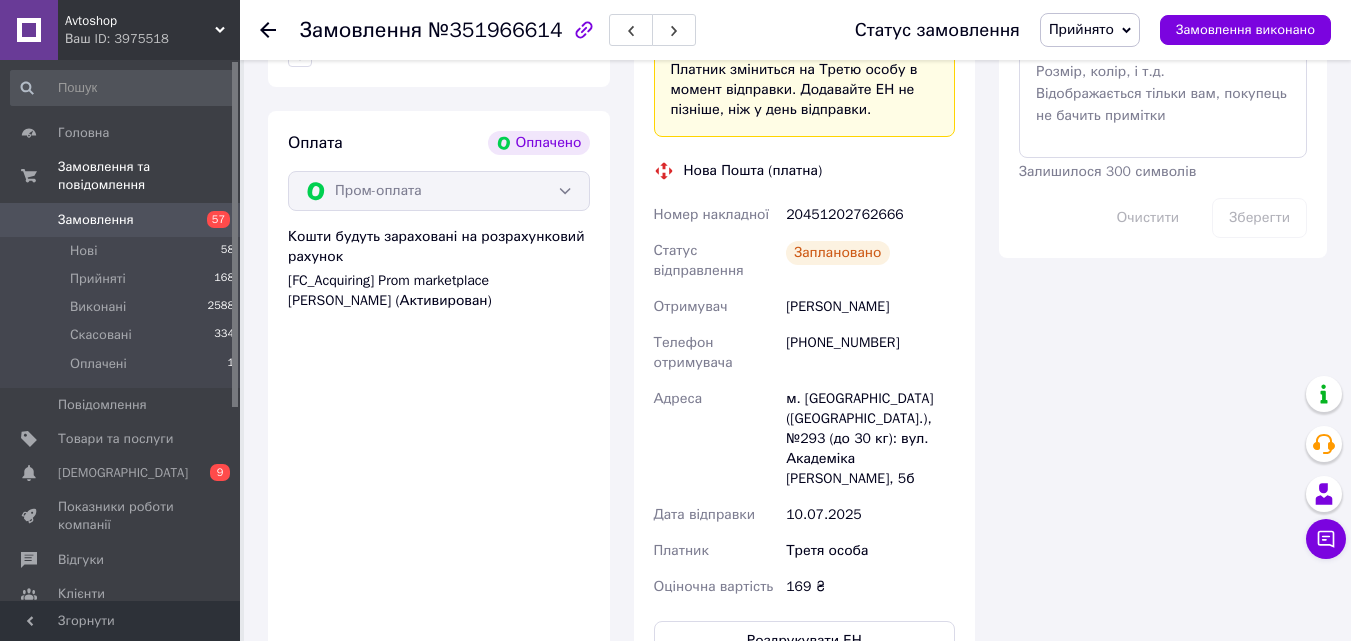 scroll, scrollTop: 1200, scrollLeft: 0, axis: vertical 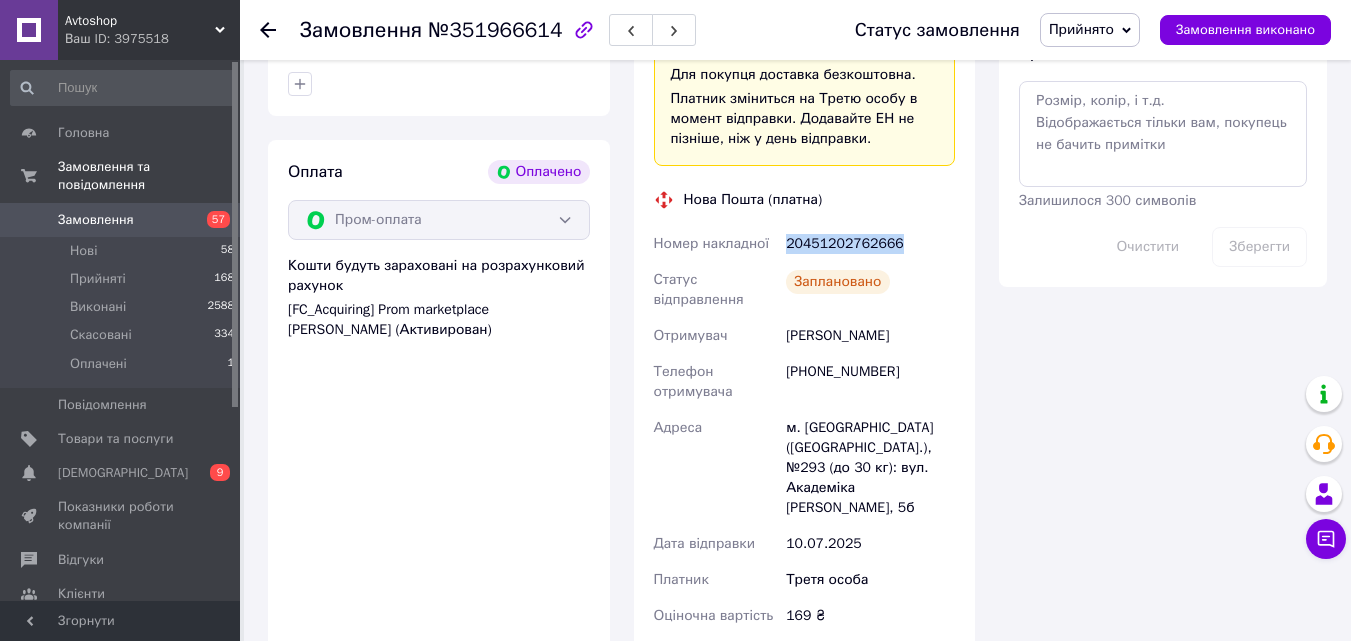 drag, startPoint x: 896, startPoint y: 203, endPoint x: 783, endPoint y: 202, distance: 113.004425 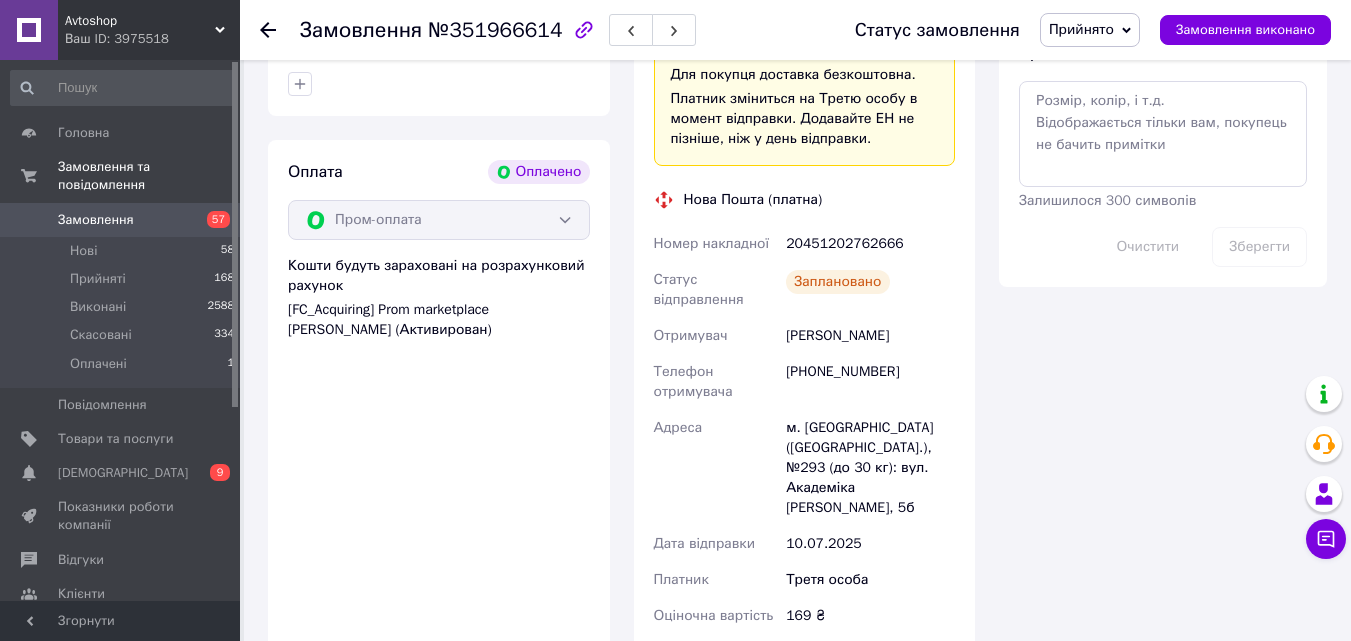 click on "Оплата Оплачено Пром-оплата Кошти будуть зараховані на розрахунковий рахунок [FC_Acquiring] Prom marketplace Алексєєв Олександр Андрійович (Активирован)" at bounding box center (439, 425) 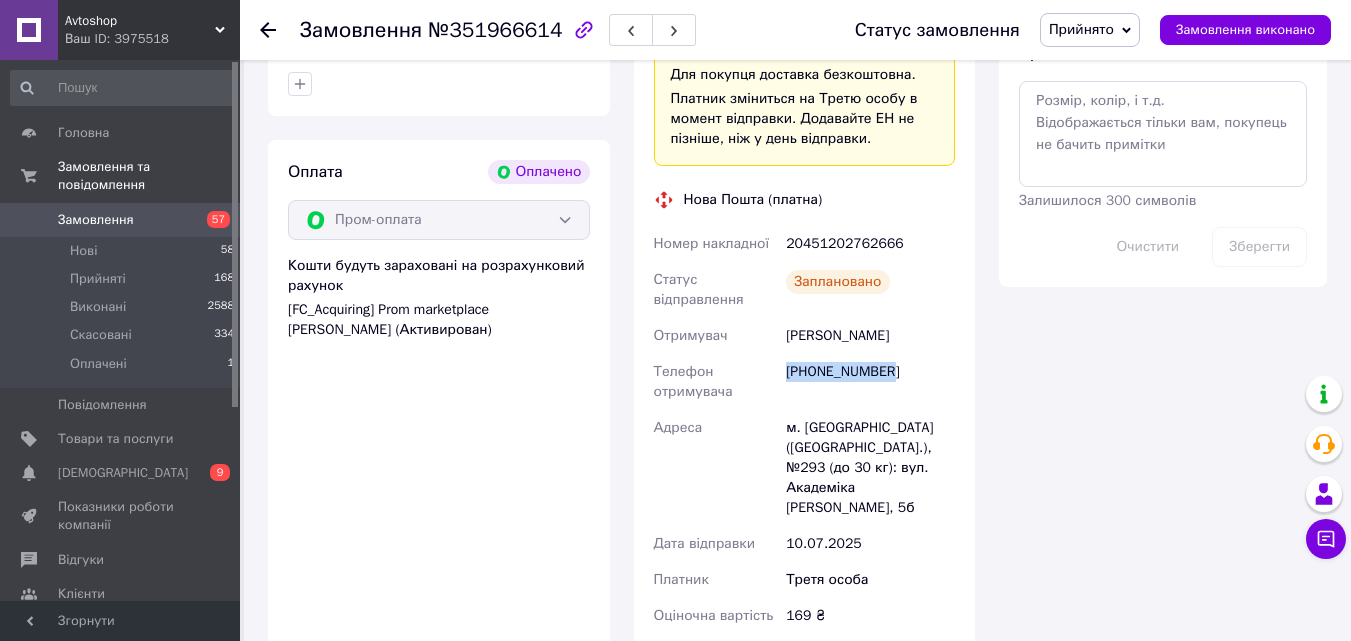 drag, startPoint x: 876, startPoint y: 338, endPoint x: 786, endPoint y: 325, distance: 90.934044 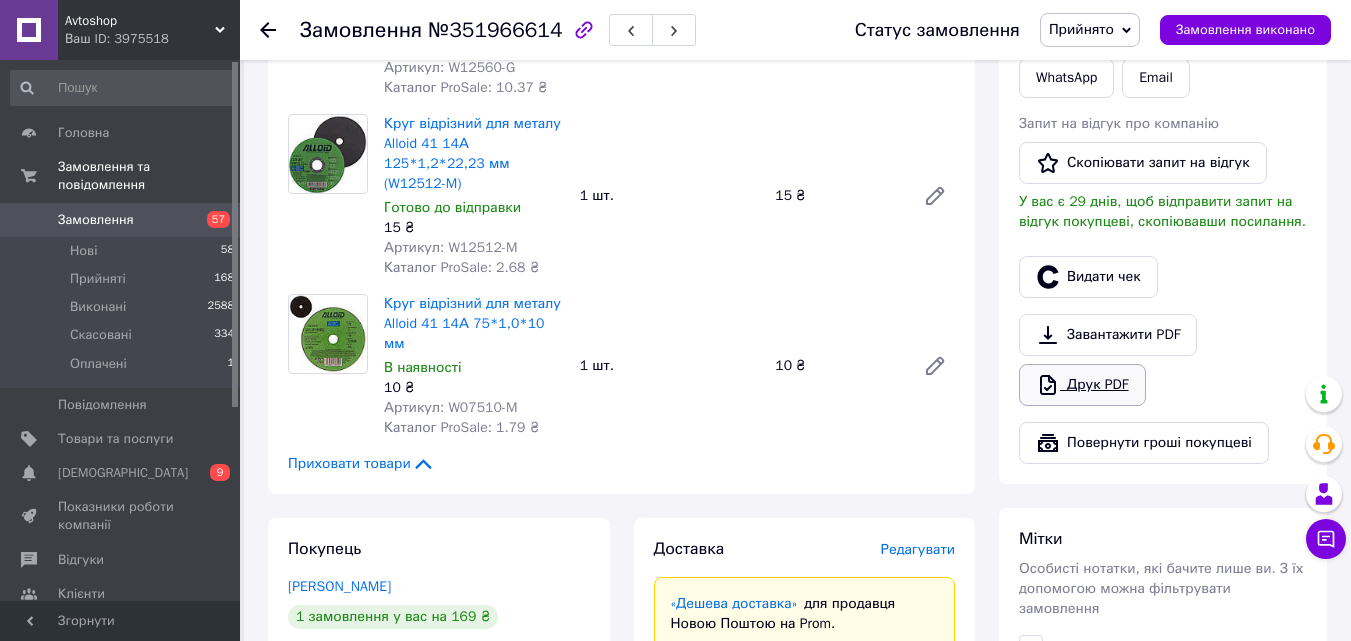scroll, scrollTop: 400, scrollLeft: 0, axis: vertical 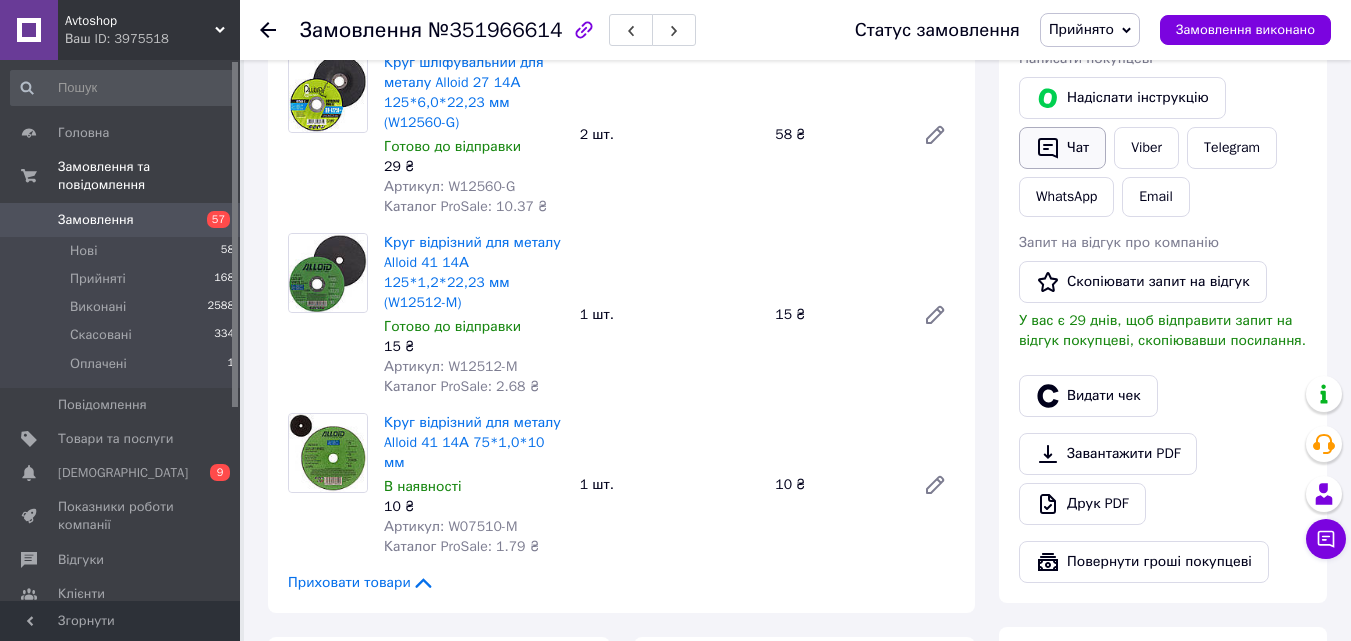 click on "Чат" at bounding box center [1062, 148] 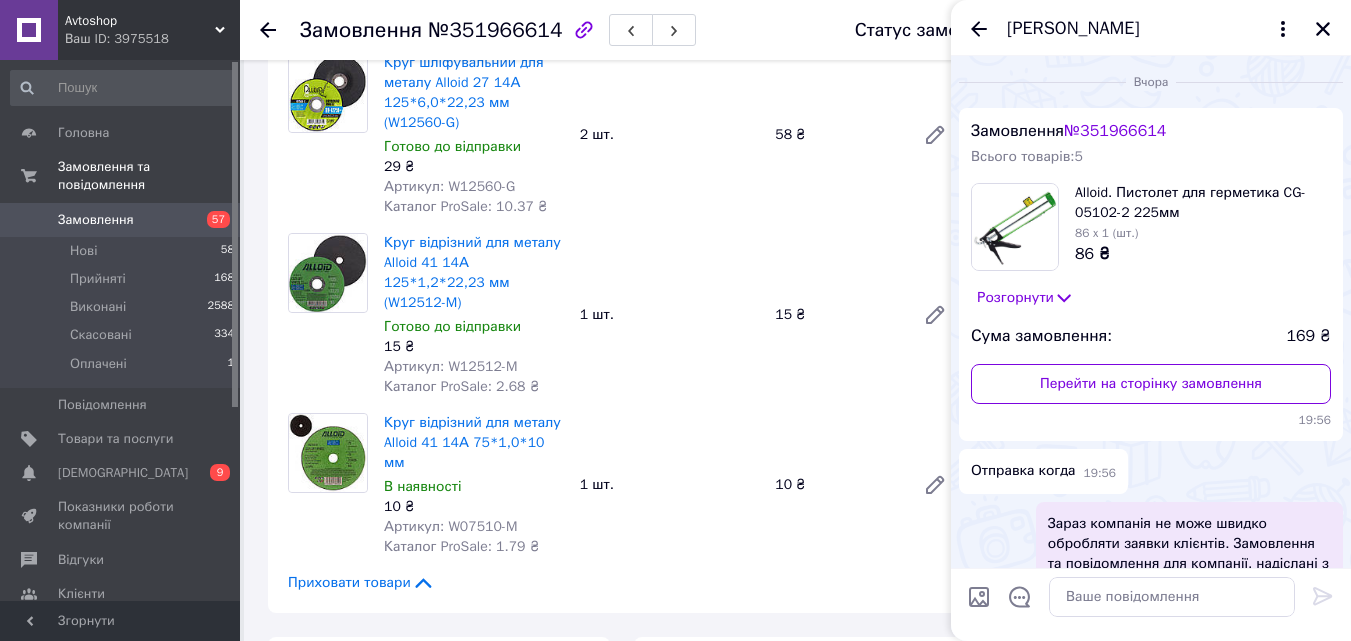 scroll, scrollTop: 180, scrollLeft: 0, axis: vertical 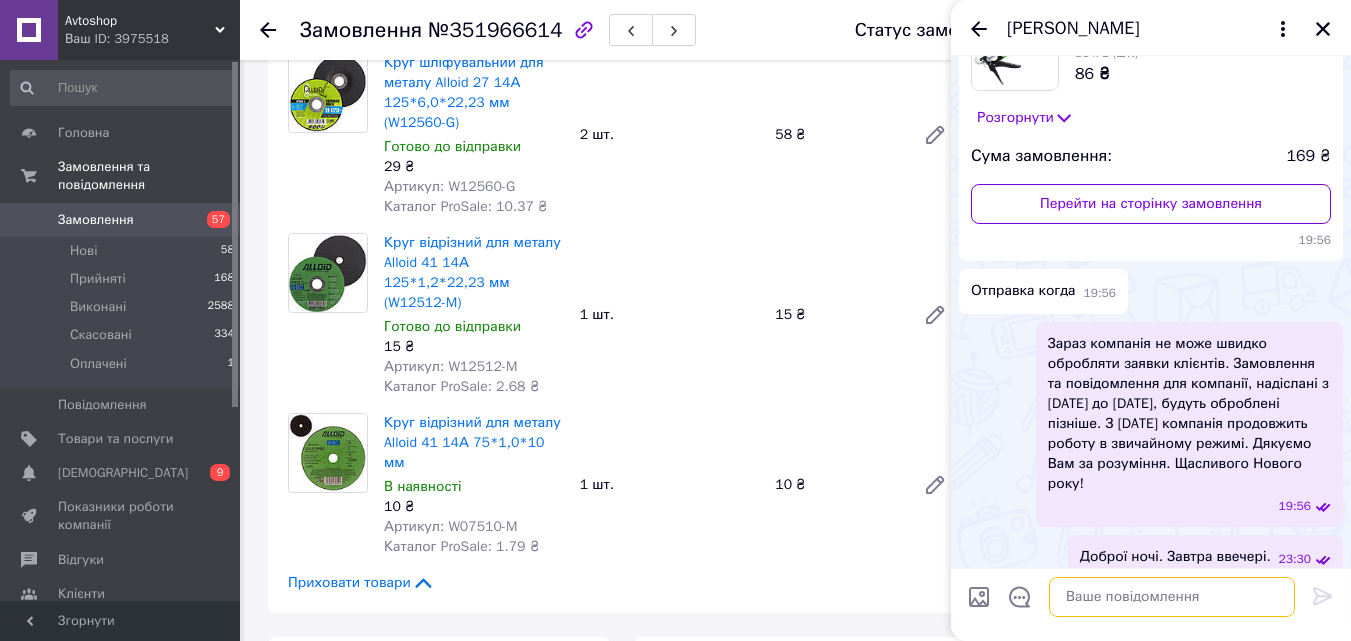 click at bounding box center (1172, 597) 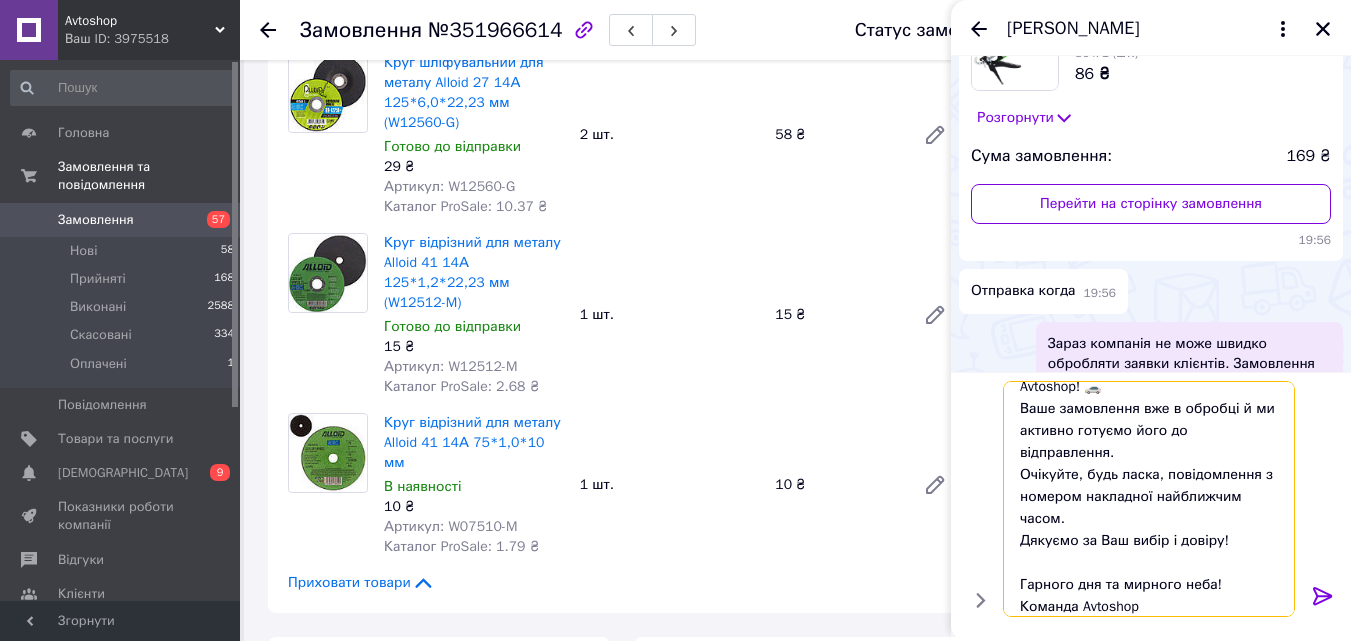 scroll, scrollTop: 58, scrollLeft: 0, axis: vertical 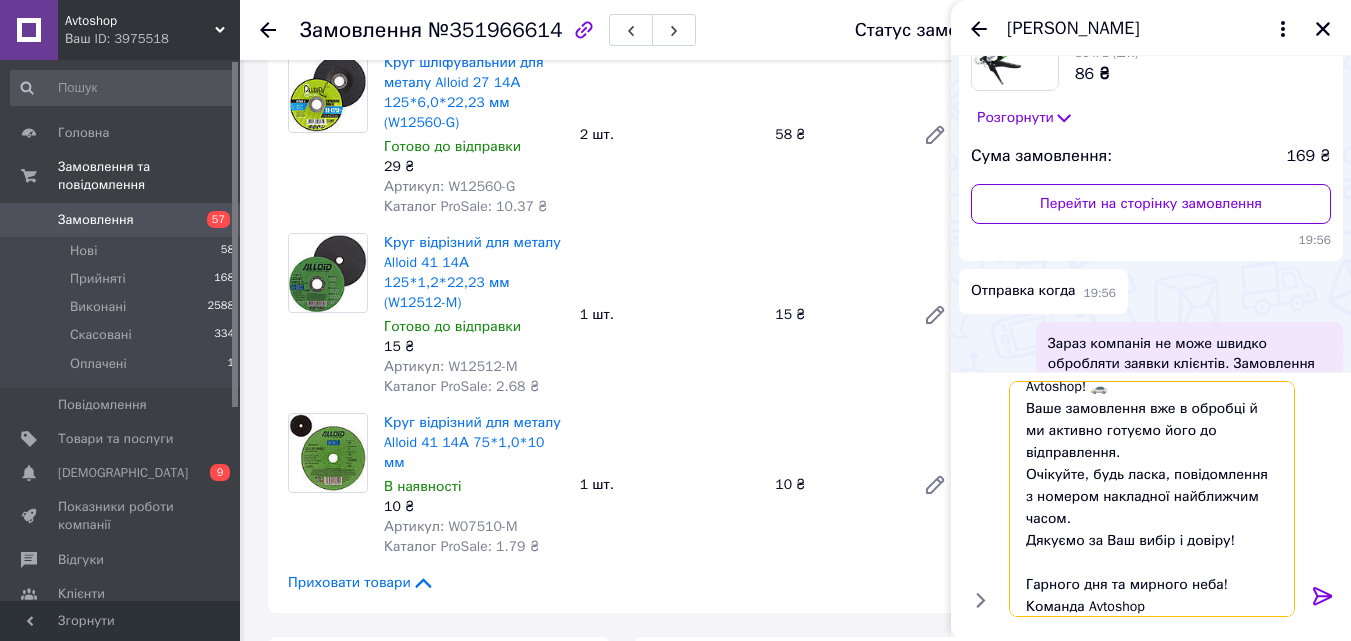 type on "Привіт! 👋
Дякуємо за замовлення в Avtoshop! 🚗
Ваше замовлення вже в обробці й ми активно готуємо його до відправлення.
Очікуйте, будь ласка, повідомлення з номером накладної найближчим часом.
Дякуємо за Ваш вибір і довіру!
Гарного дня та мирного неба!
Команда Avtoshop" 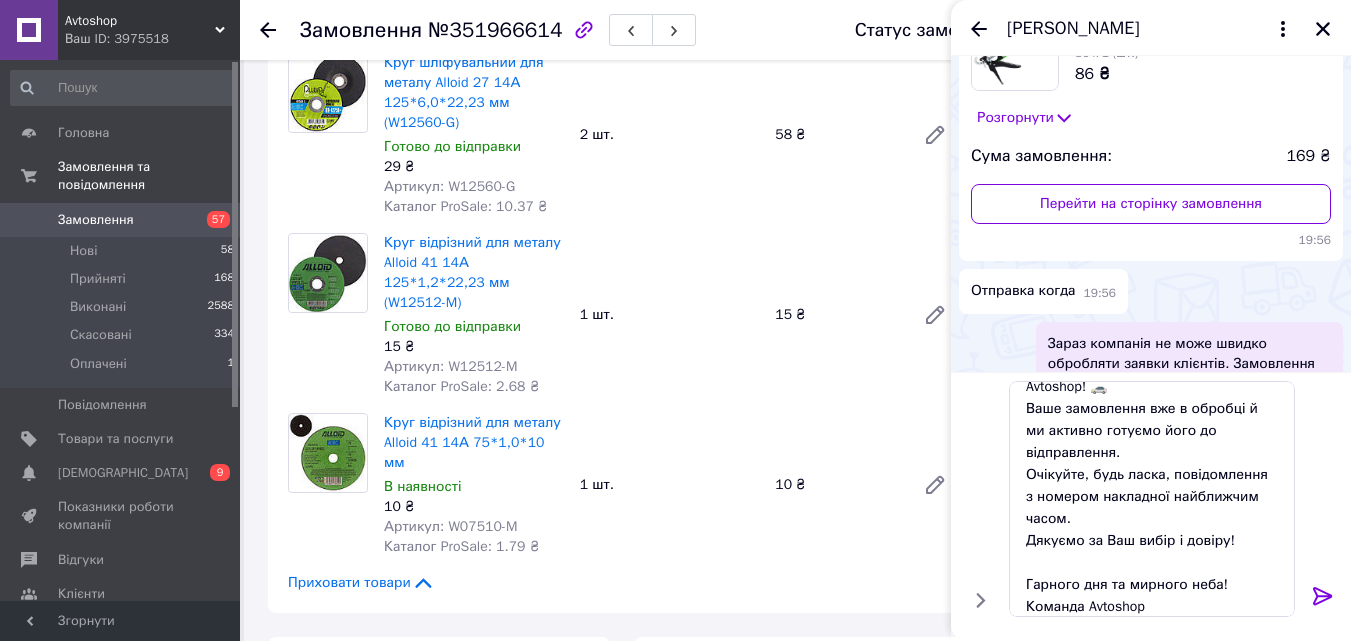 click 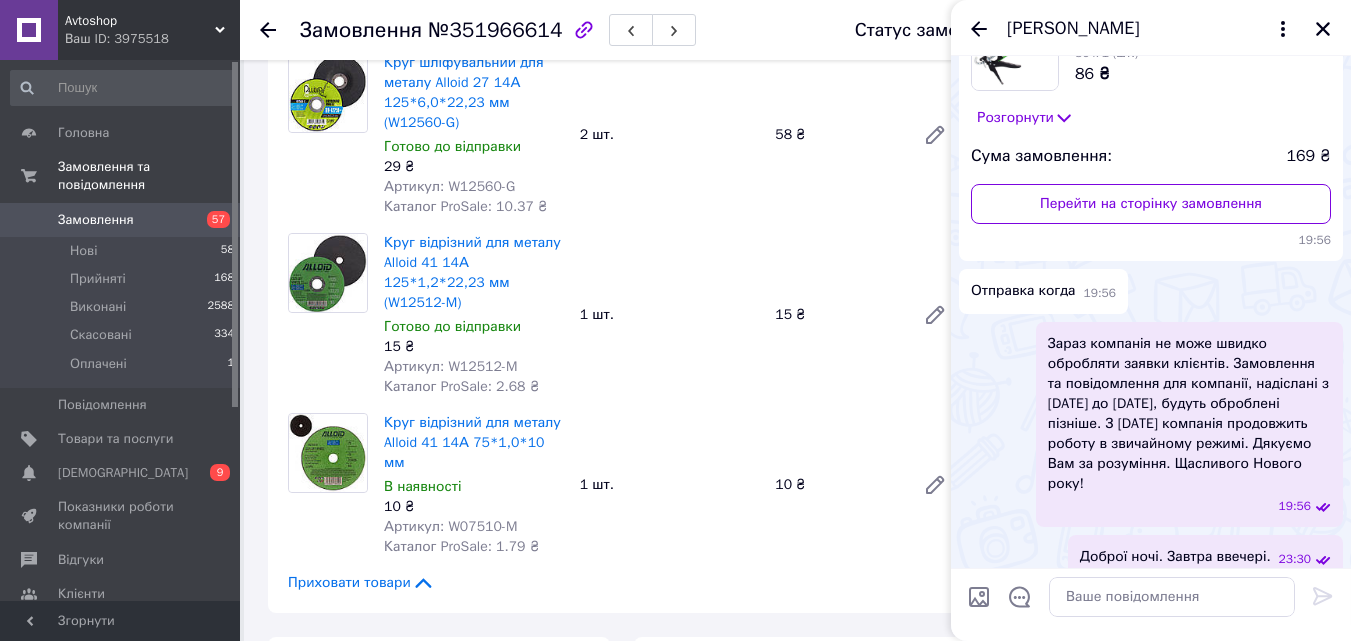 scroll, scrollTop: 0, scrollLeft: 0, axis: both 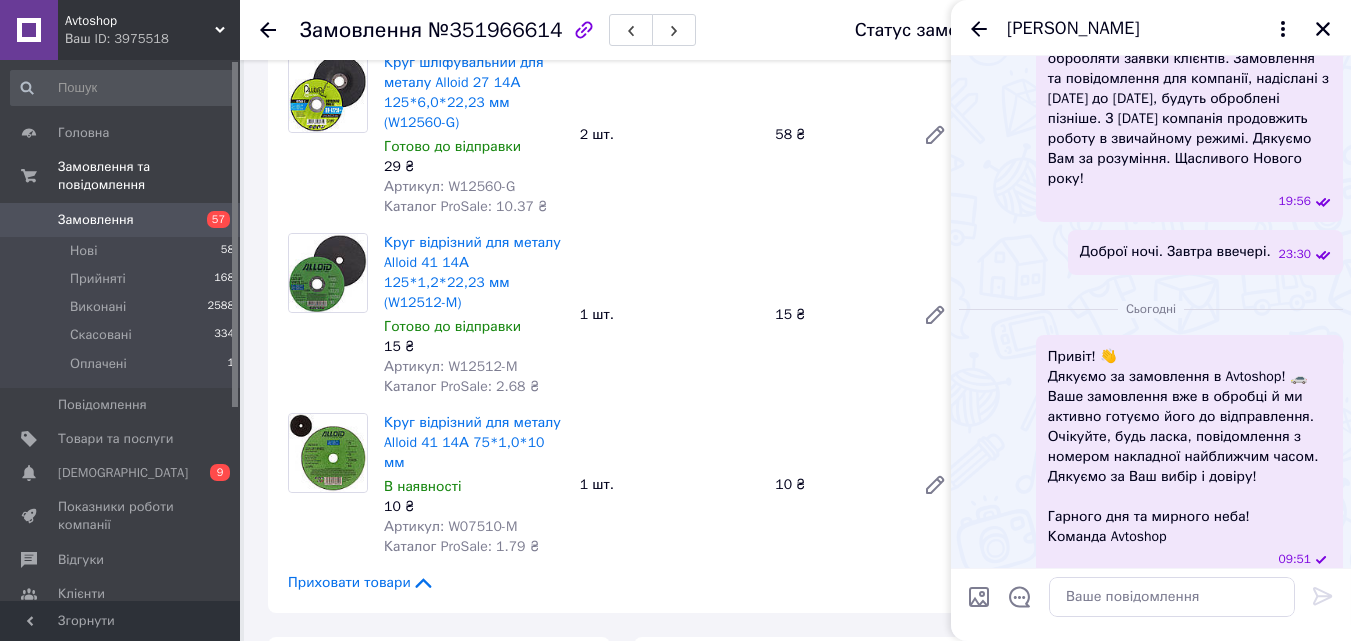drag, startPoint x: 1321, startPoint y: 30, endPoint x: 565, endPoint y: 244, distance: 785.7048 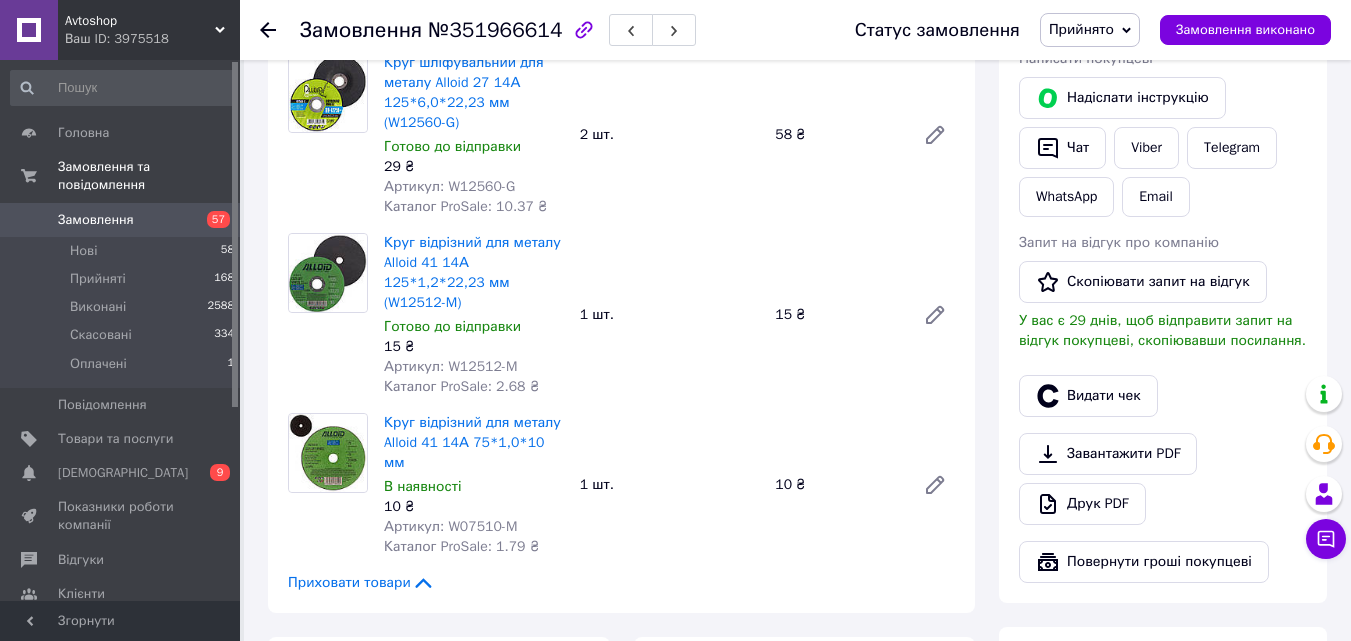 click 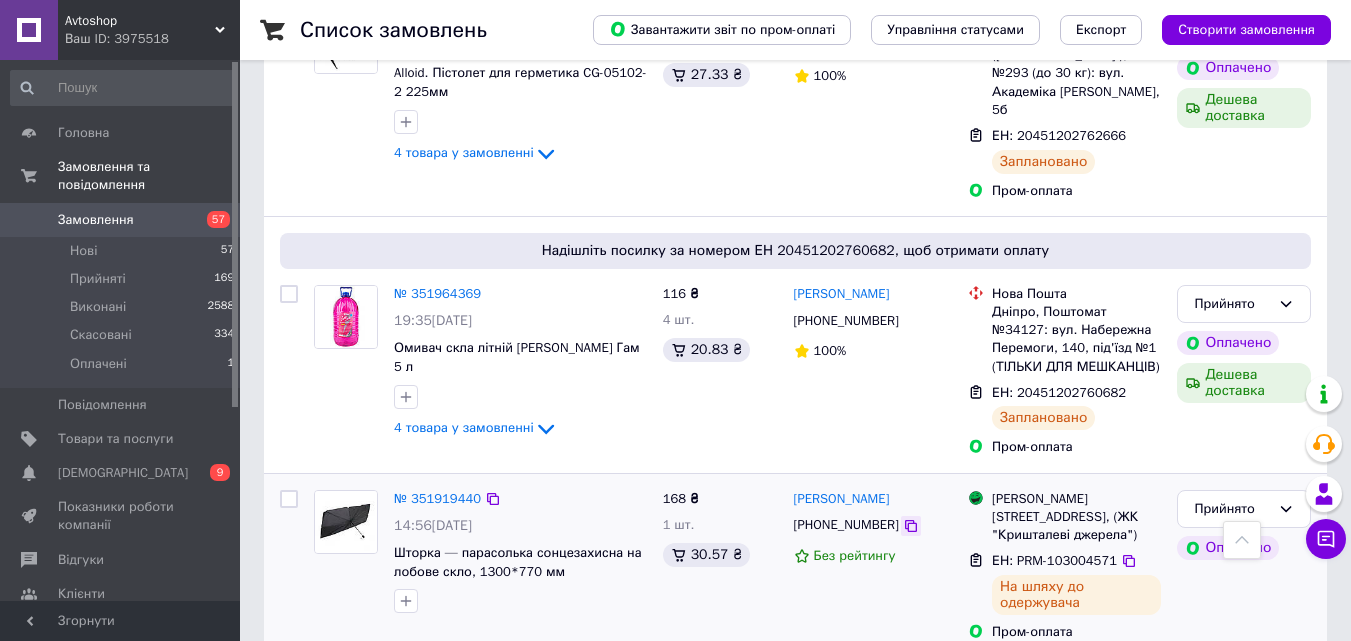 scroll, scrollTop: 1800, scrollLeft: 0, axis: vertical 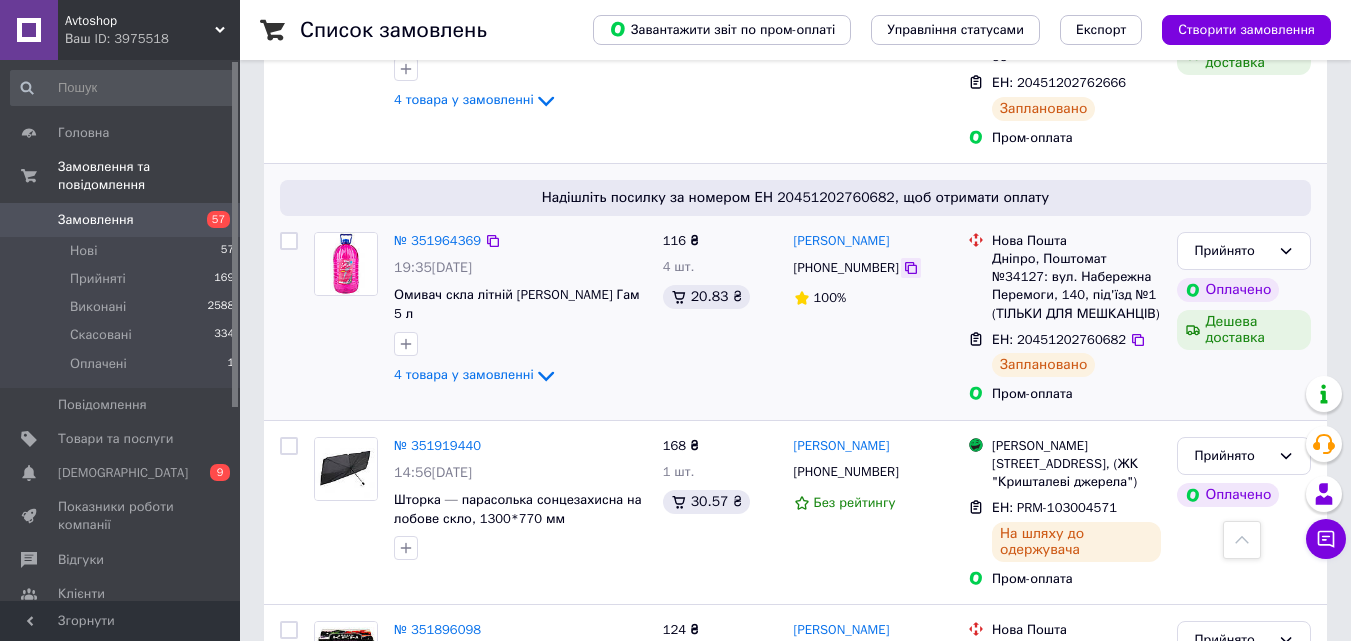 click 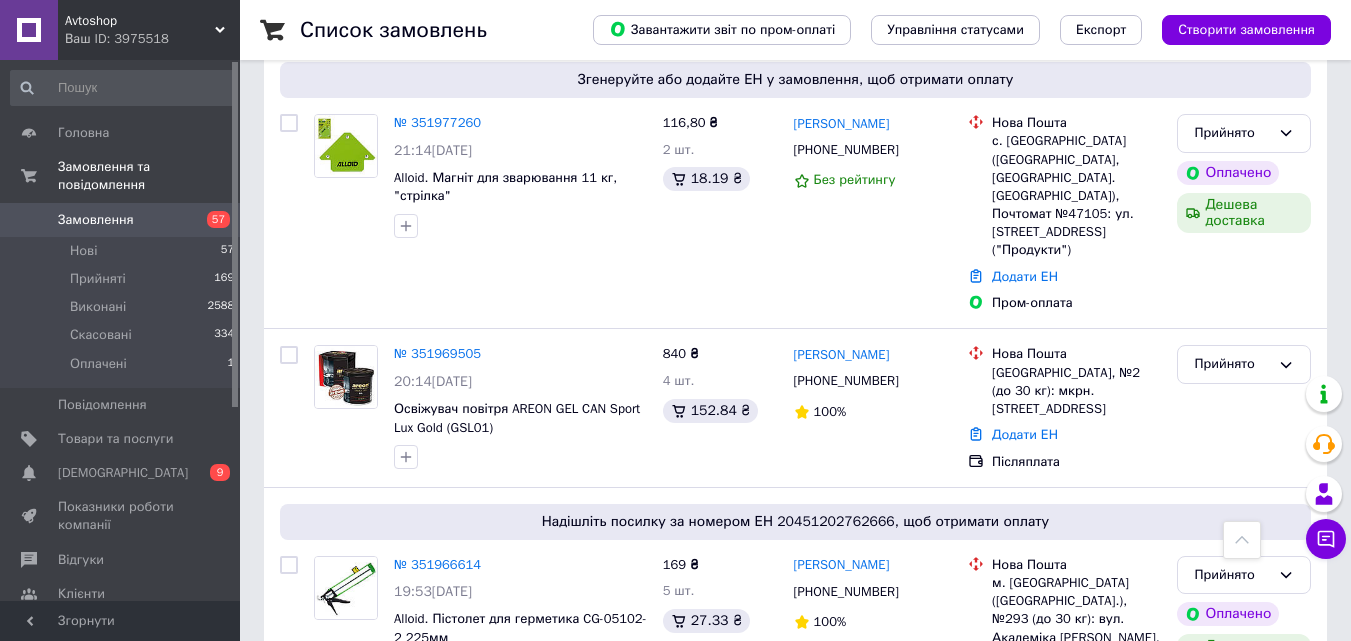 scroll, scrollTop: 1100, scrollLeft: 0, axis: vertical 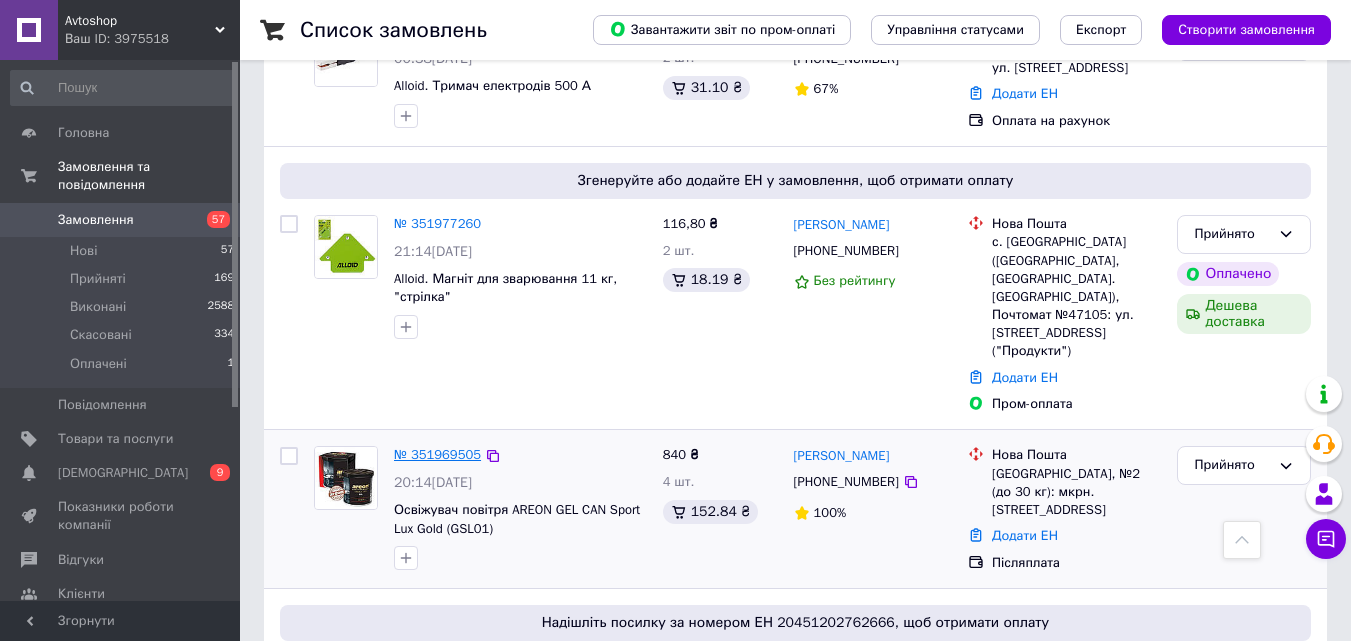 click on "№ 351969505" at bounding box center [437, 454] 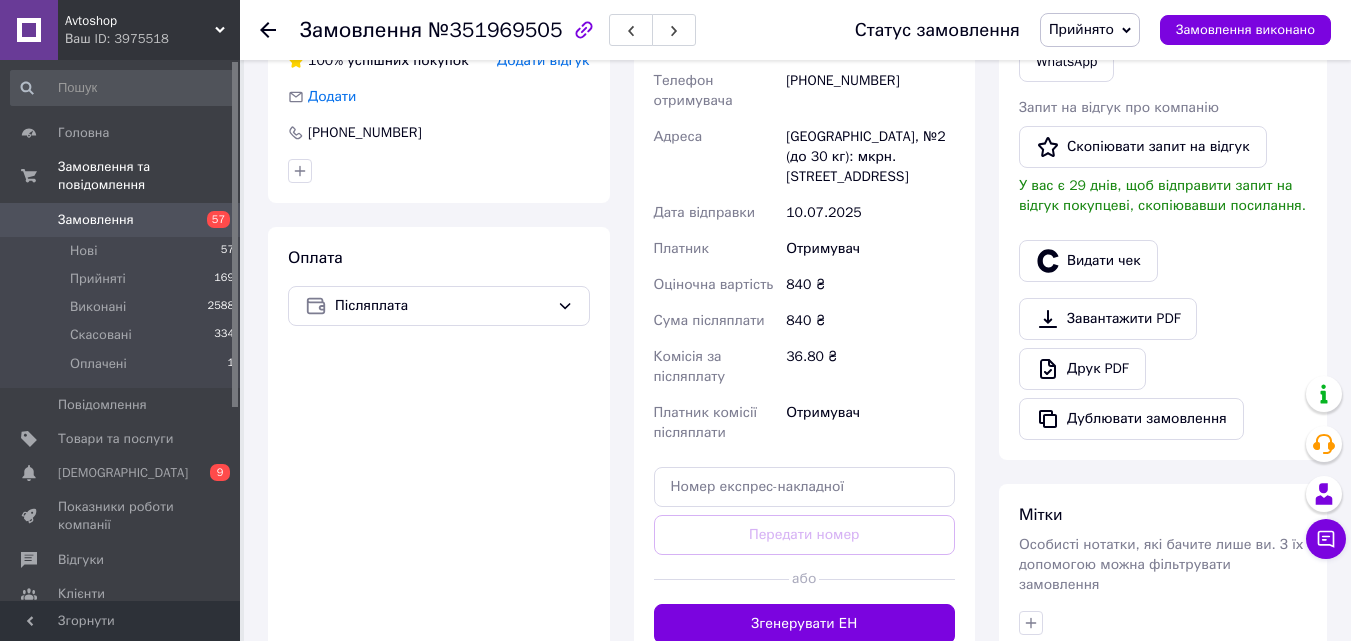 scroll, scrollTop: 666, scrollLeft: 0, axis: vertical 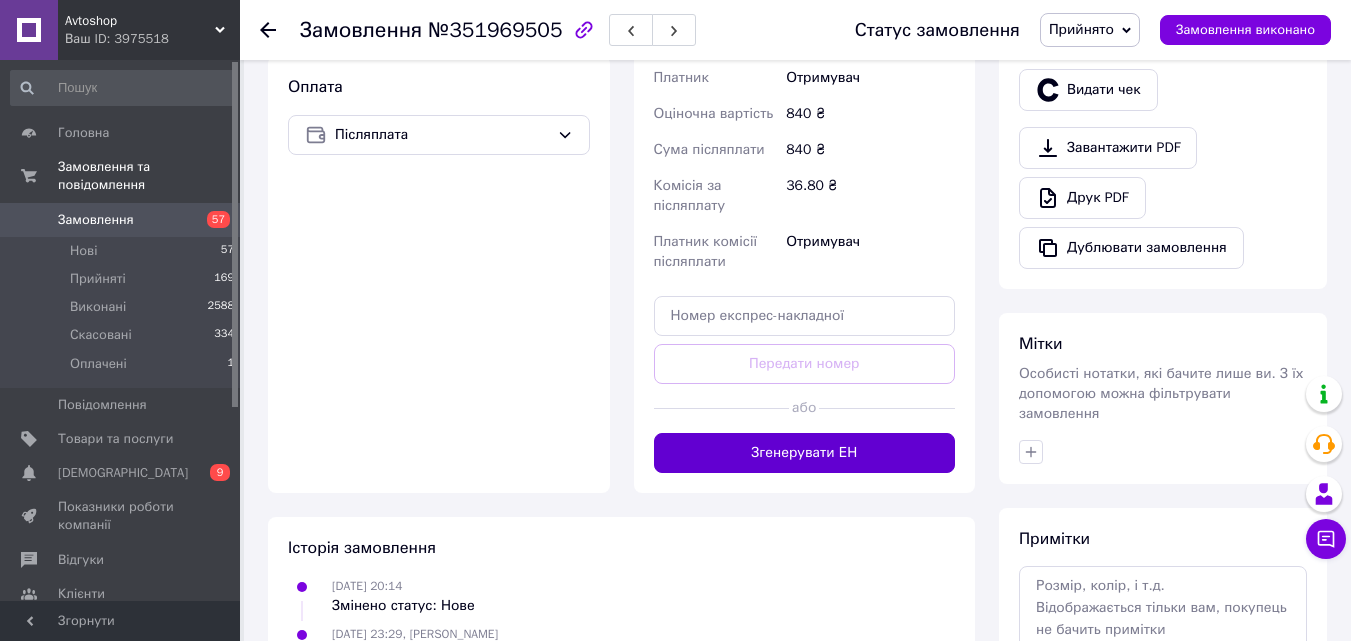 click on "Згенерувати ЕН" at bounding box center [805, 453] 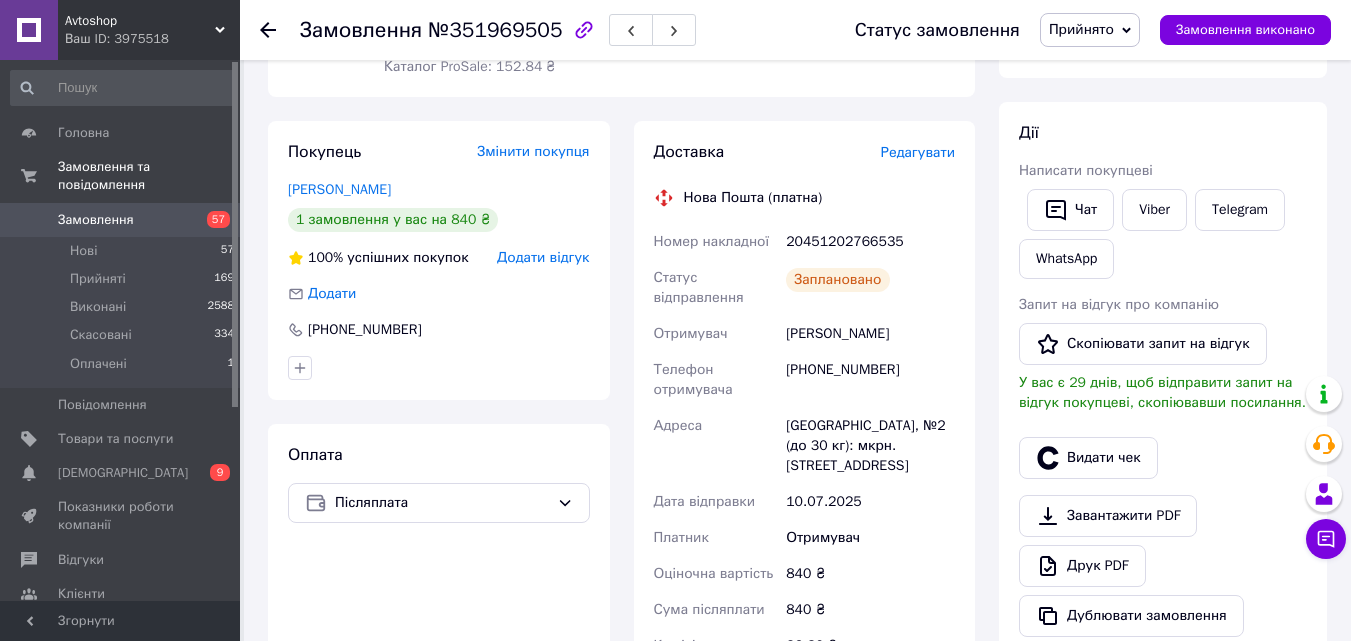 scroll, scrollTop: 266, scrollLeft: 0, axis: vertical 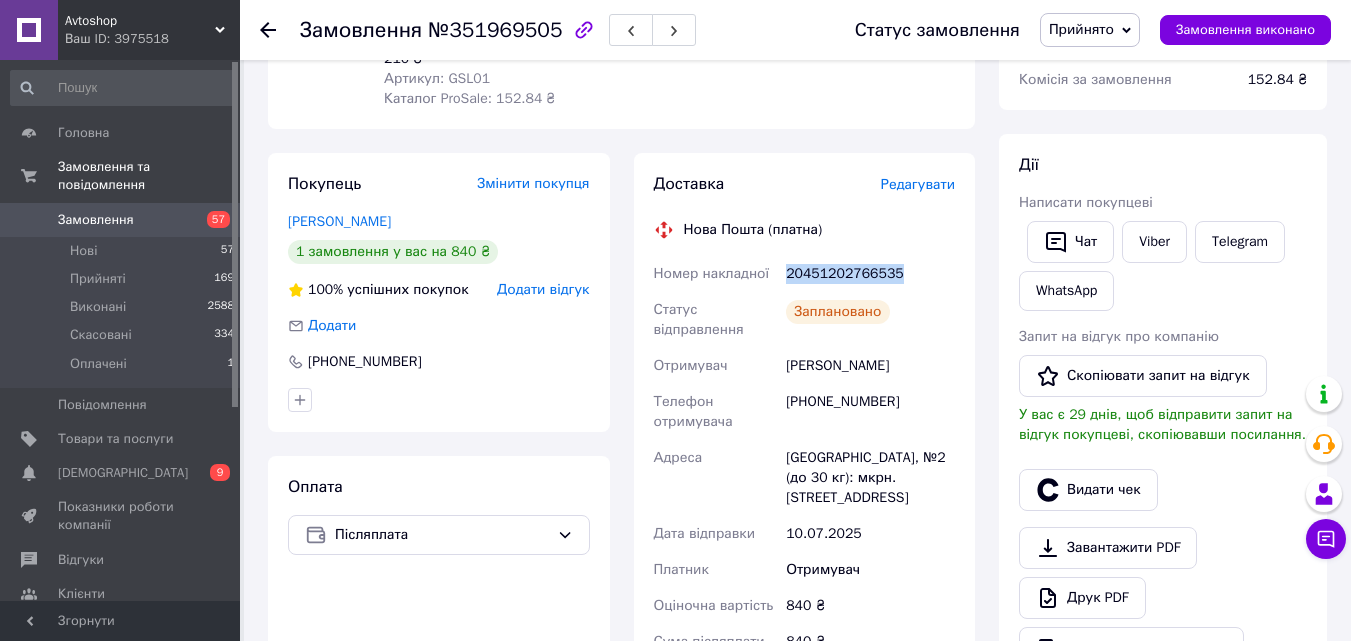drag, startPoint x: 924, startPoint y: 267, endPoint x: 784, endPoint y: 276, distance: 140.28899 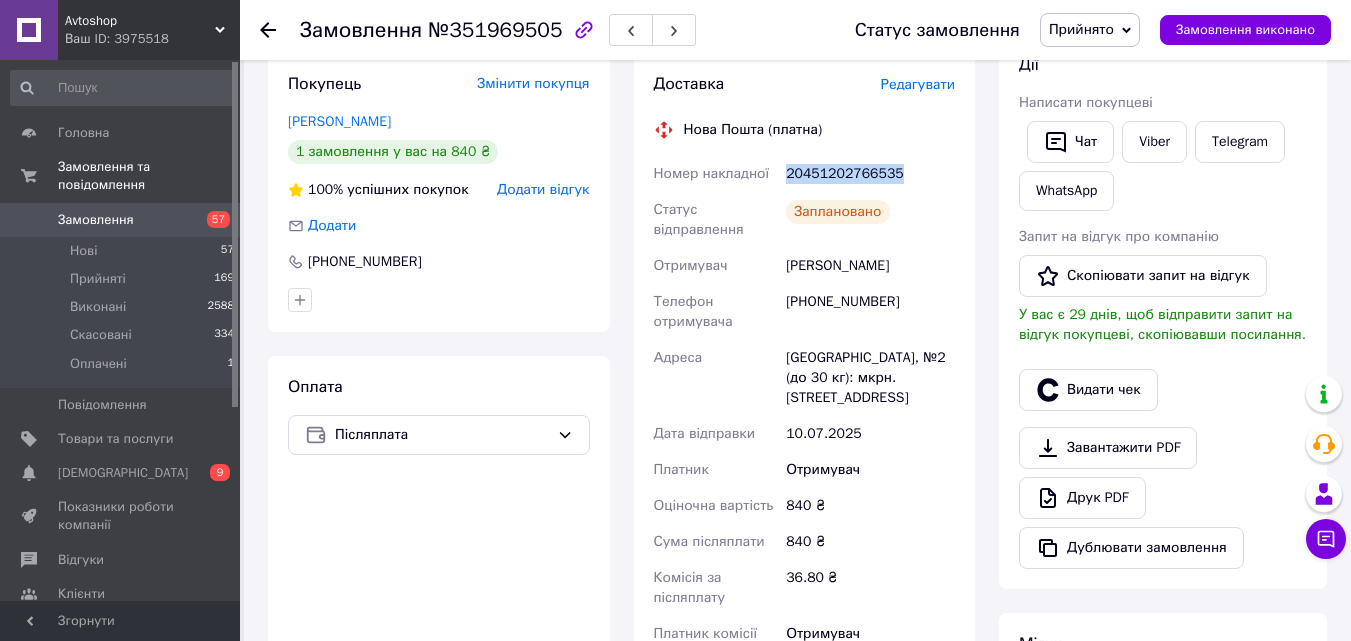 copy on "20451202766535" 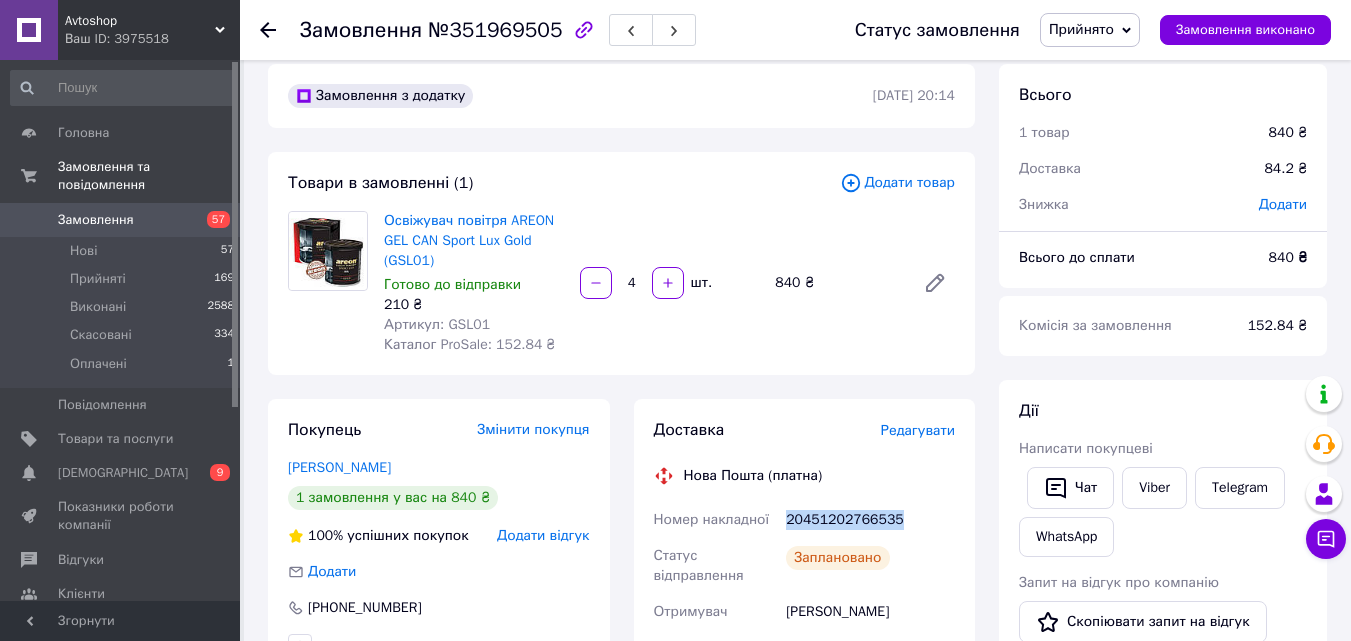 scroll, scrollTop: 0, scrollLeft: 0, axis: both 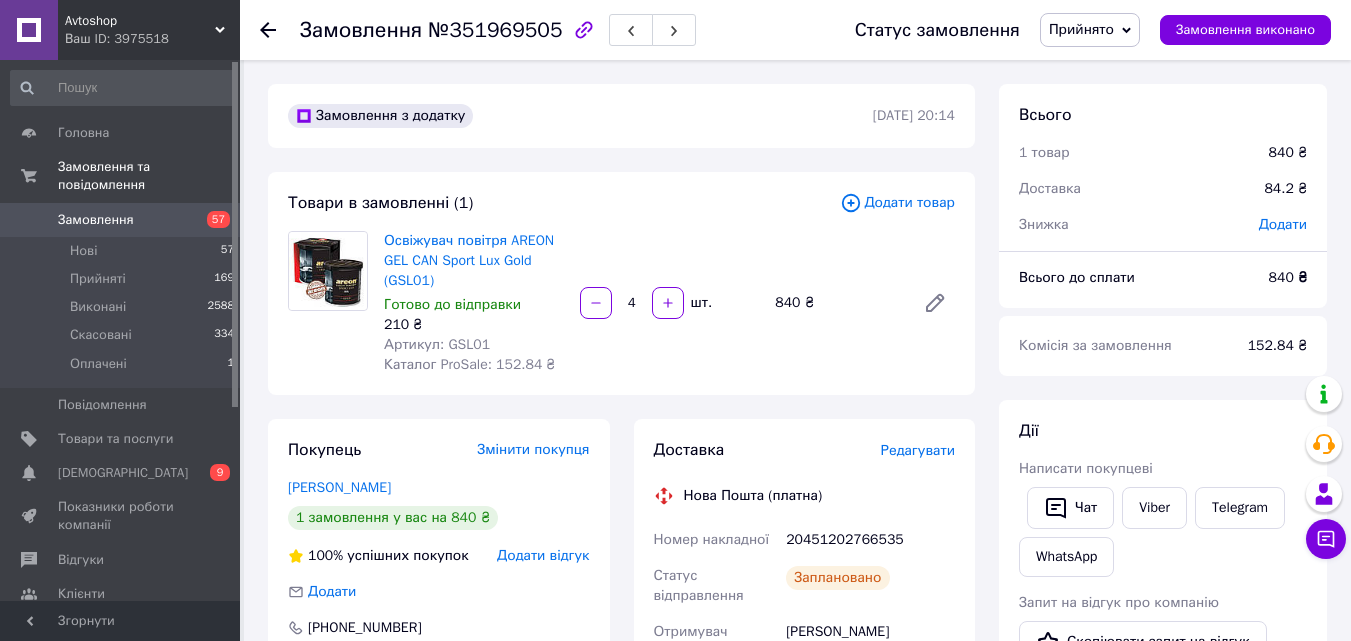 drag, startPoint x: 534, startPoint y: 342, endPoint x: 650, endPoint y: 274, distance: 134.46188 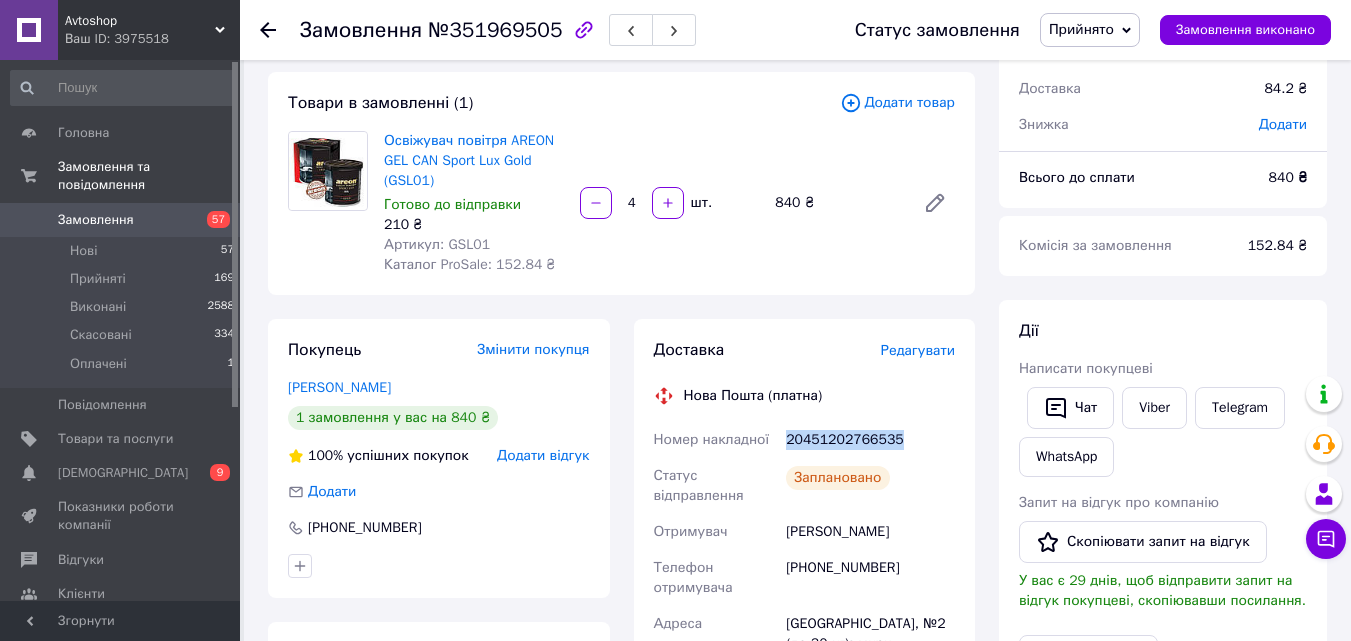 drag, startPoint x: 902, startPoint y: 436, endPoint x: 784, endPoint y: 442, distance: 118.15244 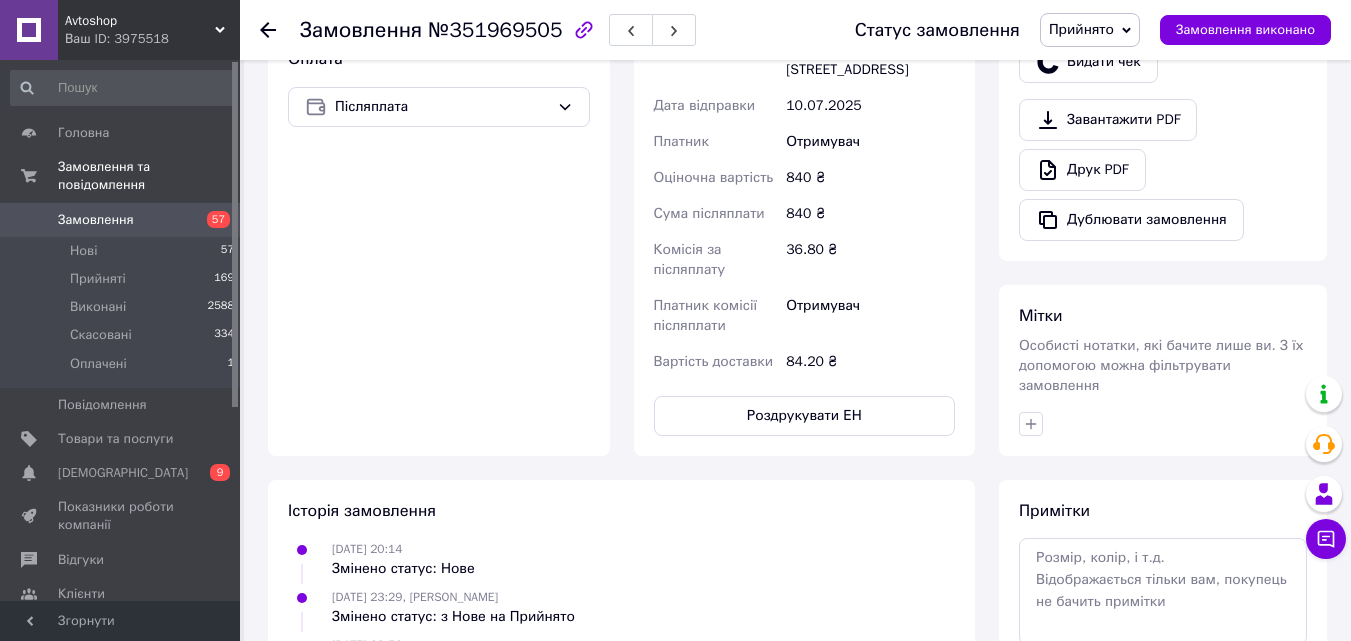 scroll, scrollTop: 700, scrollLeft: 0, axis: vertical 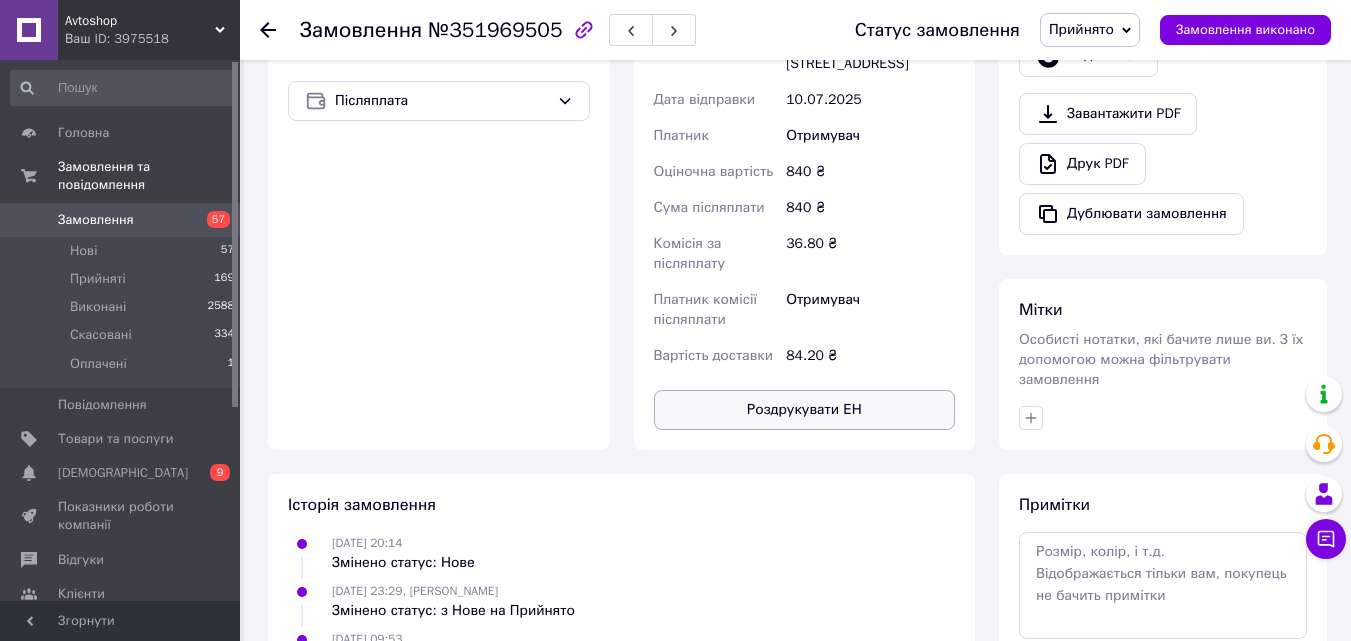 click on "Роздрукувати ЕН" at bounding box center [805, 410] 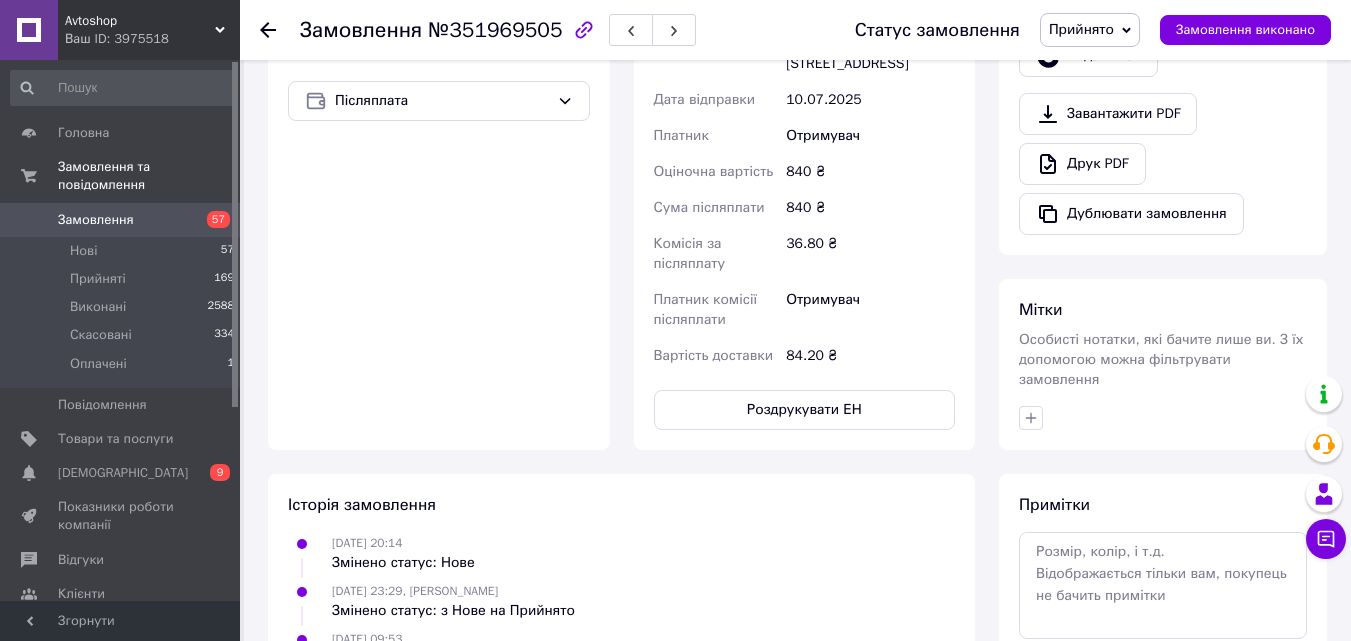 click on "Оплата Післяплата" at bounding box center [439, 236] 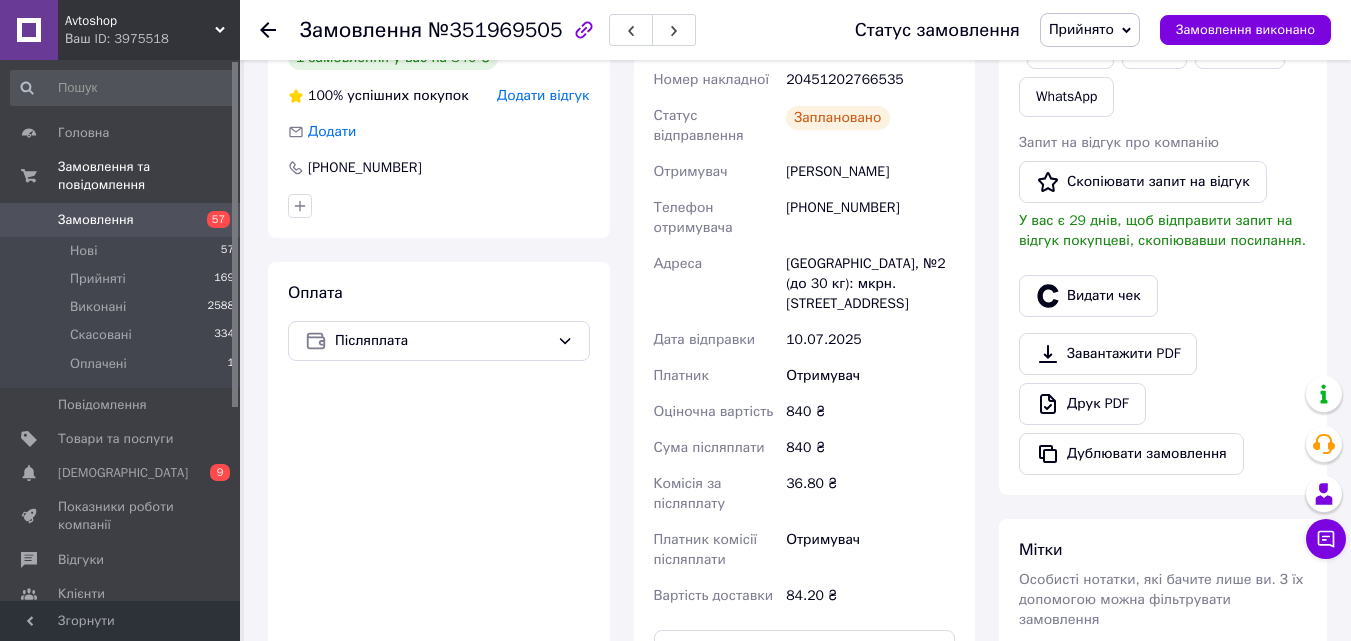 scroll, scrollTop: 400, scrollLeft: 0, axis: vertical 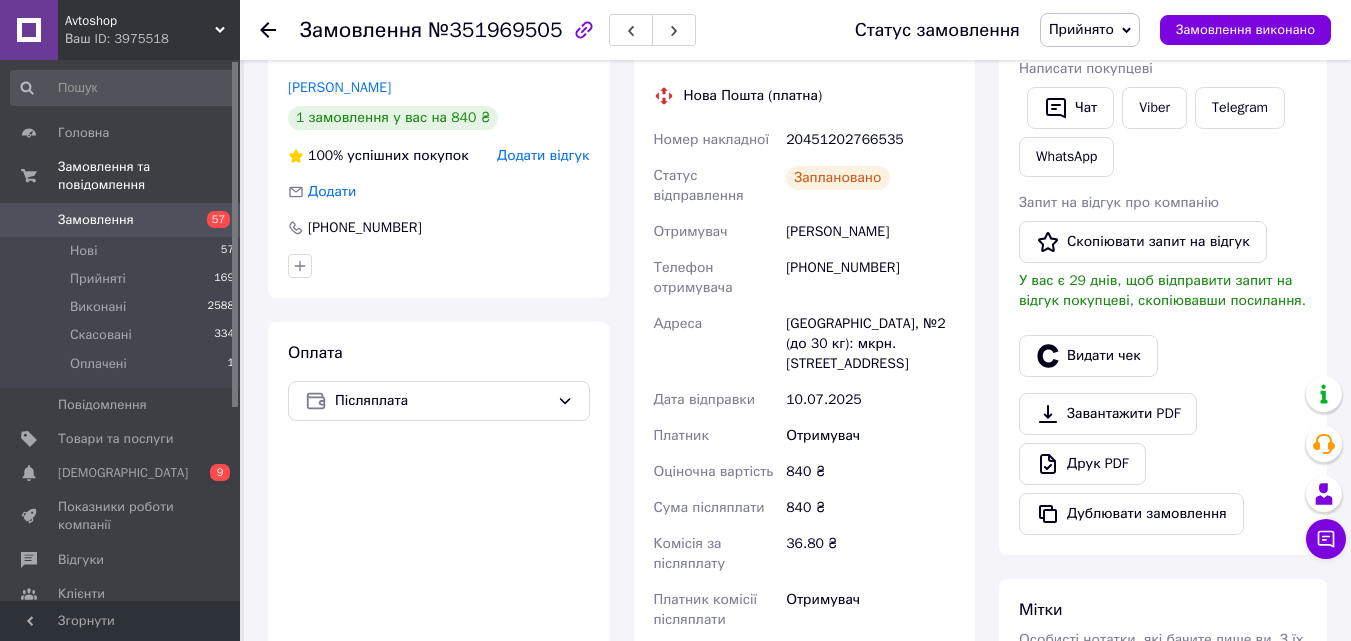 drag, startPoint x: 940, startPoint y: 226, endPoint x: 783, endPoint y: 233, distance: 157.15598 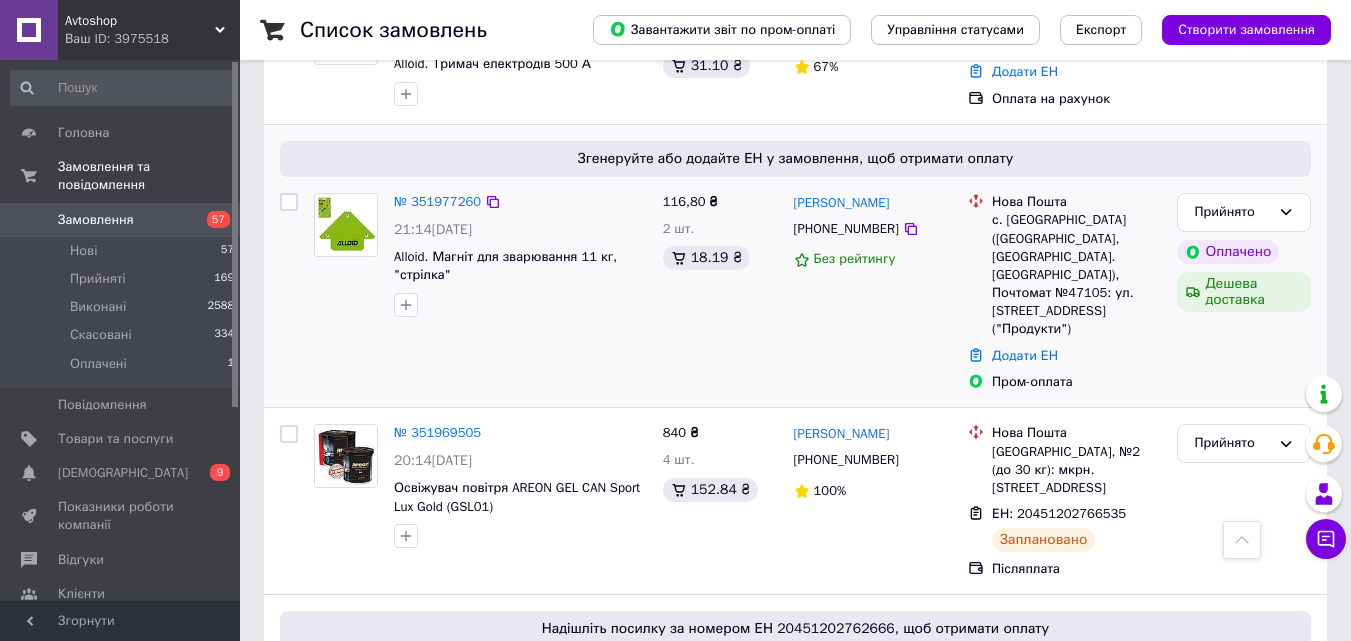 scroll, scrollTop: 1100, scrollLeft: 0, axis: vertical 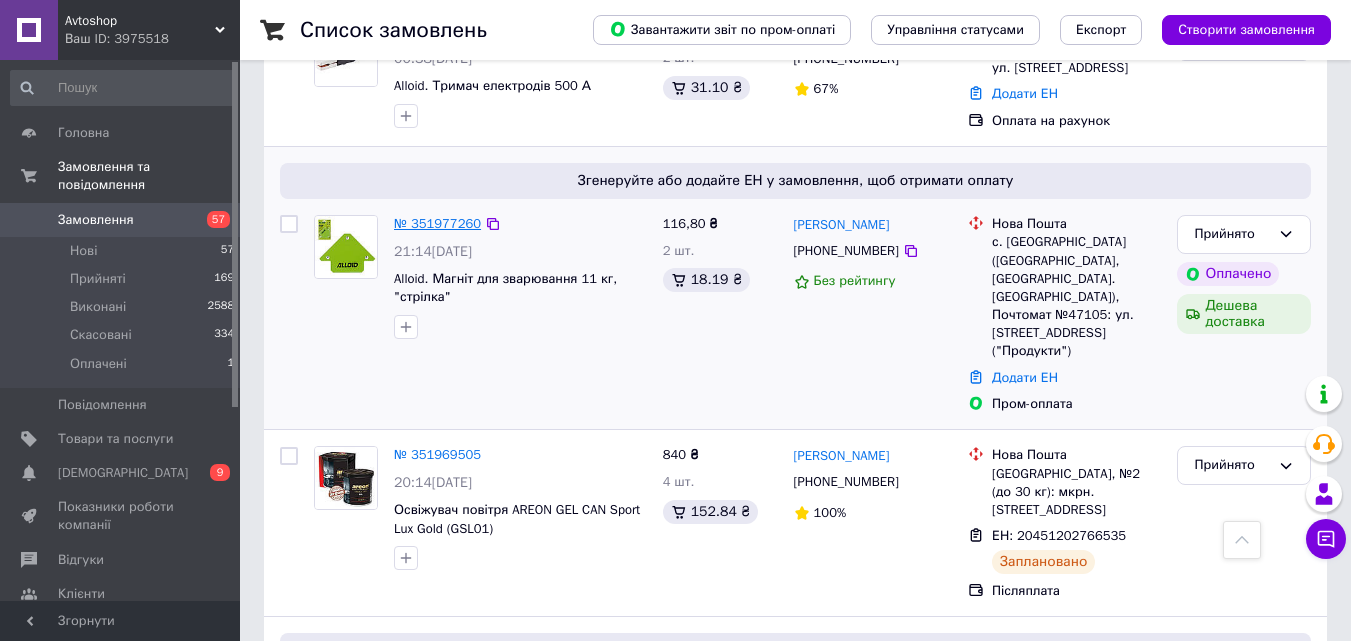 click on "№ 351977260" at bounding box center [437, 223] 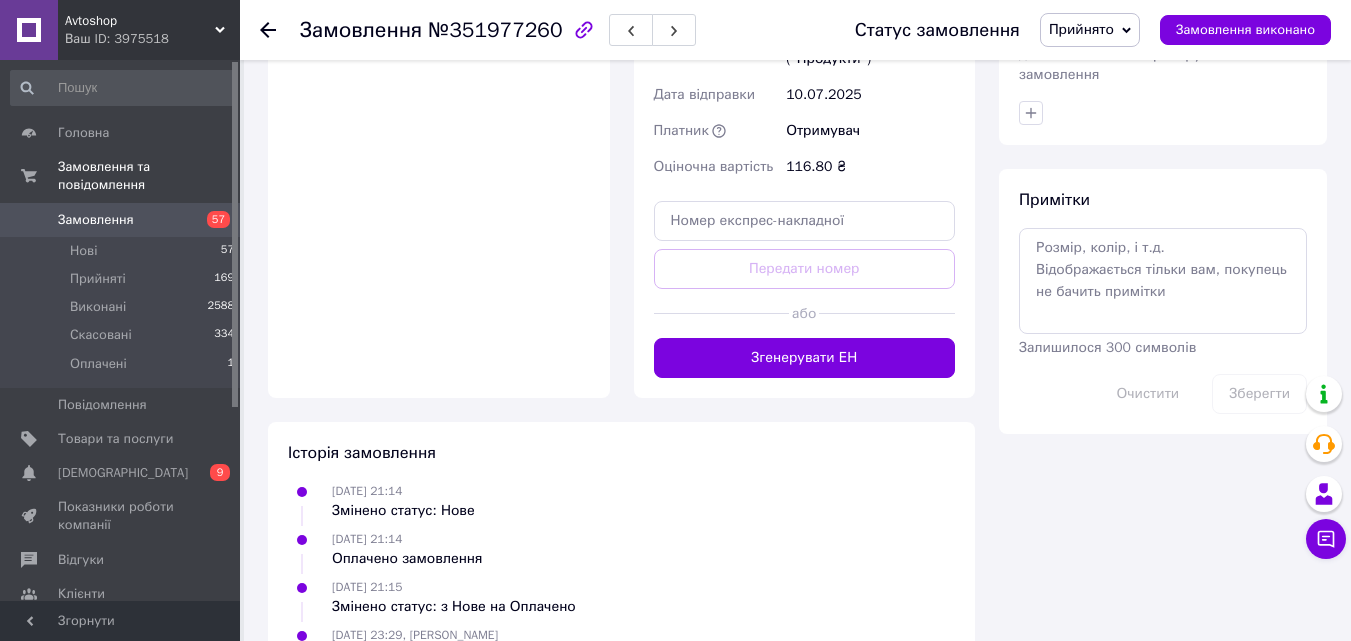 scroll, scrollTop: 1097, scrollLeft: 0, axis: vertical 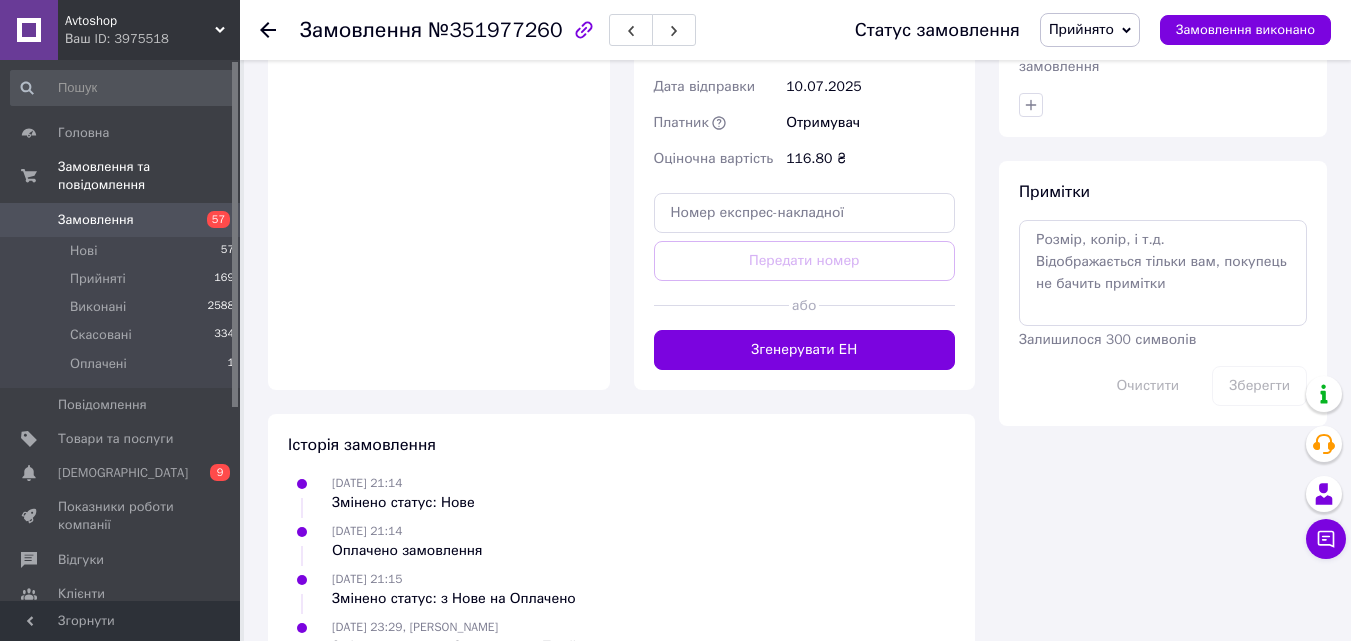 click on "Згенерувати ЕН" at bounding box center (805, 350) 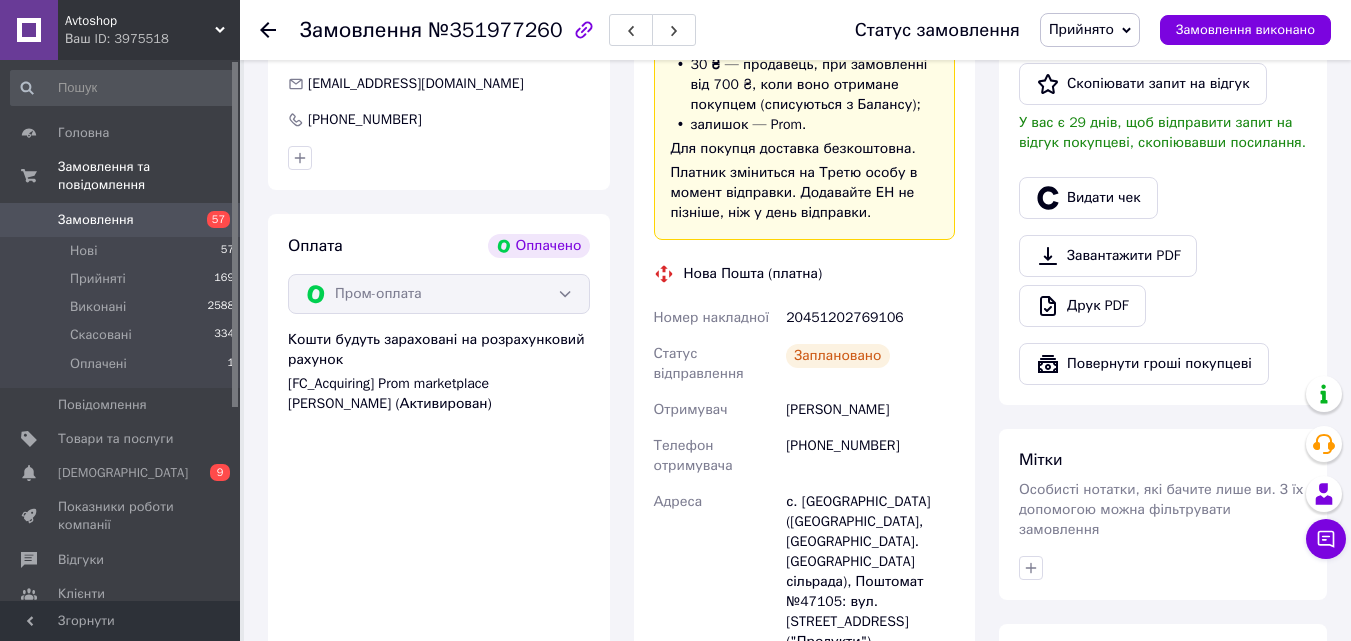 scroll, scrollTop: 597, scrollLeft: 0, axis: vertical 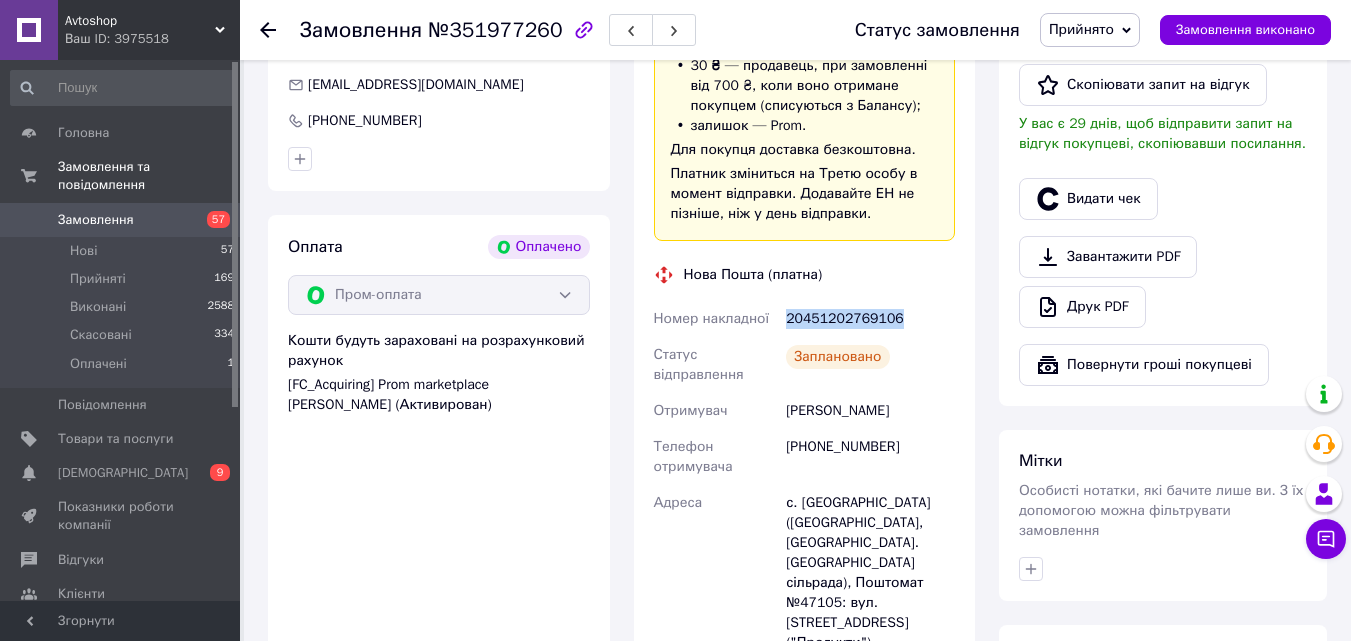 drag, startPoint x: 901, startPoint y: 283, endPoint x: 778, endPoint y: 294, distance: 123.49089 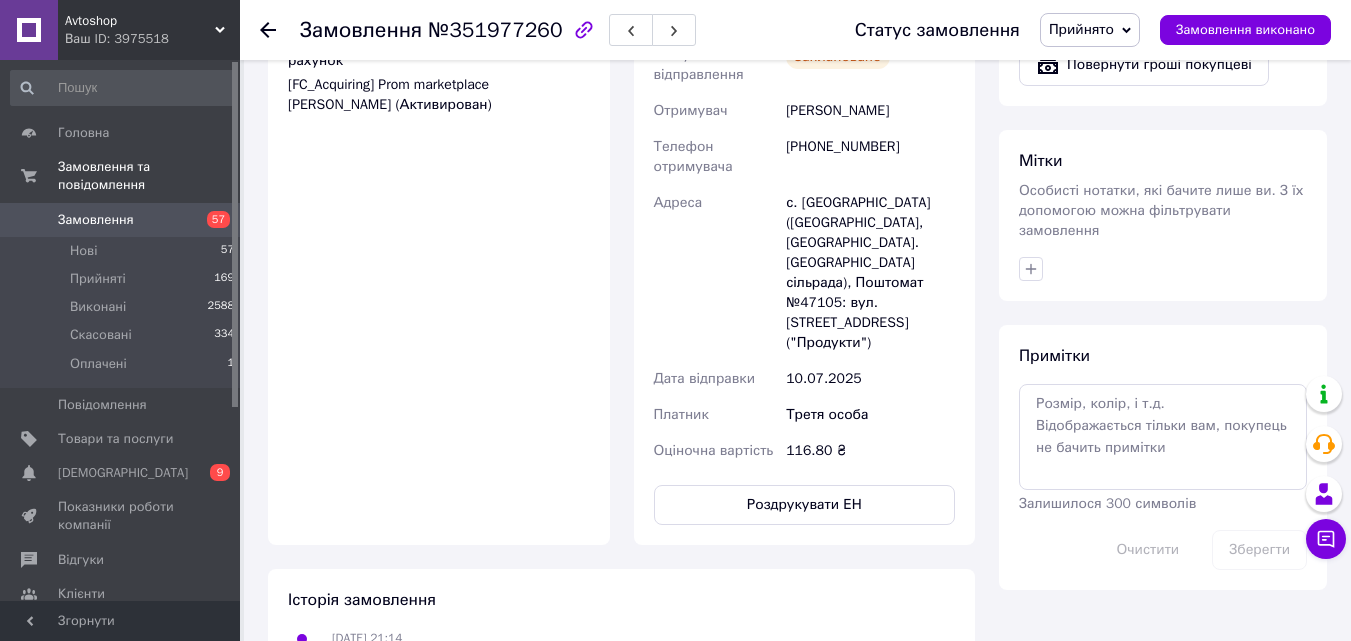 scroll, scrollTop: 1097, scrollLeft: 0, axis: vertical 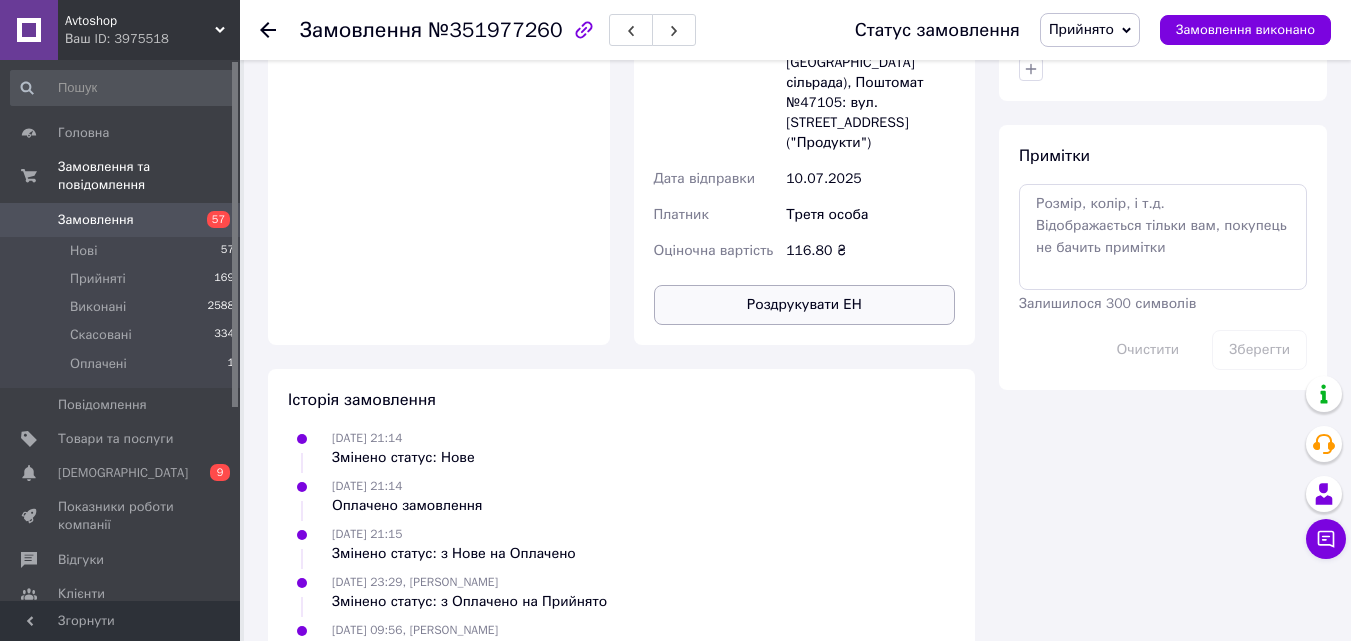 click on "Роздрукувати ЕН" at bounding box center (805, 305) 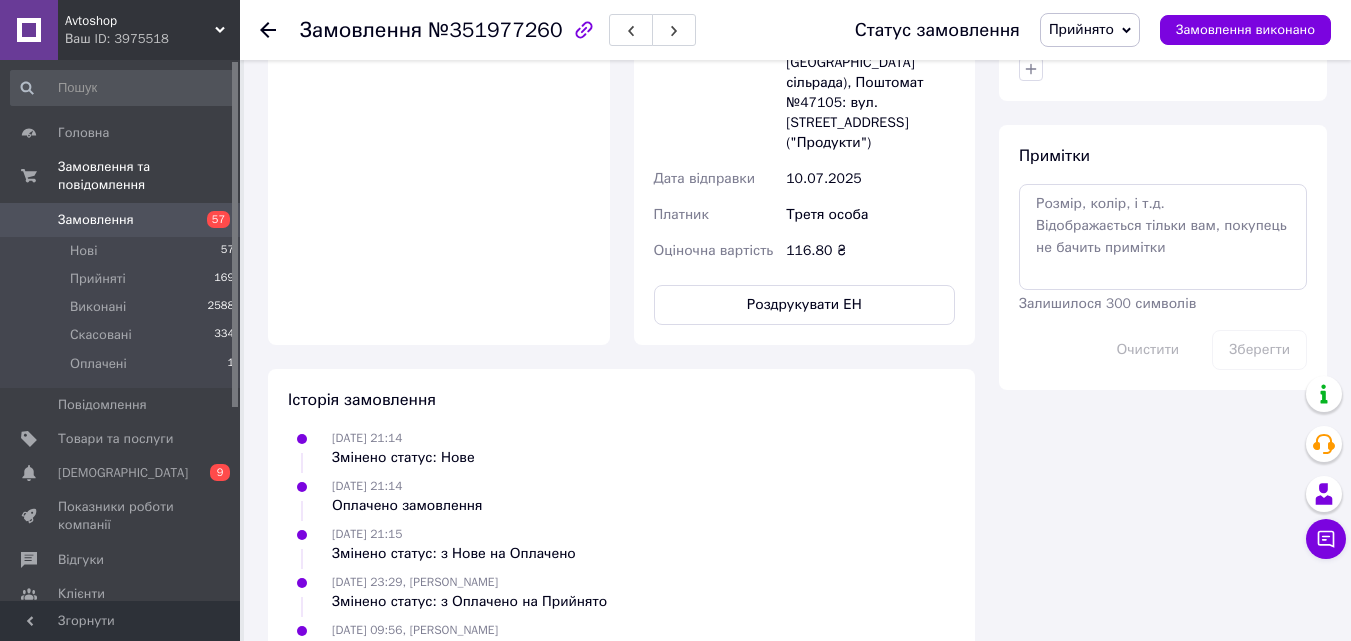 click on "Історія замовлення 09.07.2025 21:14 Змінено статус: Нове 09.07.2025 21:14 Оплачено замовлення 09.07.2025 21:15 Змінено статус: з Нове на Оплачено 09.07.2025 23:29, Руслан Петров Змінено статус: з Оплачено на Прийнято 10.07.2025 09:56, Руслан Петров Створено/додано ЕН 20451202769106, Нова Пошта 10.07.2025 09:56 «Дешева доставка» активована для вказаної ЕН" at bounding box center [621, 548] 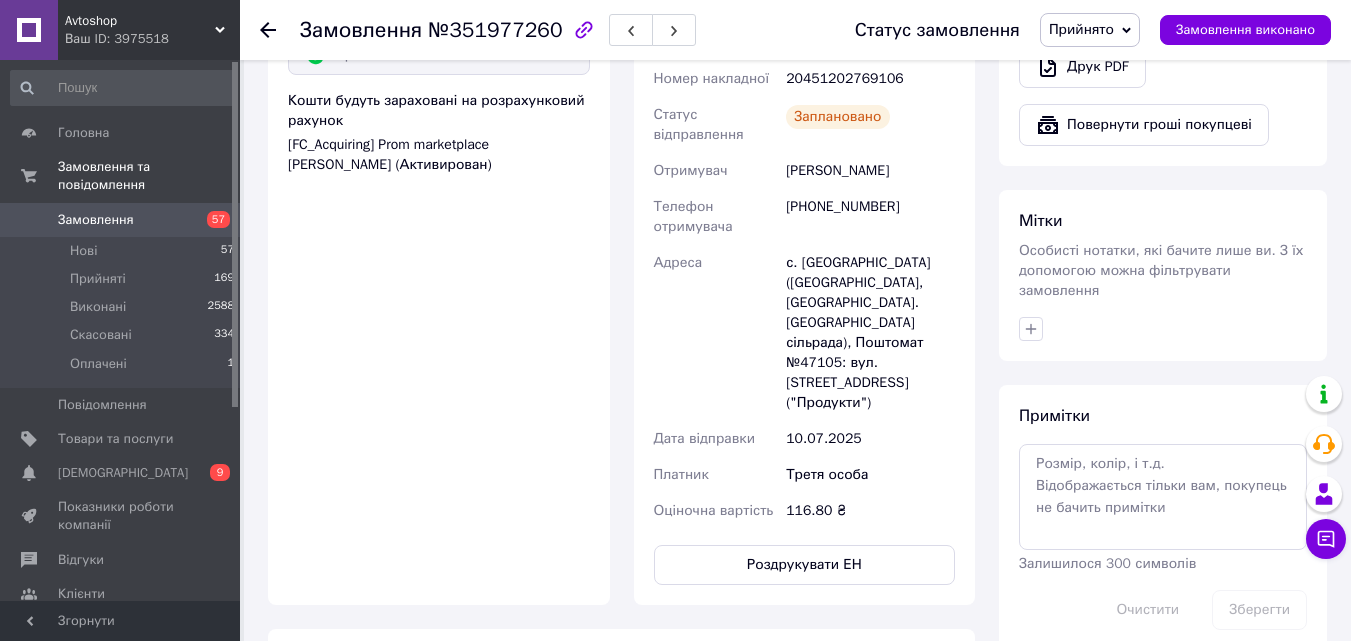 scroll, scrollTop: 797, scrollLeft: 0, axis: vertical 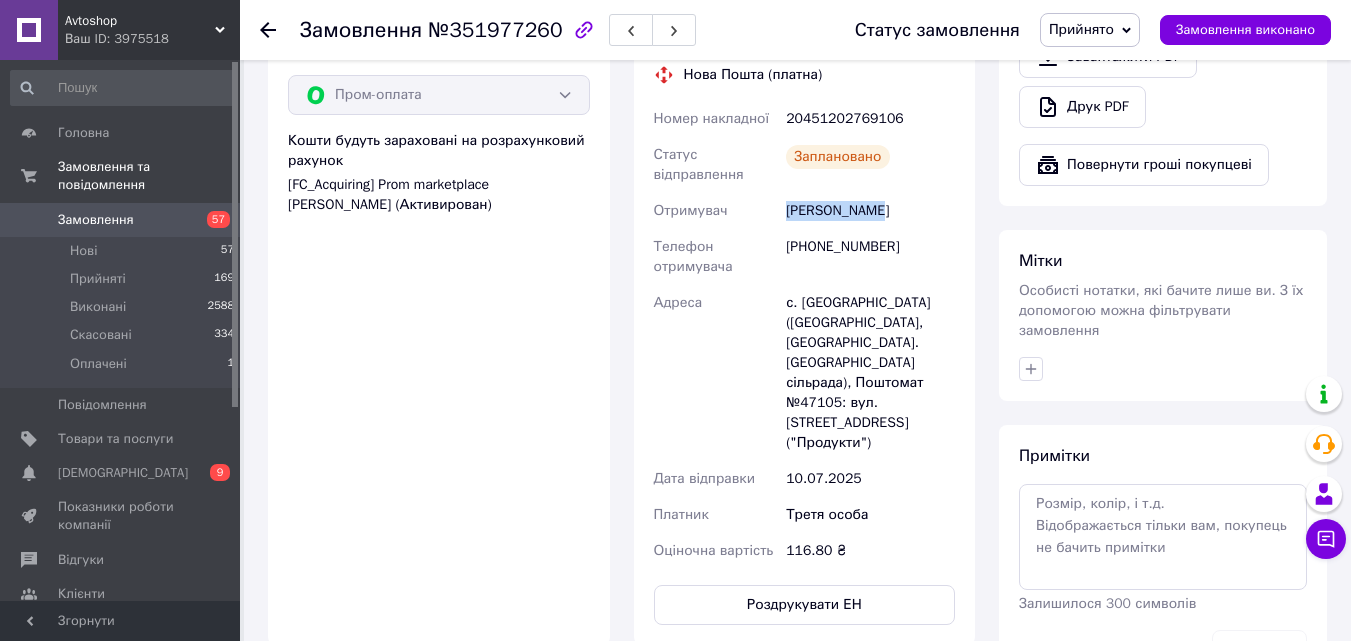 drag, startPoint x: 892, startPoint y: 188, endPoint x: 806, endPoint y: 178, distance: 86.579445 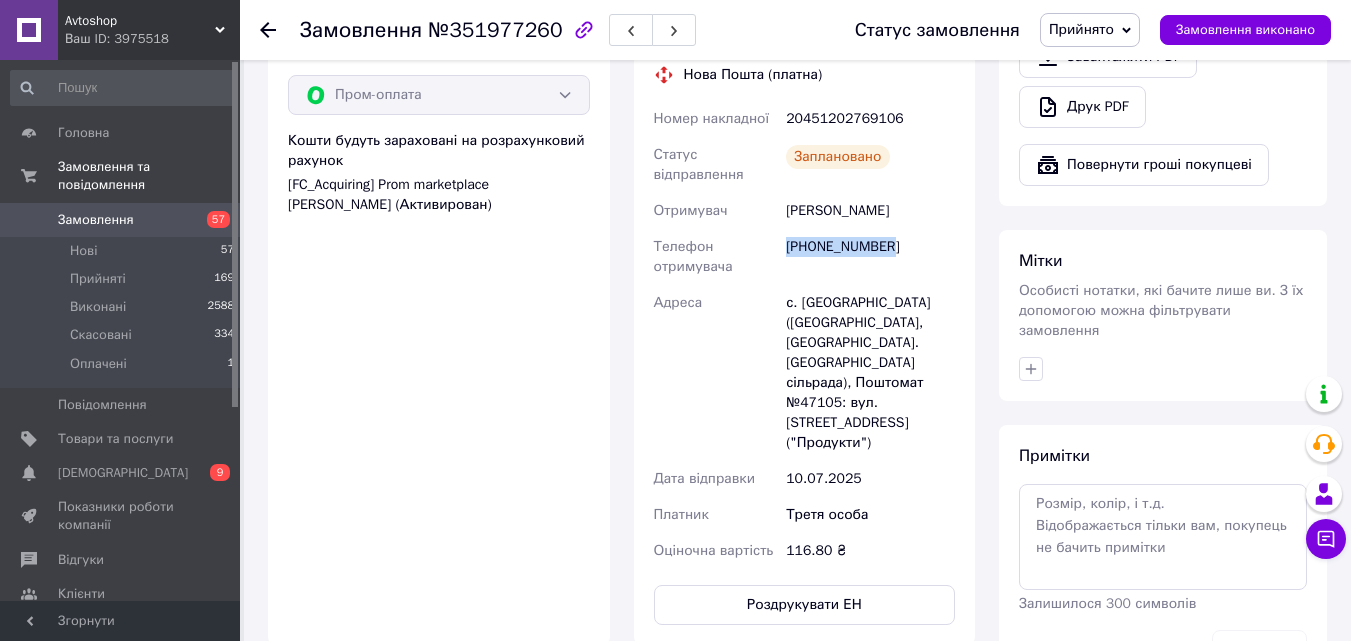 drag, startPoint x: 903, startPoint y: 225, endPoint x: 787, endPoint y: 226, distance: 116.00431 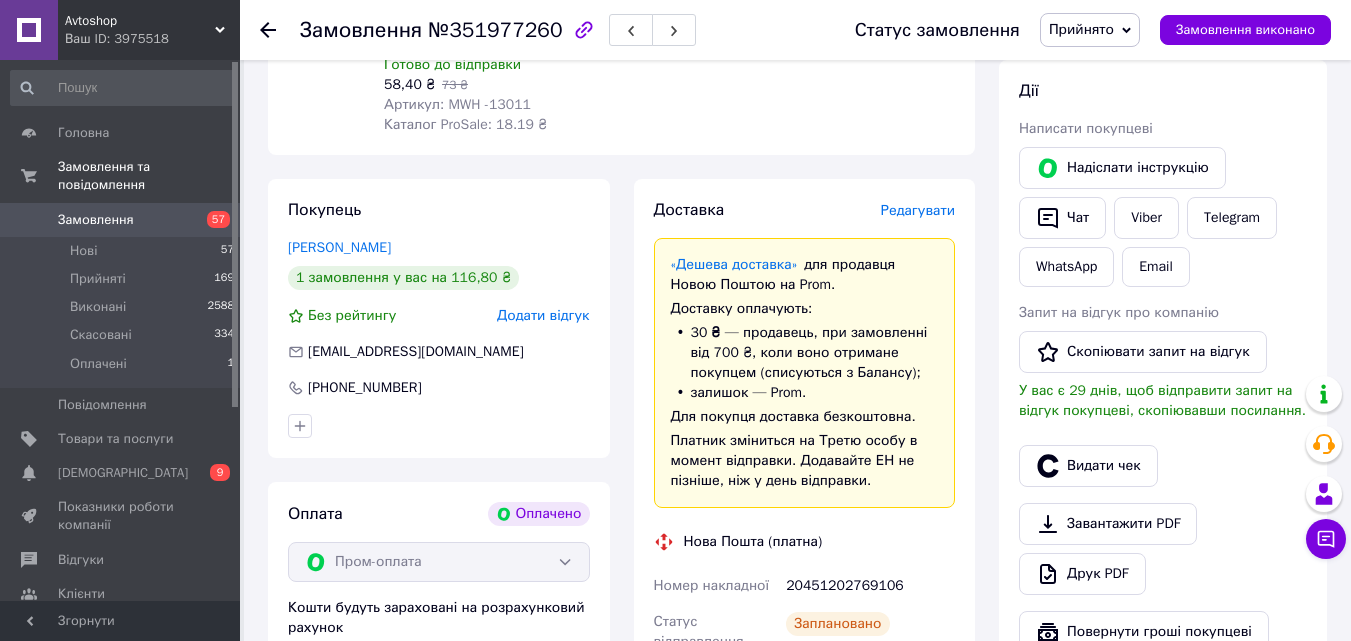 scroll, scrollTop: 297, scrollLeft: 0, axis: vertical 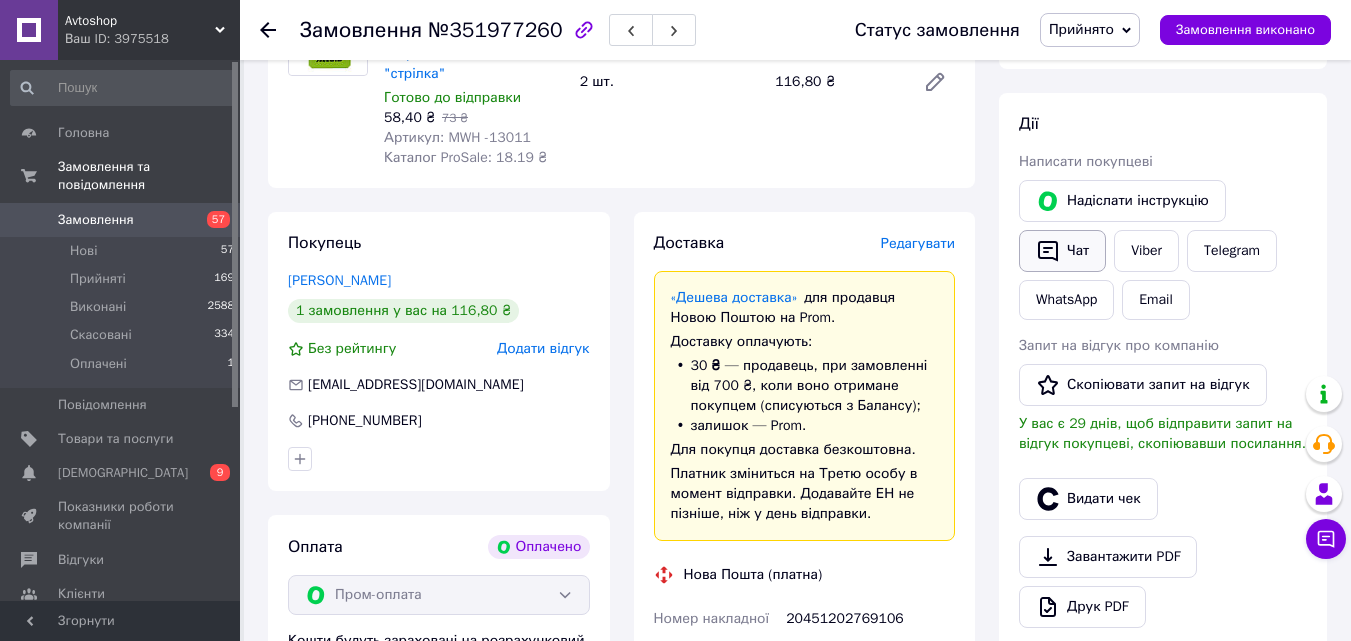 click on "Чат" at bounding box center (1062, 251) 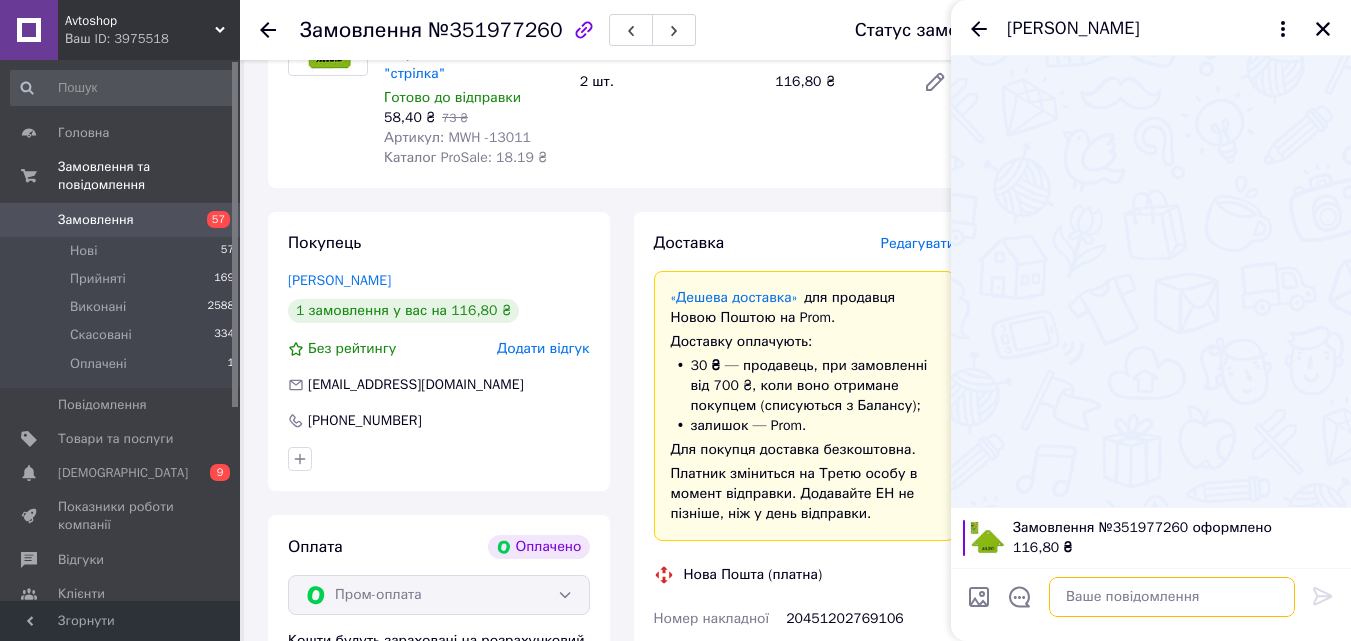 click at bounding box center [1172, 597] 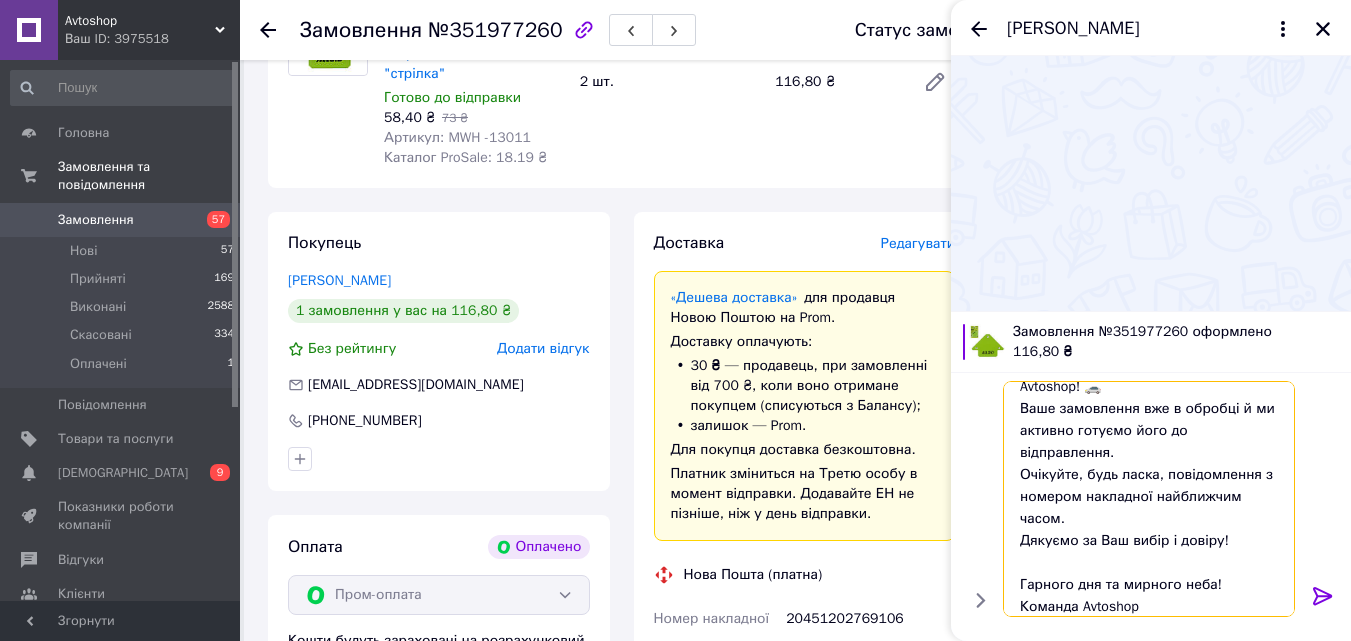scroll, scrollTop: 58, scrollLeft: 0, axis: vertical 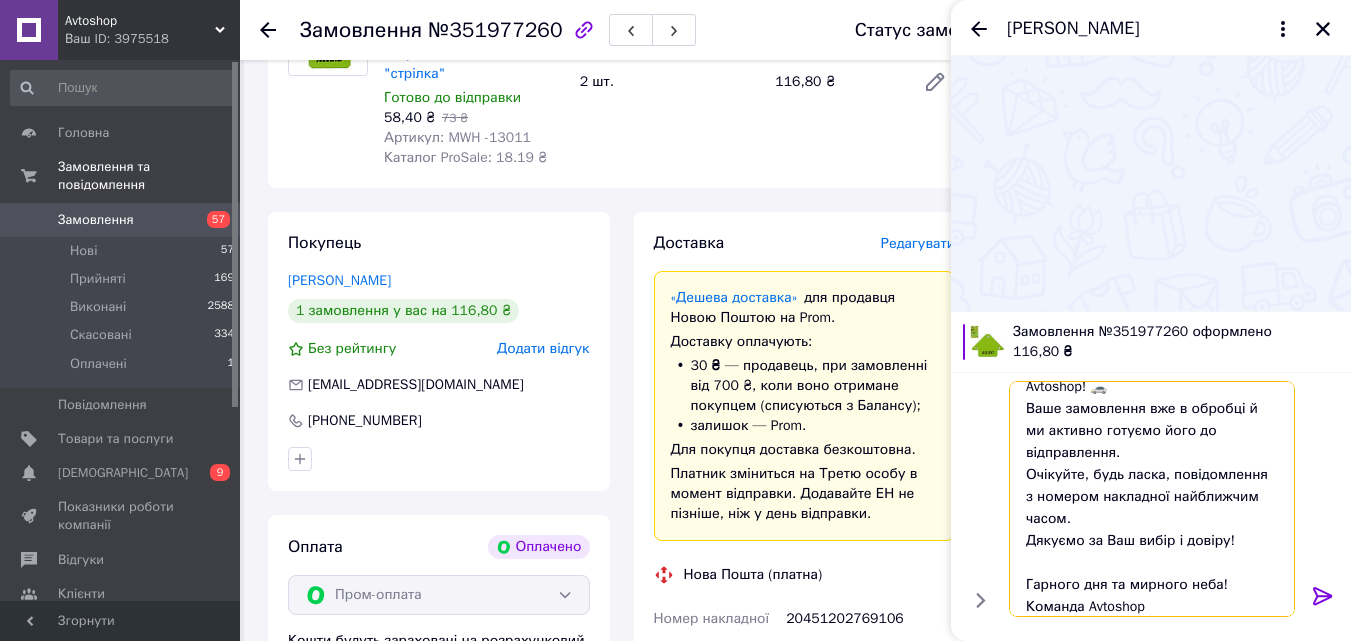 type on "Привіт! 👋
Дякуємо за замовлення в Avtoshop! 🚗
Ваше замовлення вже в обробці й ми активно готуємо його до відправлення.
Очікуйте, будь ласка, повідомлення з номером накладної найближчим часом.
Дякуємо за Ваш вибір і довіру!
Гарного дня та мирного неба!
Команда Avtoshop" 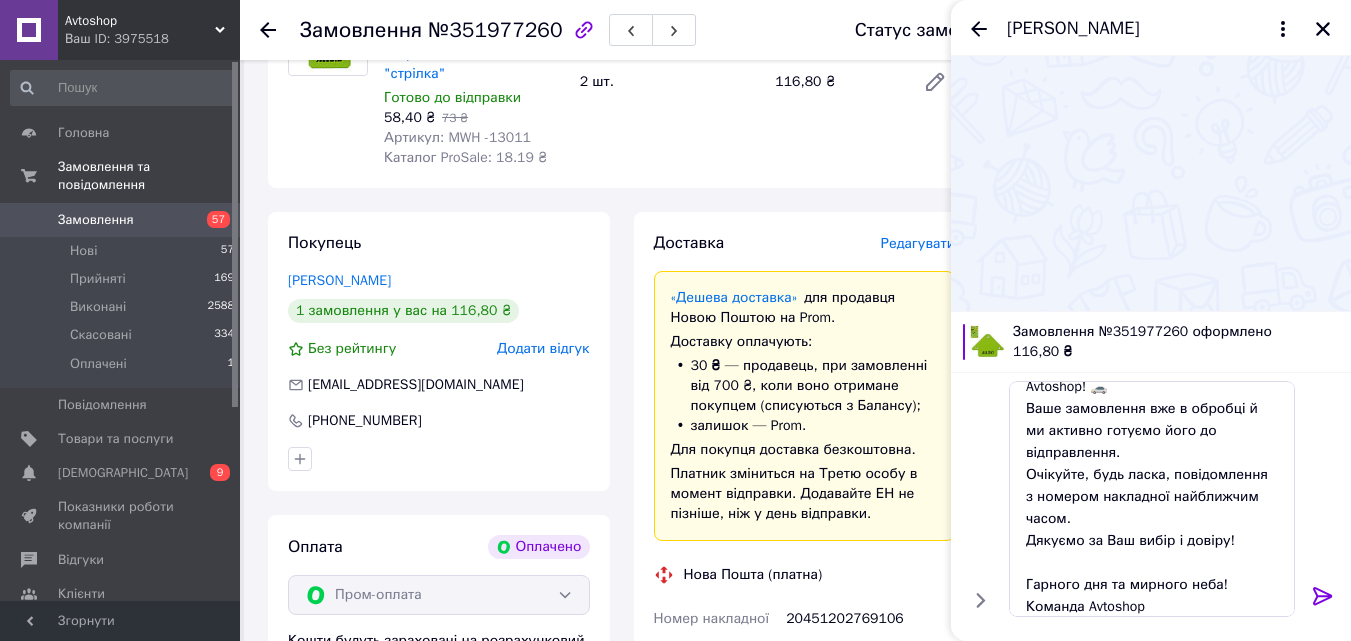 click 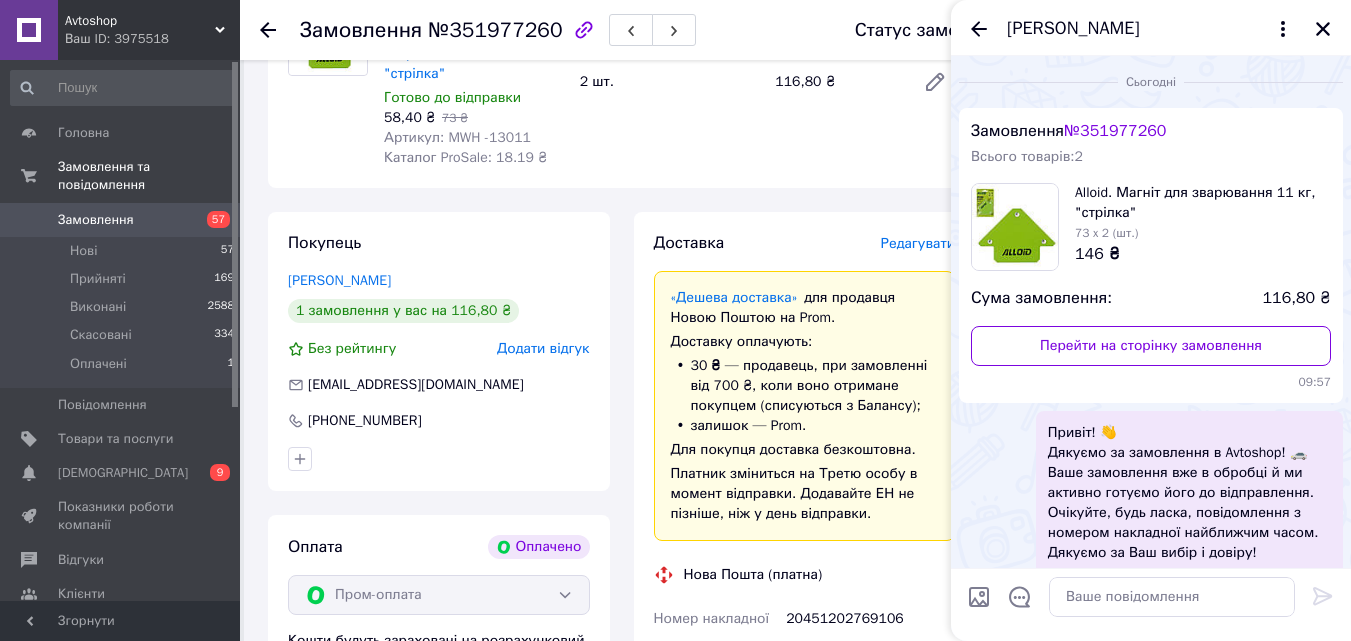 scroll, scrollTop: 0, scrollLeft: 0, axis: both 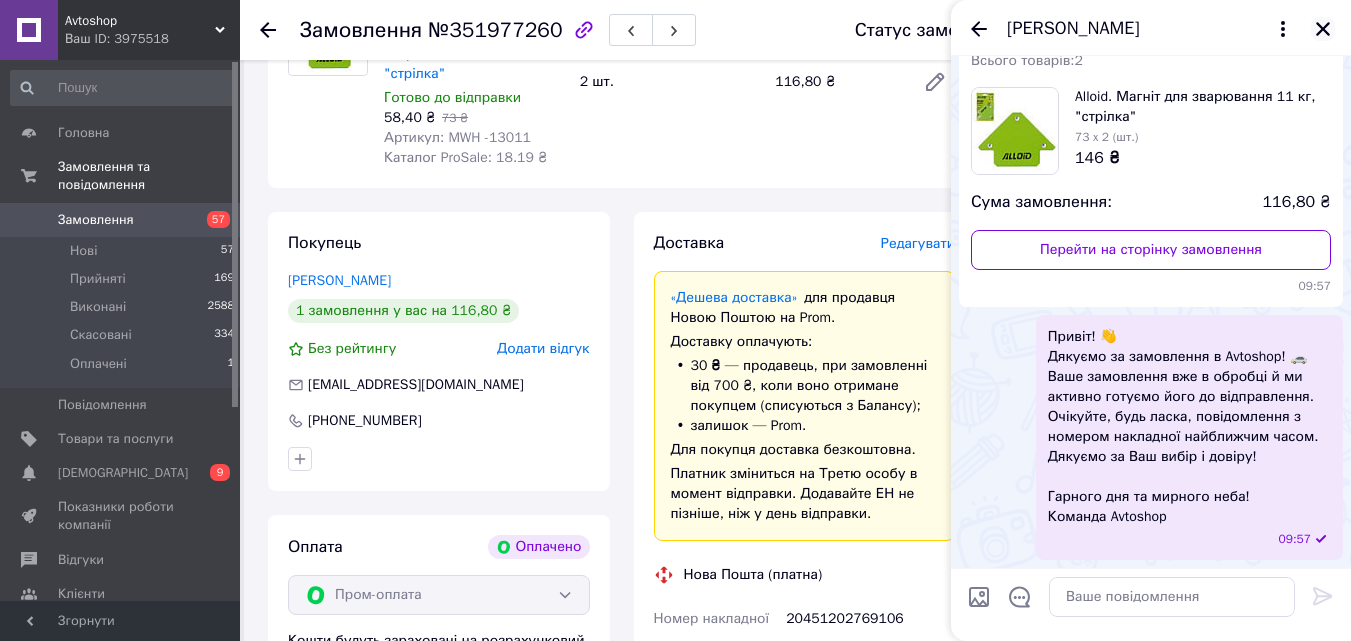click 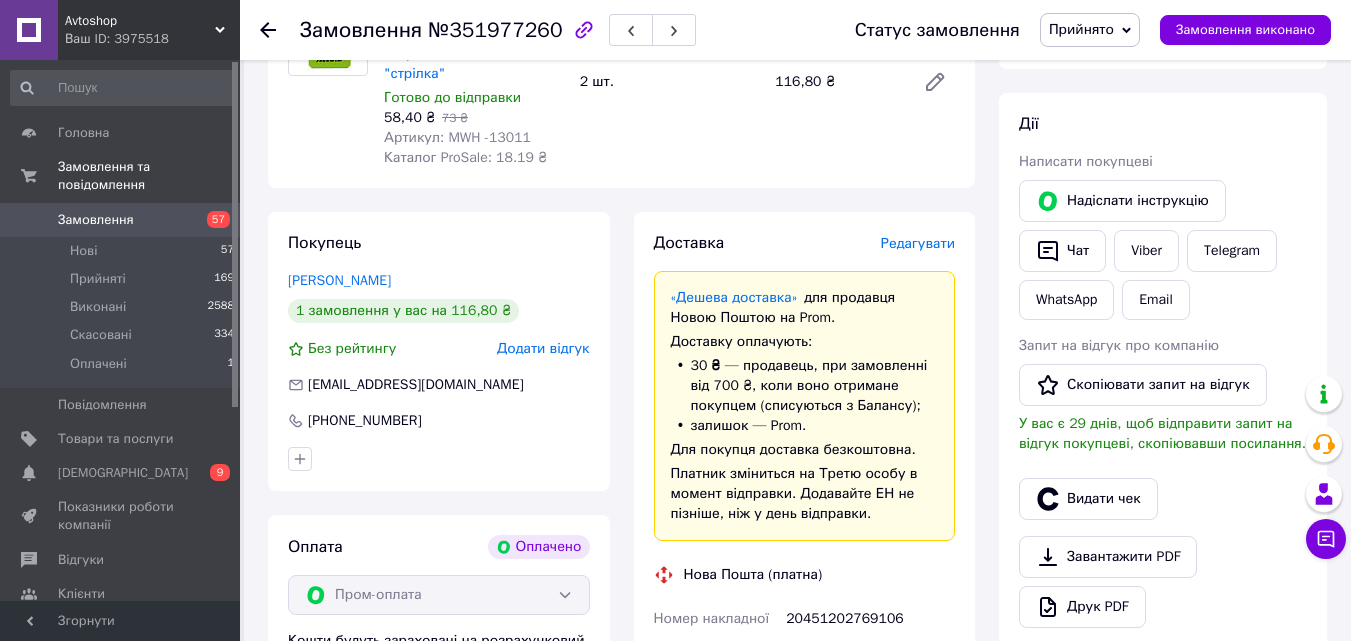 click 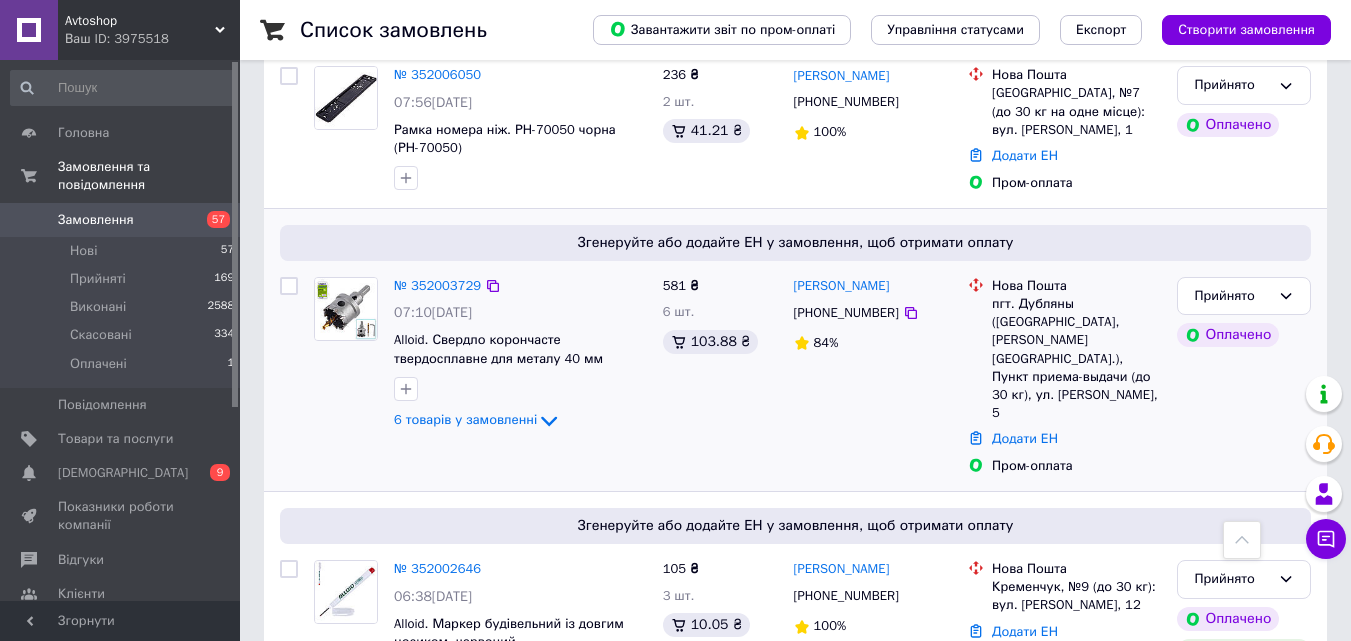 scroll, scrollTop: 900, scrollLeft: 0, axis: vertical 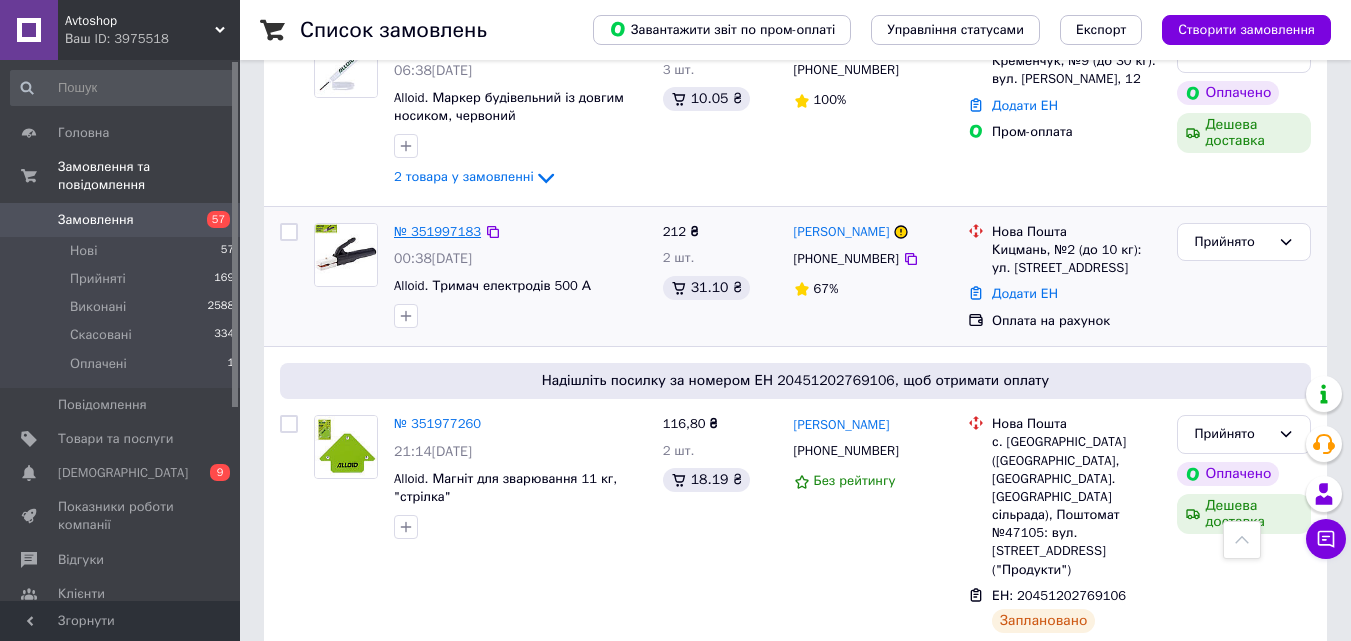 click on "№ 351997183" at bounding box center (437, 231) 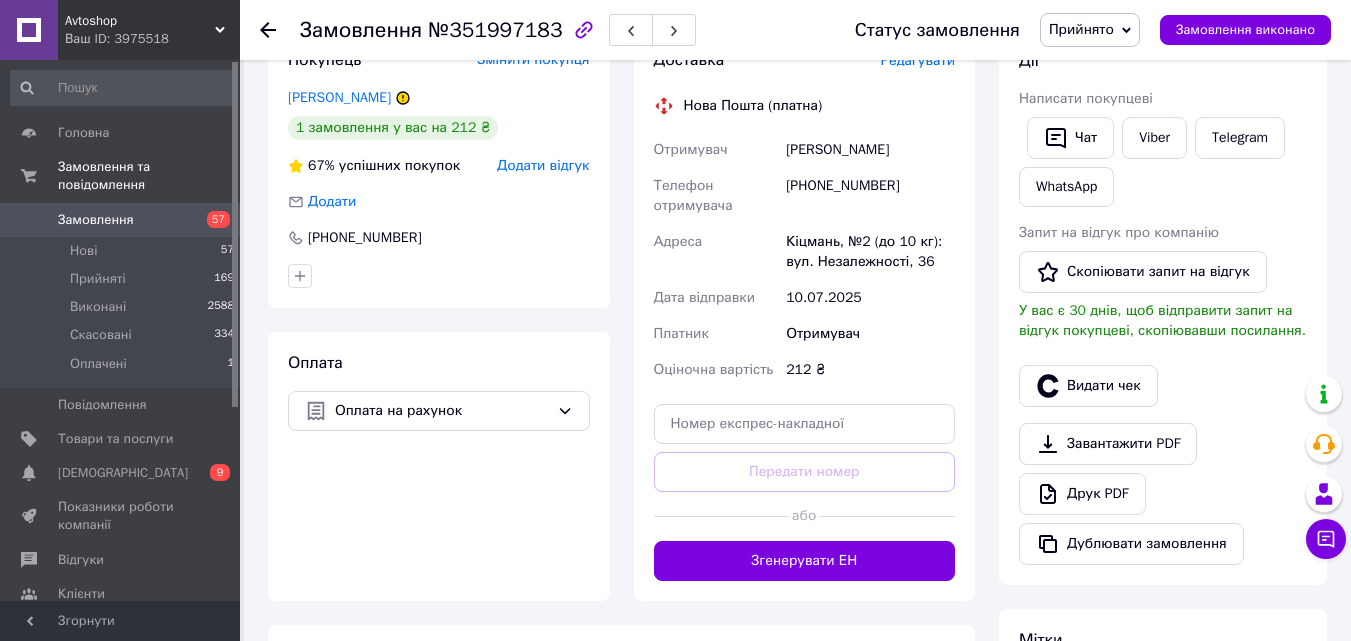 scroll, scrollTop: 166, scrollLeft: 0, axis: vertical 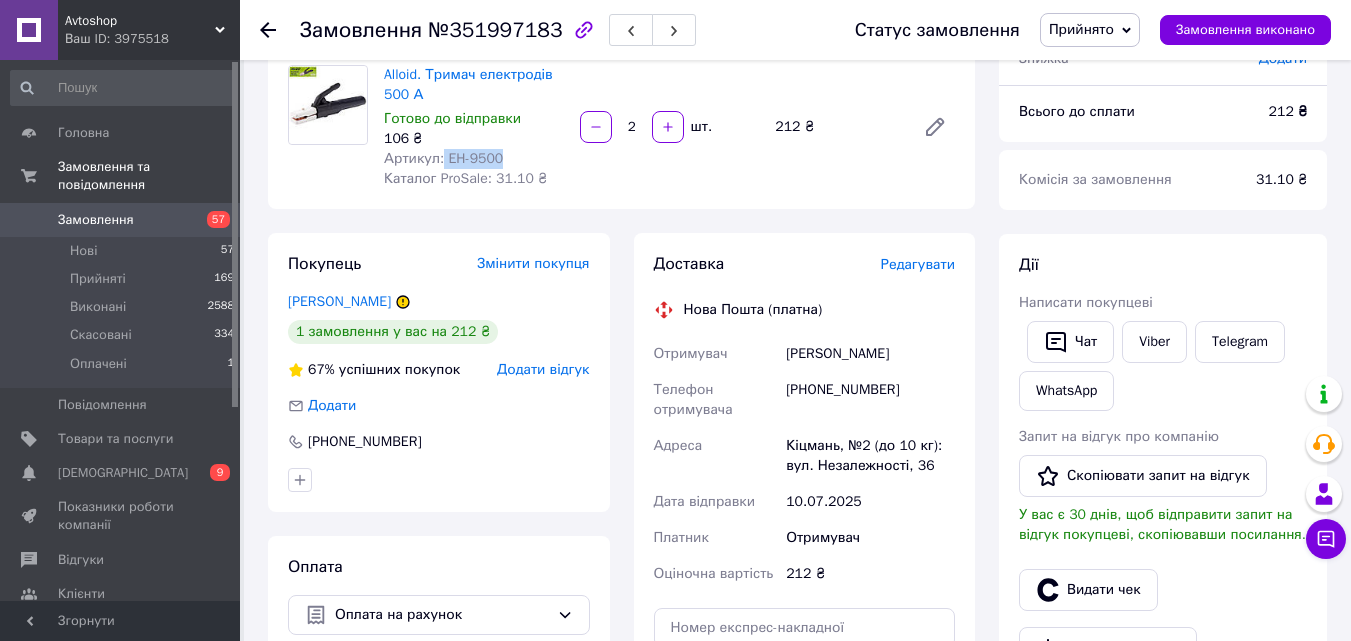 drag, startPoint x: 497, startPoint y: 159, endPoint x: 440, endPoint y: 155, distance: 57.14018 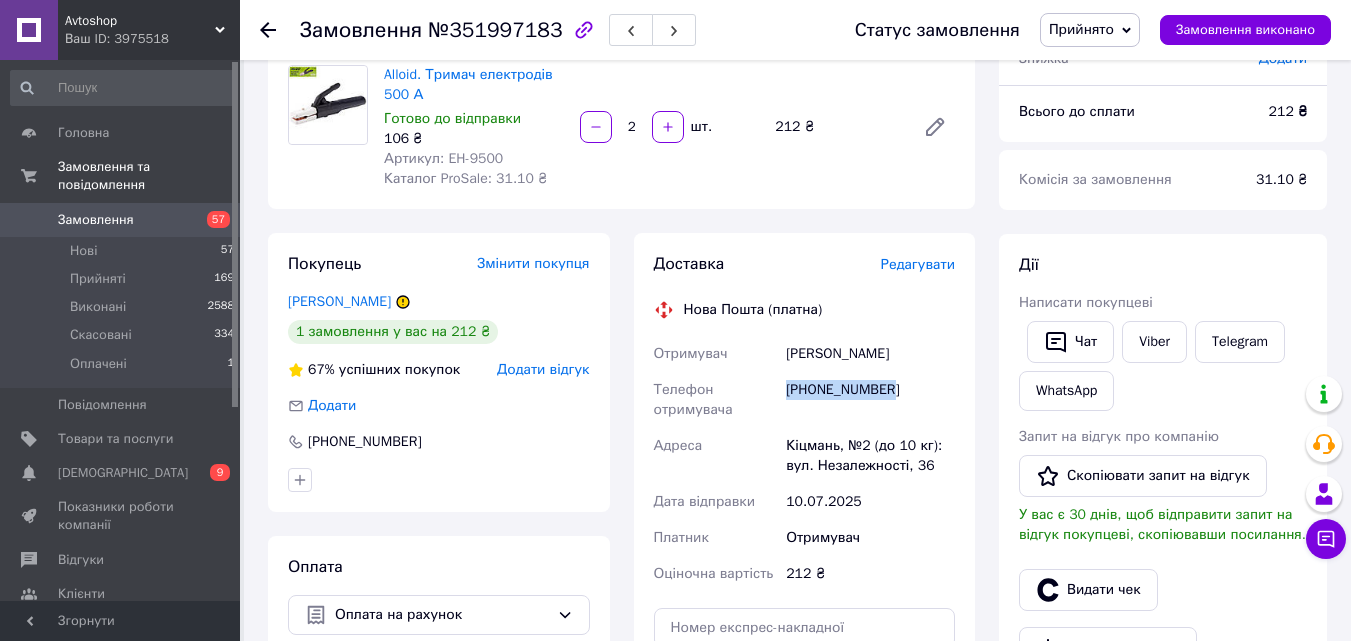 drag, startPoint x: 896, startPoint y: 393, endPoint x: 790, endPoint y: 389, distance: 106.07545 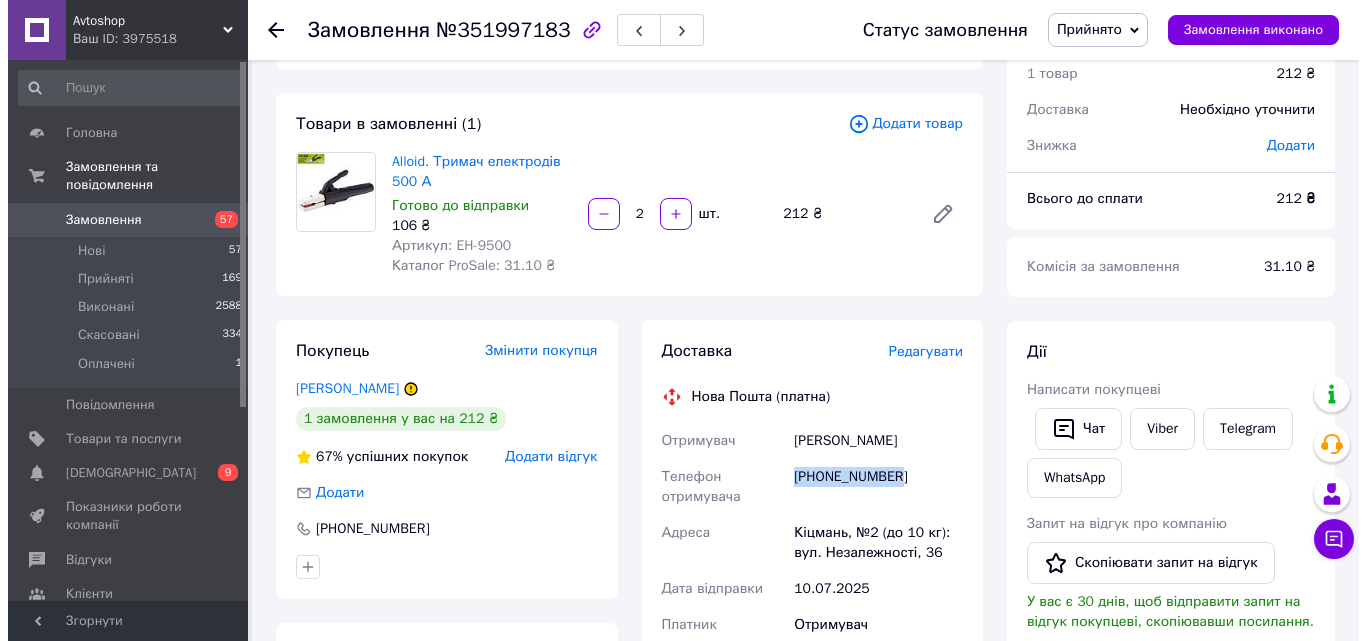 scroll, scrollTop: 100, scrollLeft: 0, axis: vertical 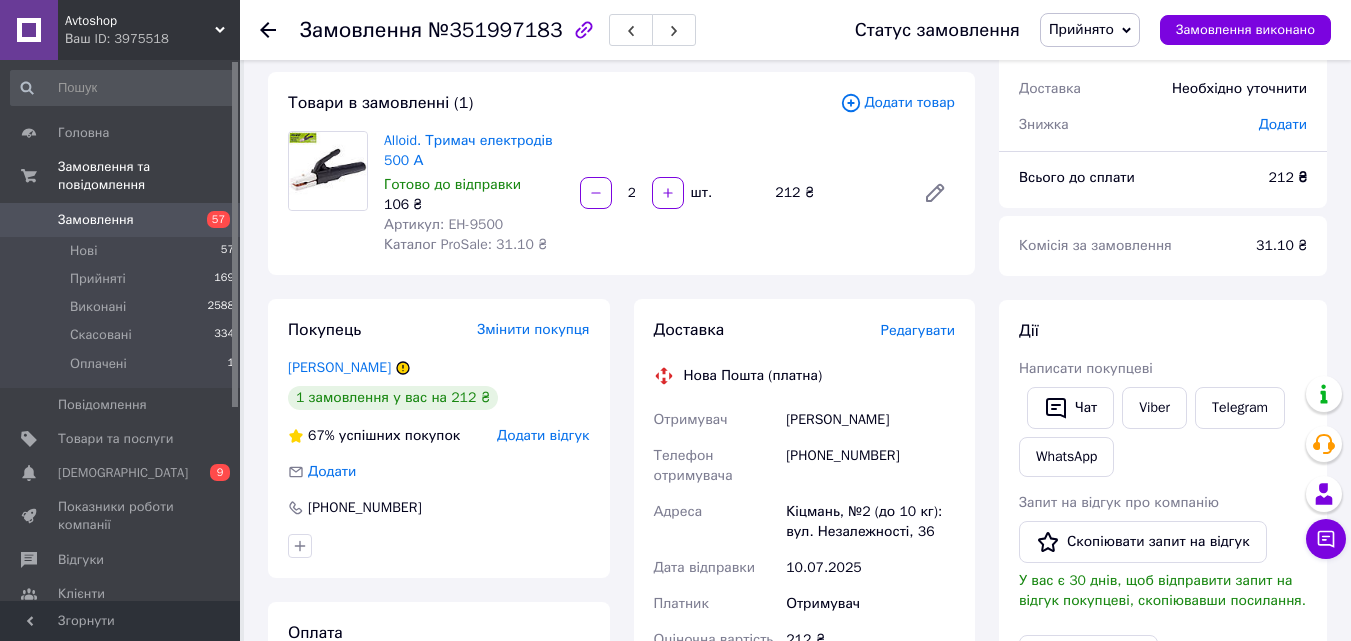 click on "Редагувати" at bounding box center [918, 330] 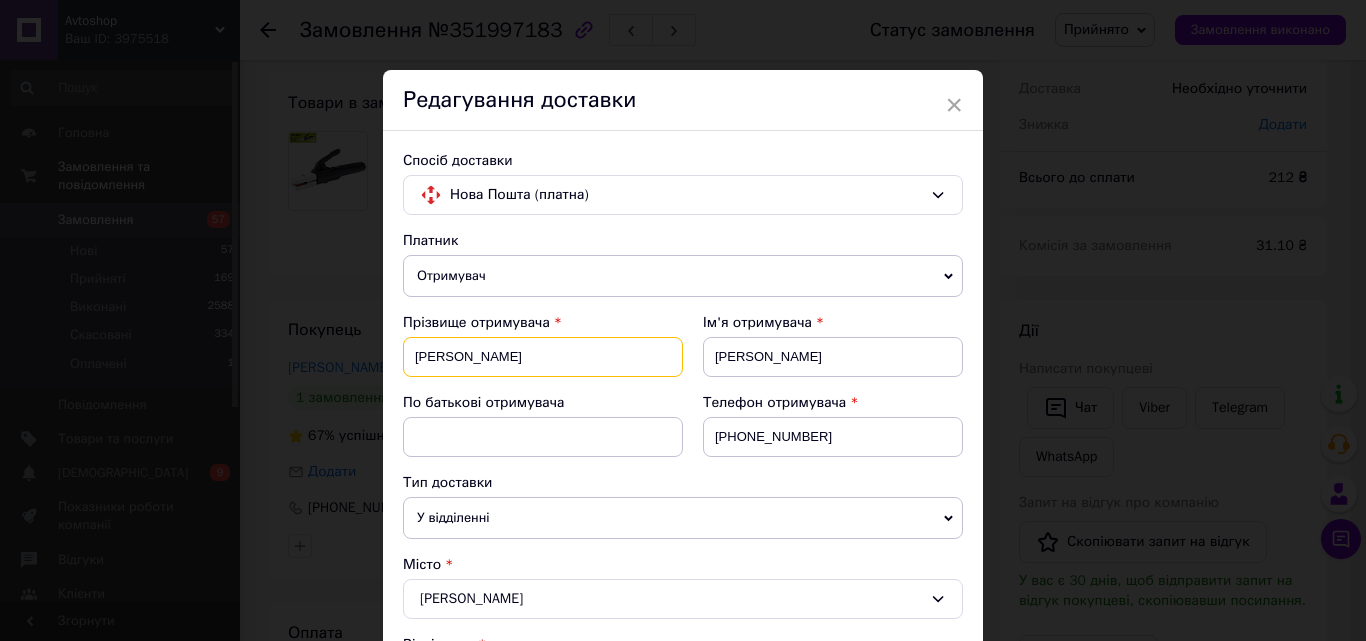 click on "Шклярук" at bounding box center (543, 357) 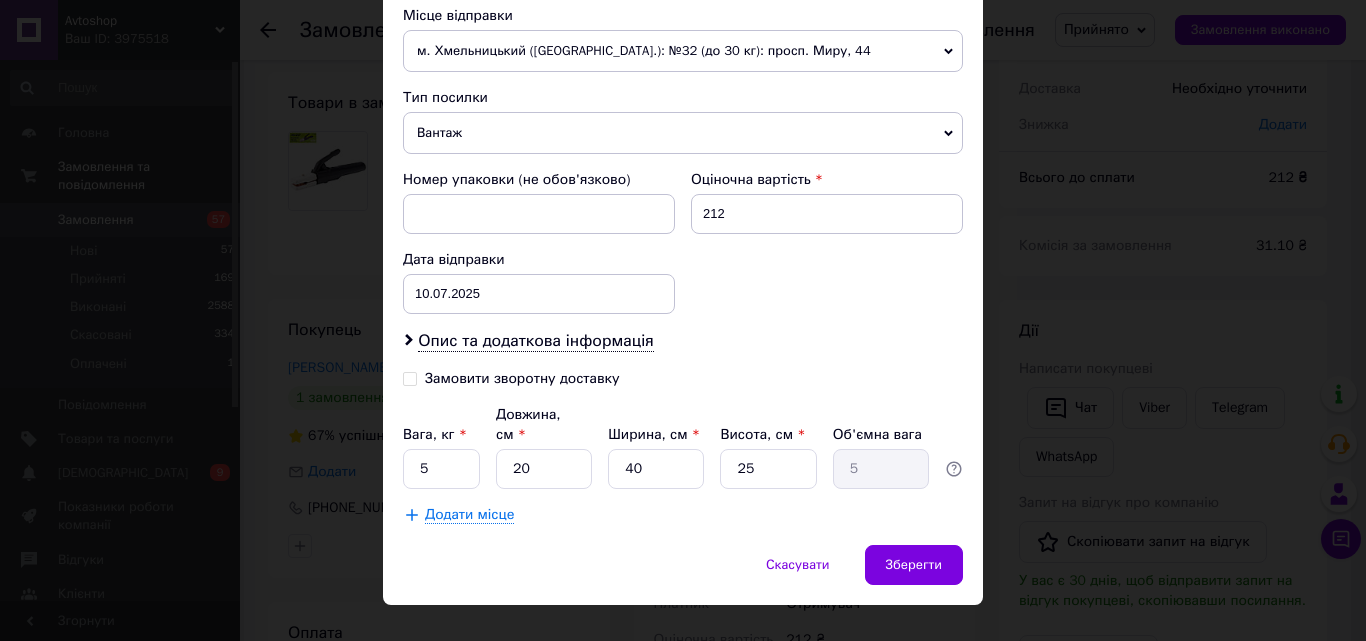 scroll, scrollTop: 723, scrollLeft: 0, axis: vertical 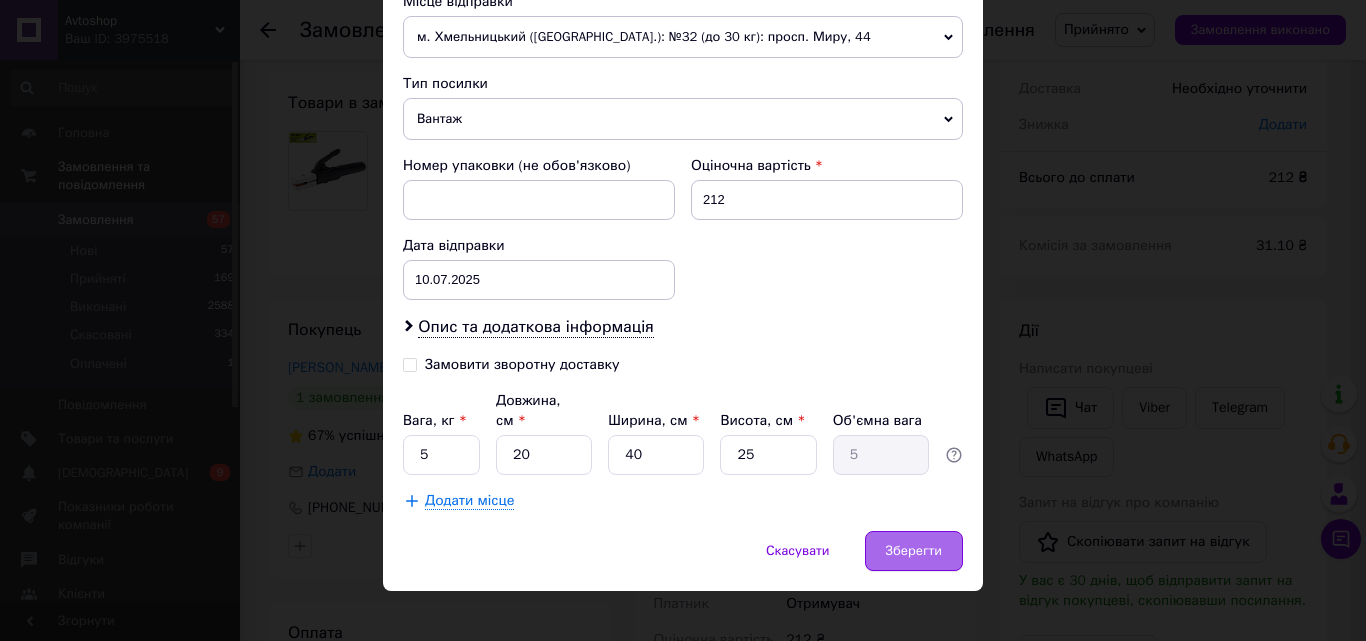 type on "Cклярук" 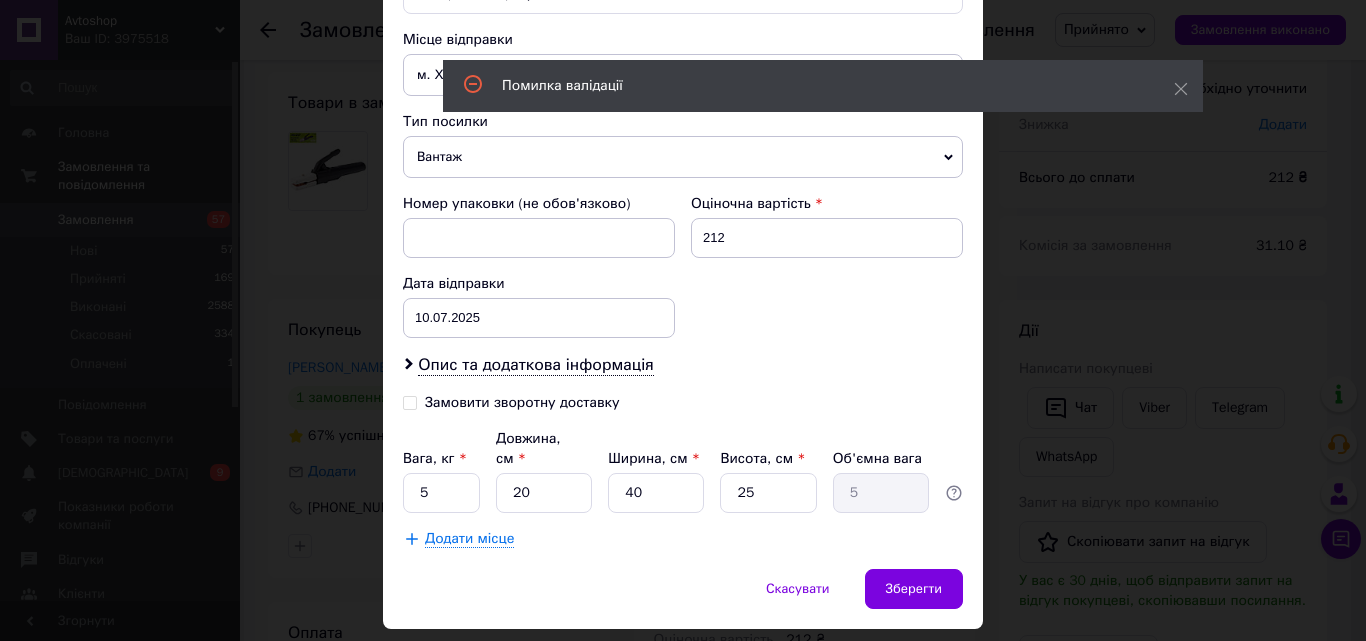 scroll, scrollTop: 47, scrollLeft: 0, axis: vertical 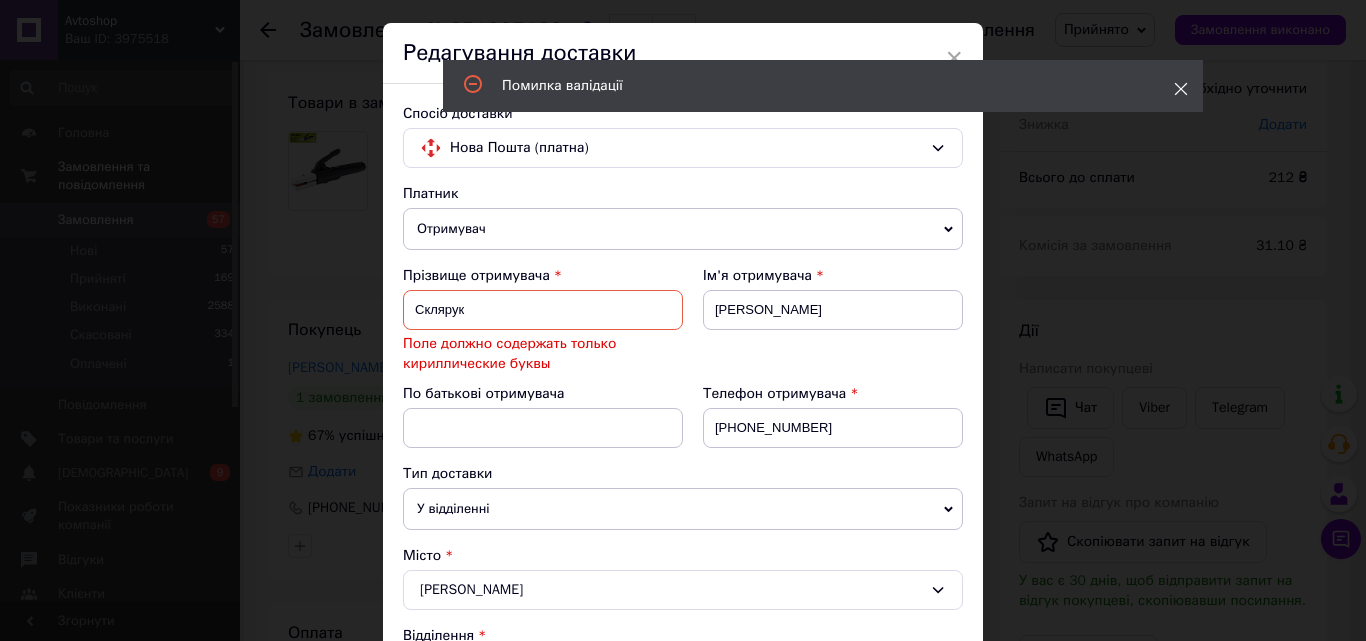 click 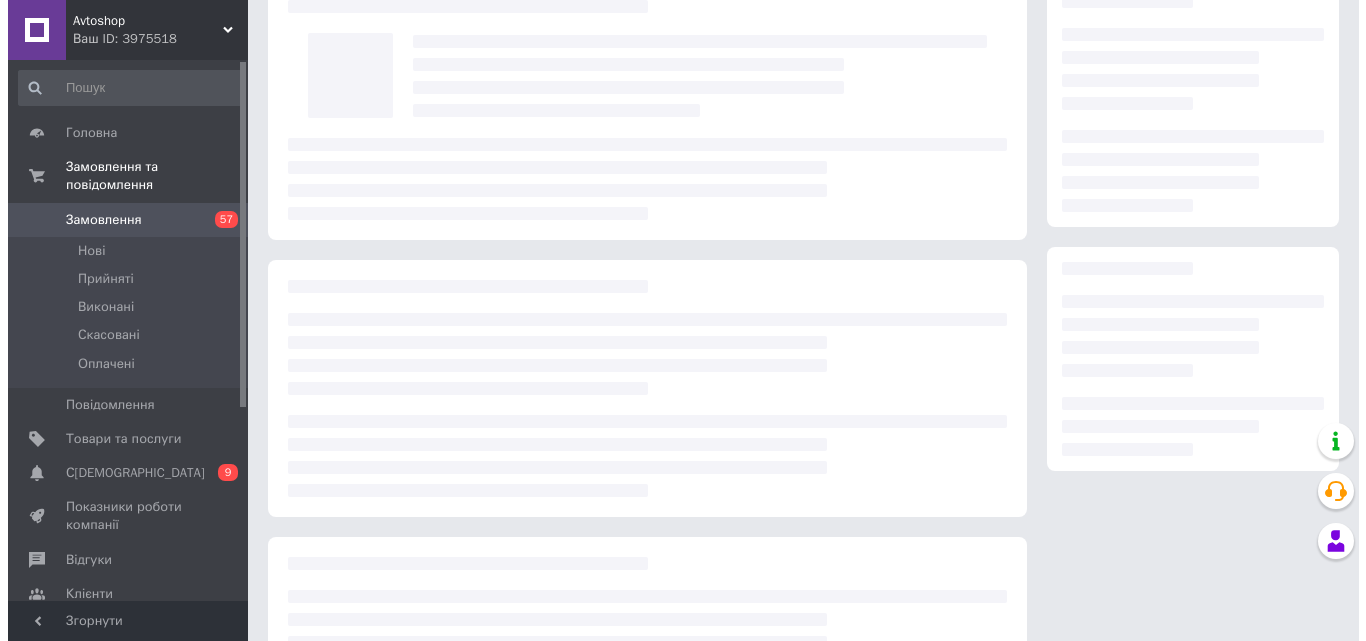scroll, scrollTop: 100, scrollLeft: 0, axis: vertical 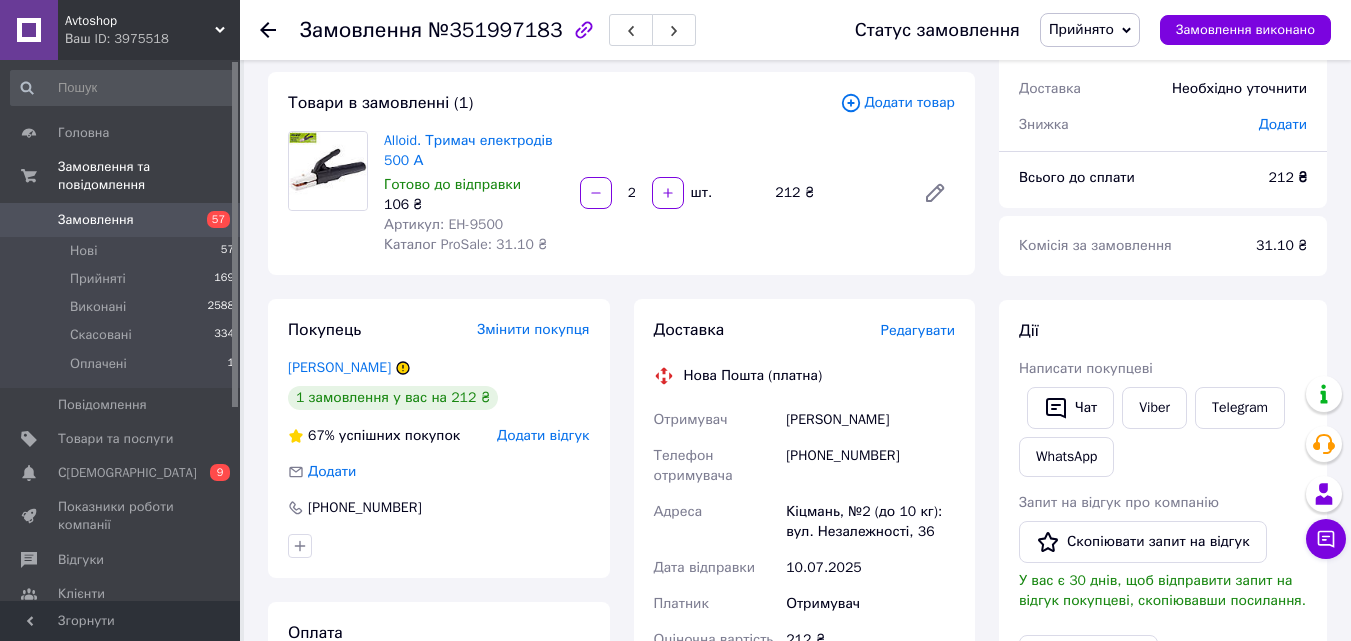 click on "Редагувати" at bounding box center (918, 330) 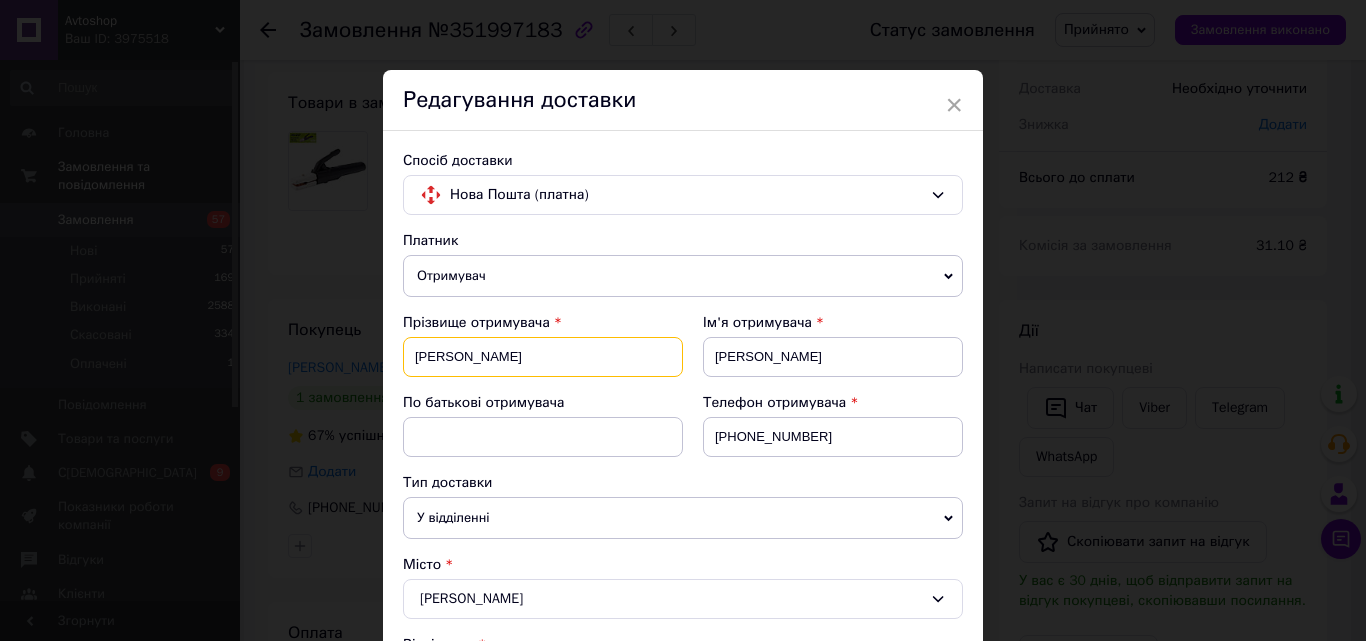 click on "Шклярук" at bounding box center (543, 357) 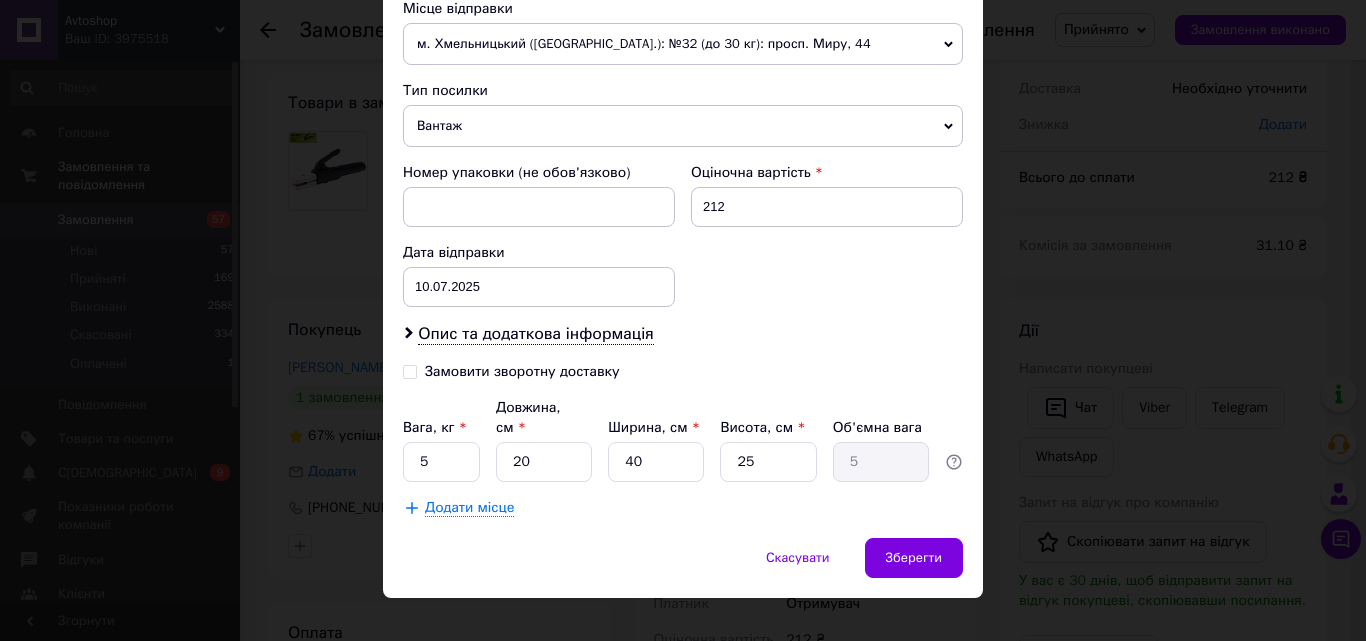 scroll, scrollTop: 723, scrollLeft: 0, axis: vertical 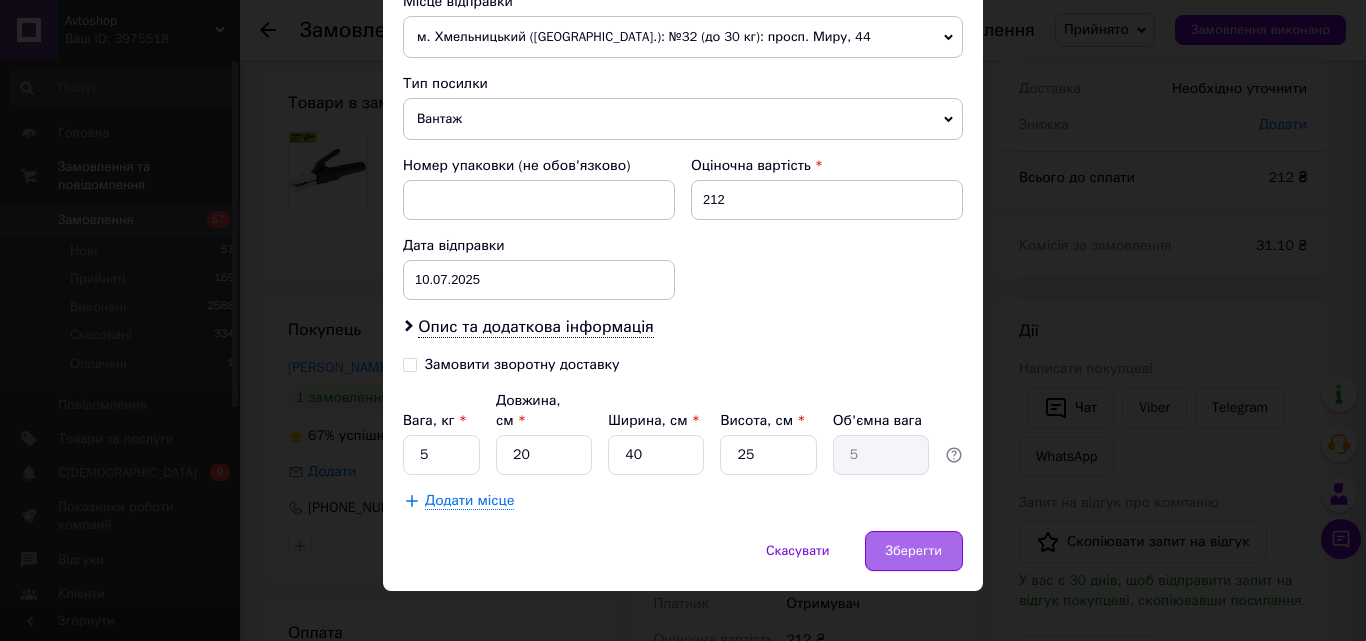 drag, startPoint x: 897, startPoint y: 522, endPoint x: 905, endPoint y: 546, distance: 25.298222 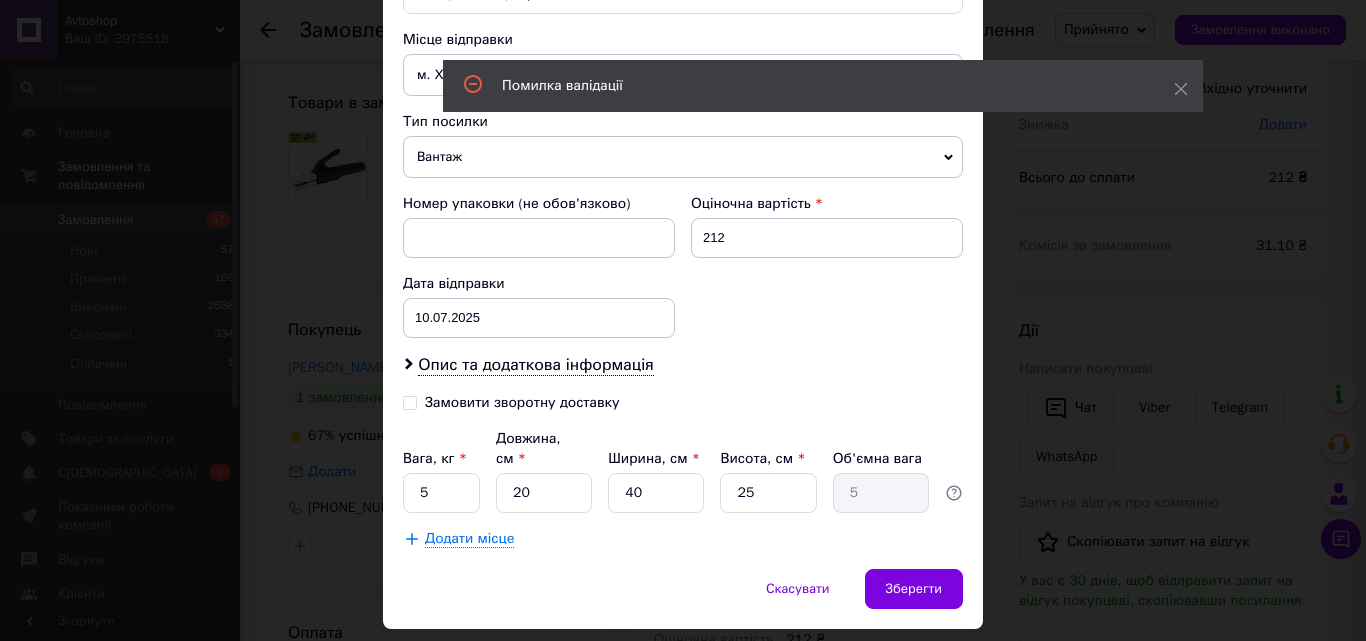 scroll, scrollTop: 47, scrollLeft: 0, axis: vertical 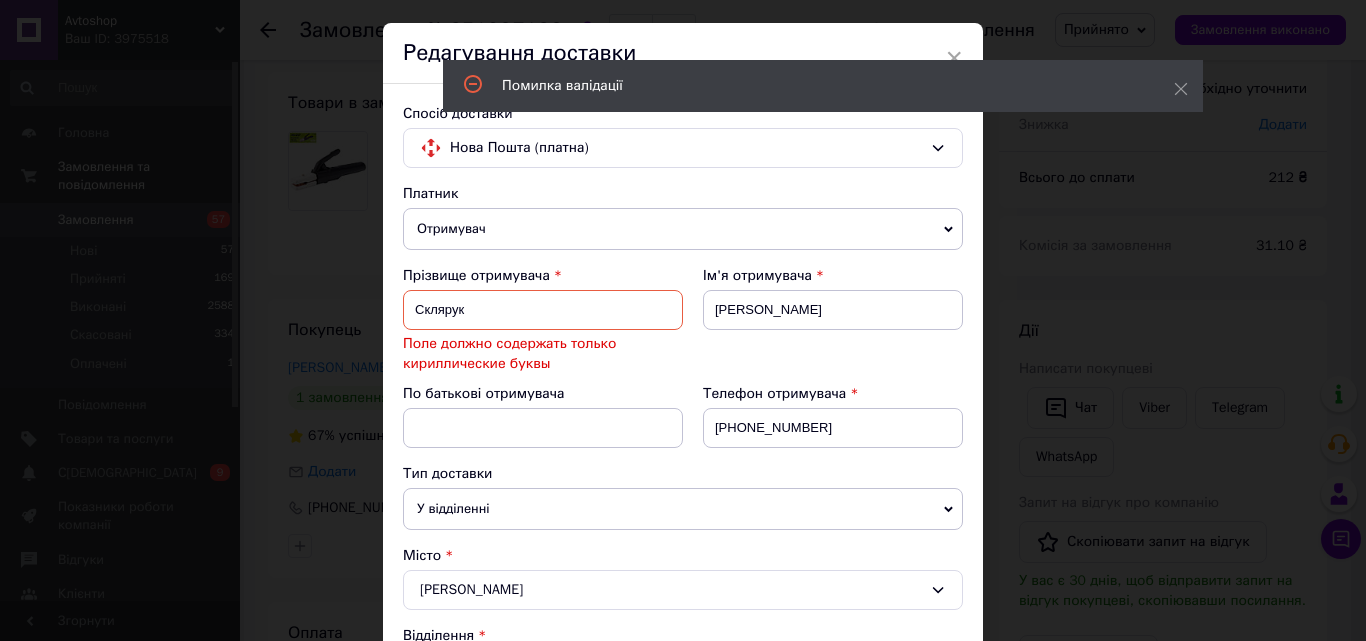 click on "Cклярук" at bounding box center (543, 310) 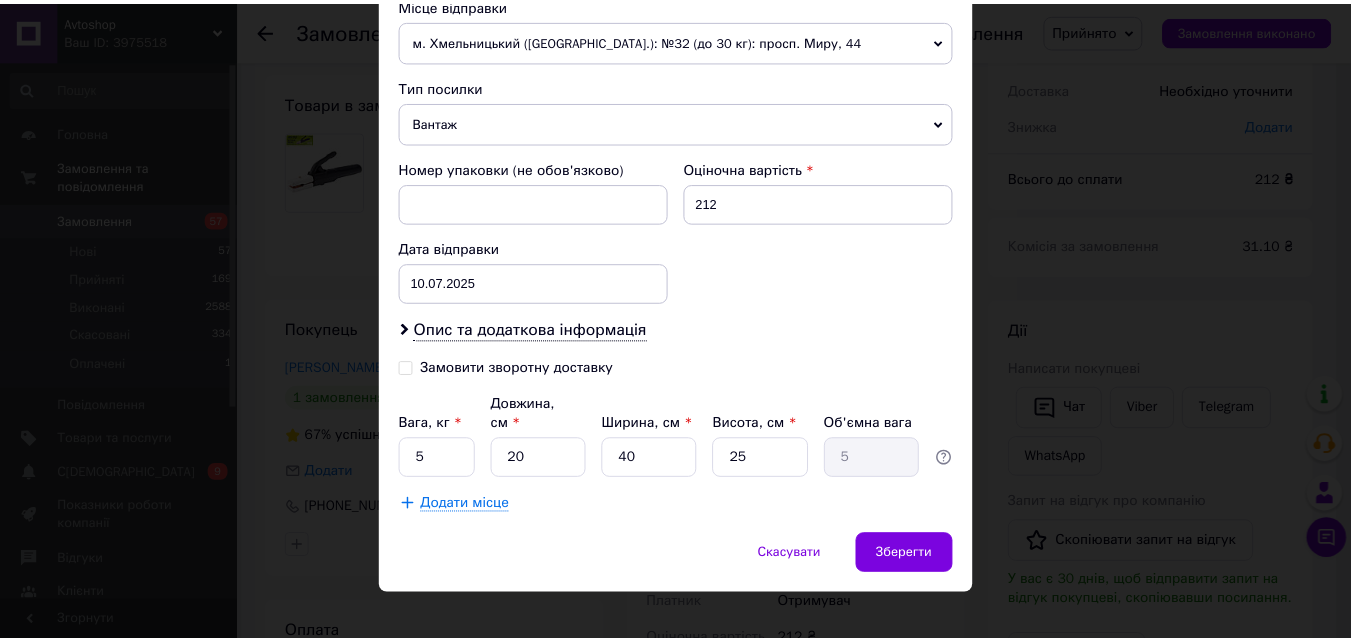 scroll, scrollTop: 723, scrollLeft: 0, axis: vertical 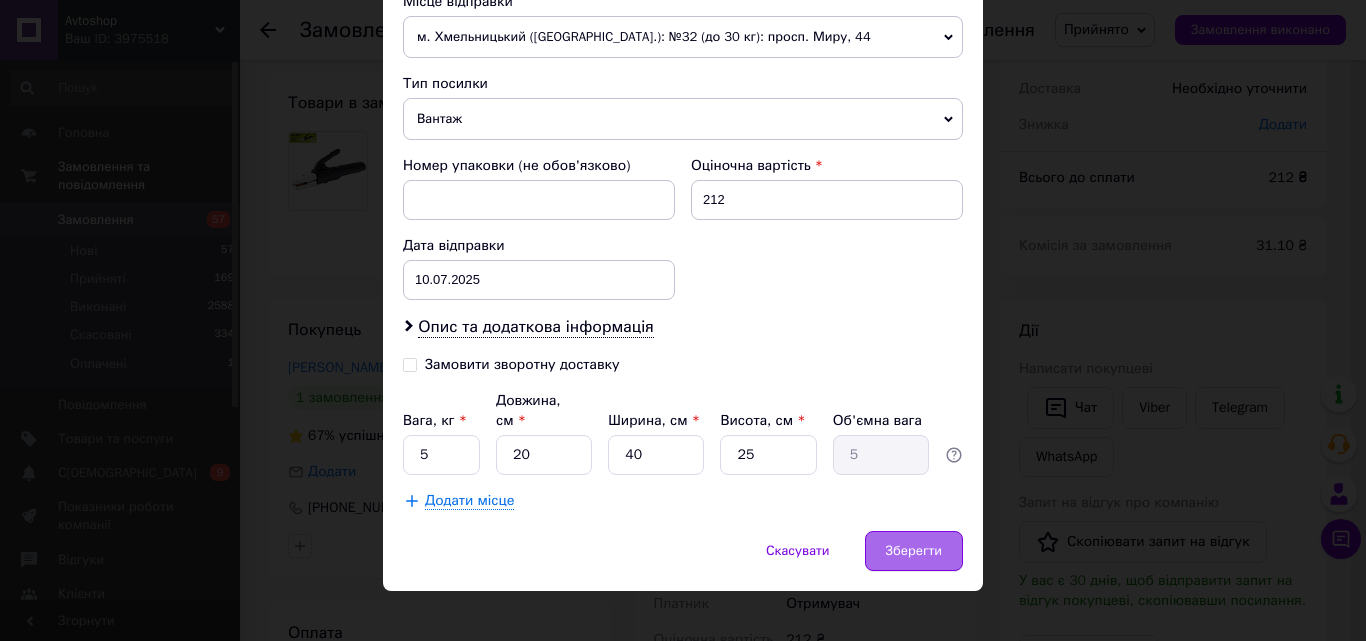 type on "Склярук" 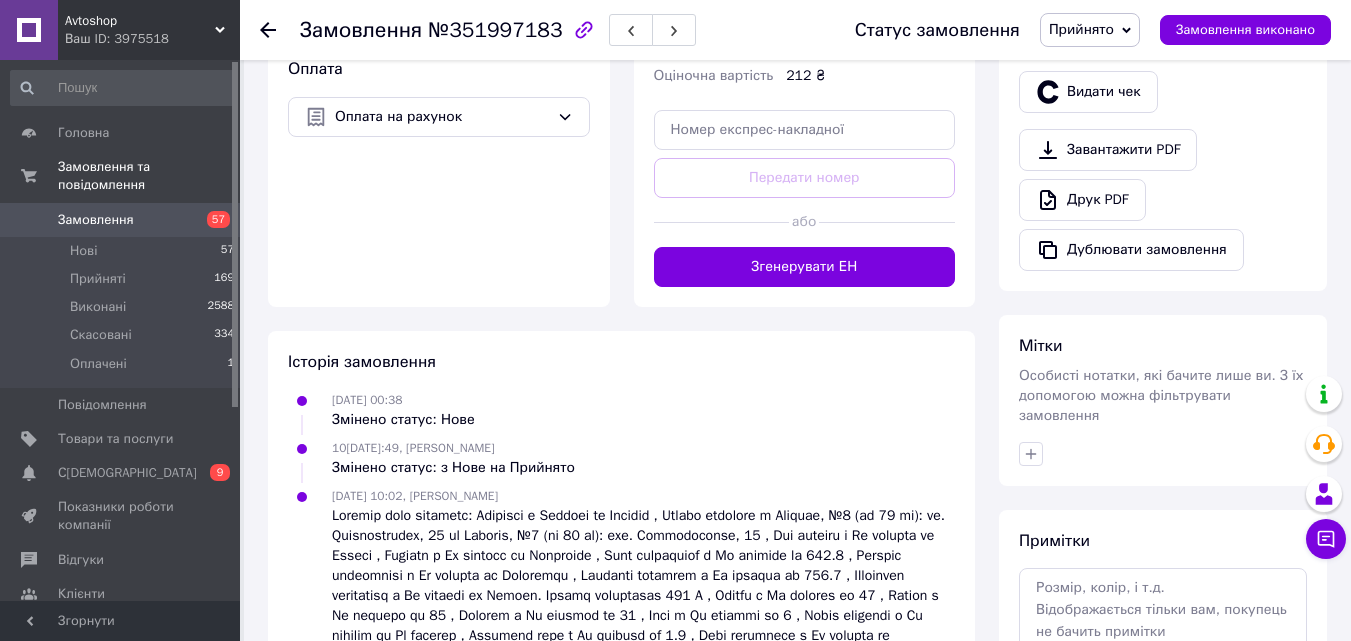 scroll, scrollTop: 700, scrollLeft: 0, axis: vertical 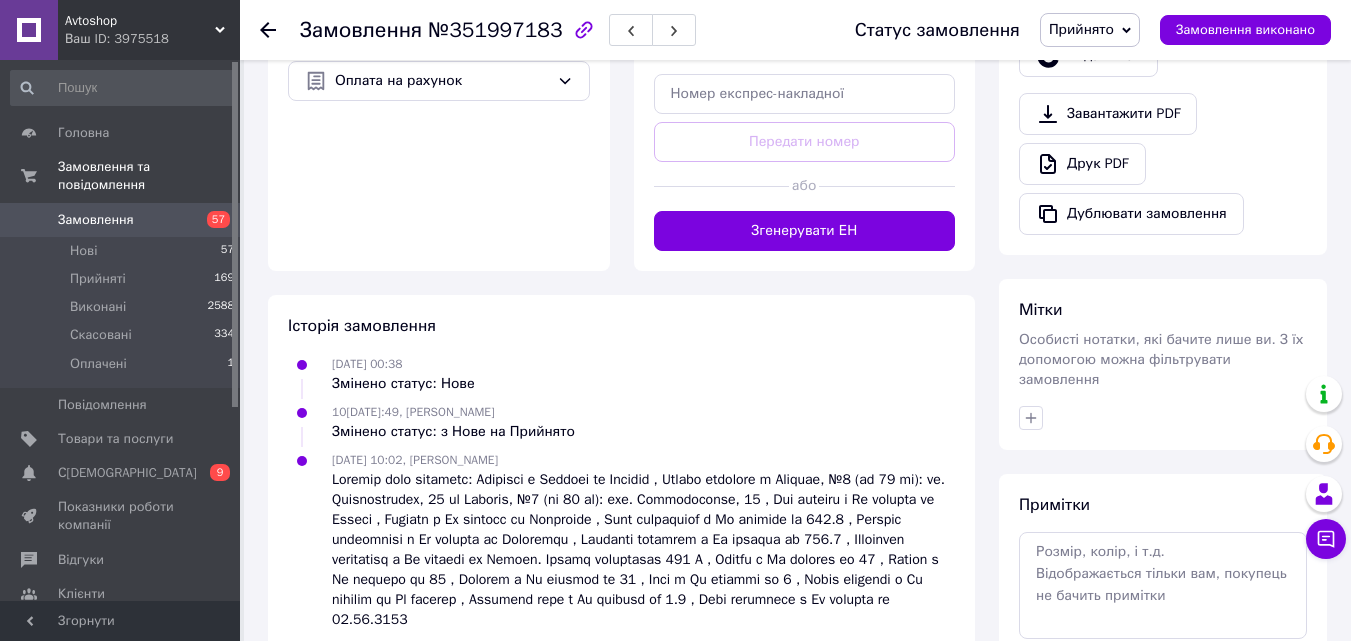 click 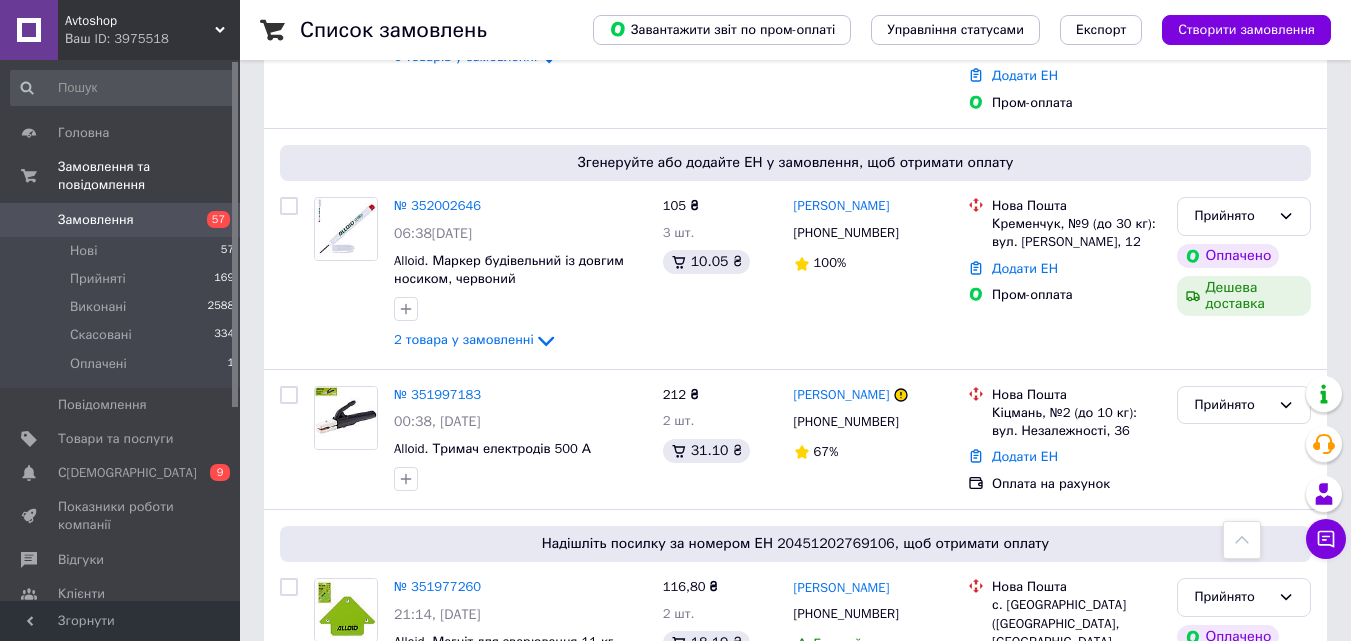 scroll, scrollTop: 700, scrollLeft: 0, axis: vertical 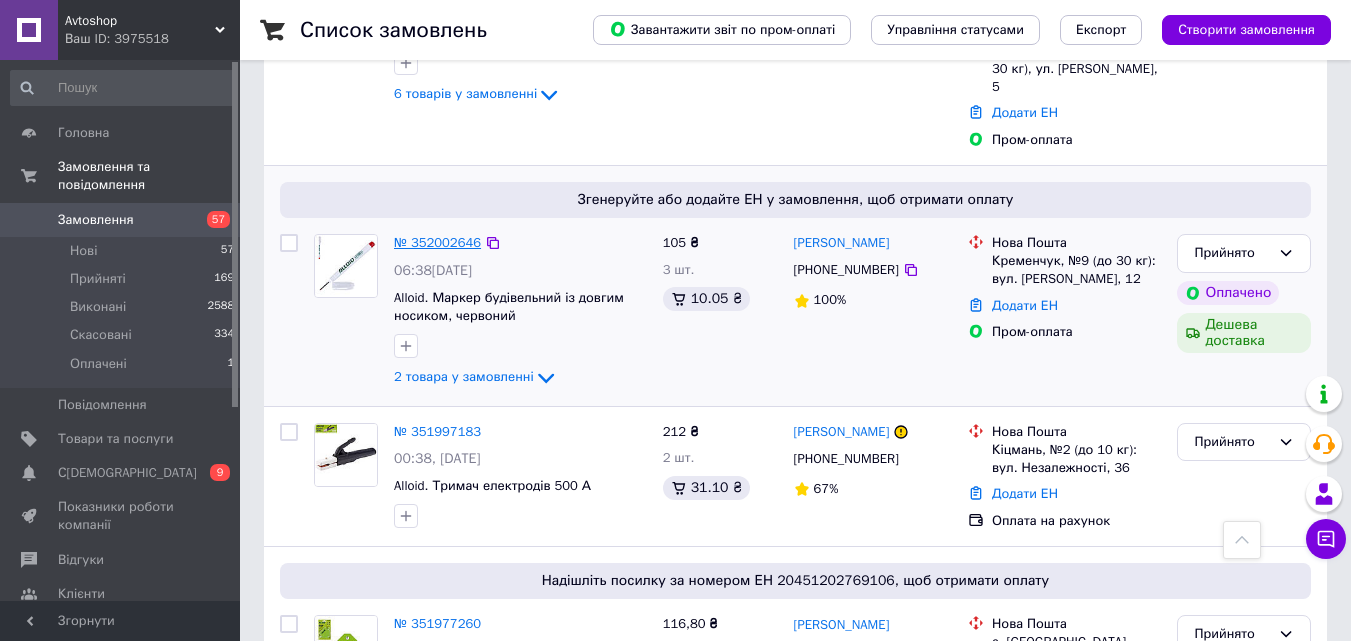 click on "№ 352002646" at bounding box center [437, 242] 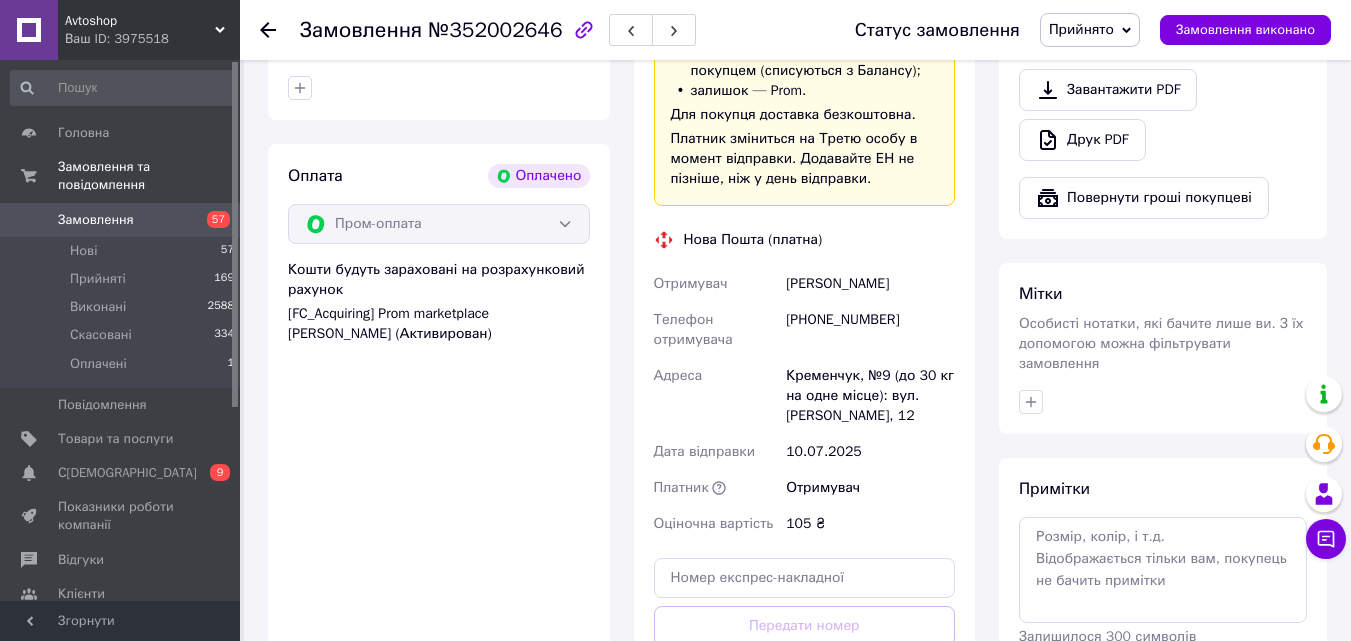scroll, scrollTop: 1000, scrollLeft: 0, axis: vertical 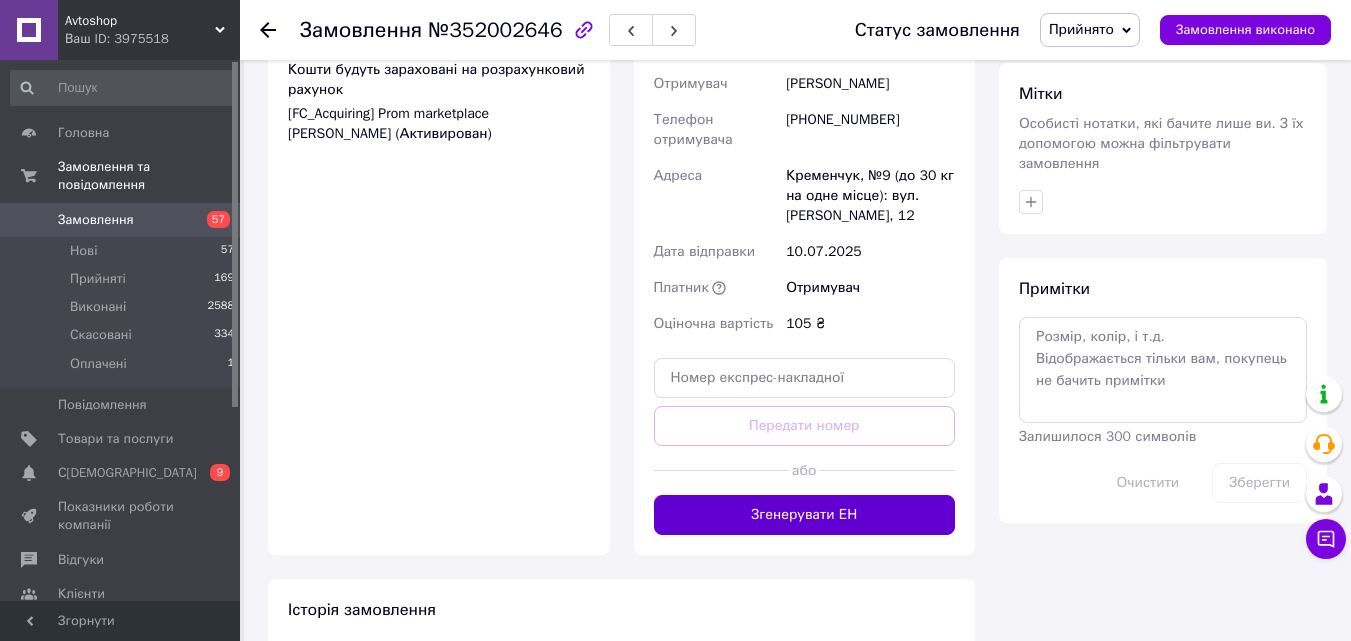 click on "Згенерувати ЕН" at bounding box center [805, 515] 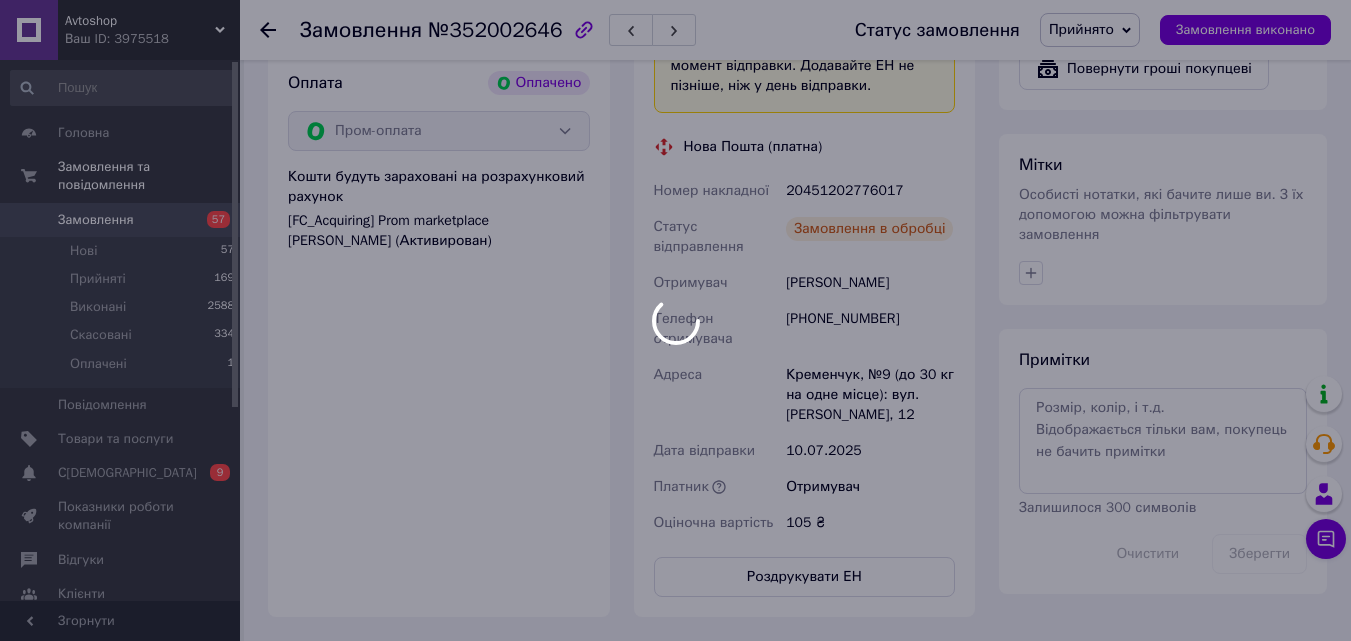 scroll, scrollTop: 800, scrollLeft: 0, axis: vertical 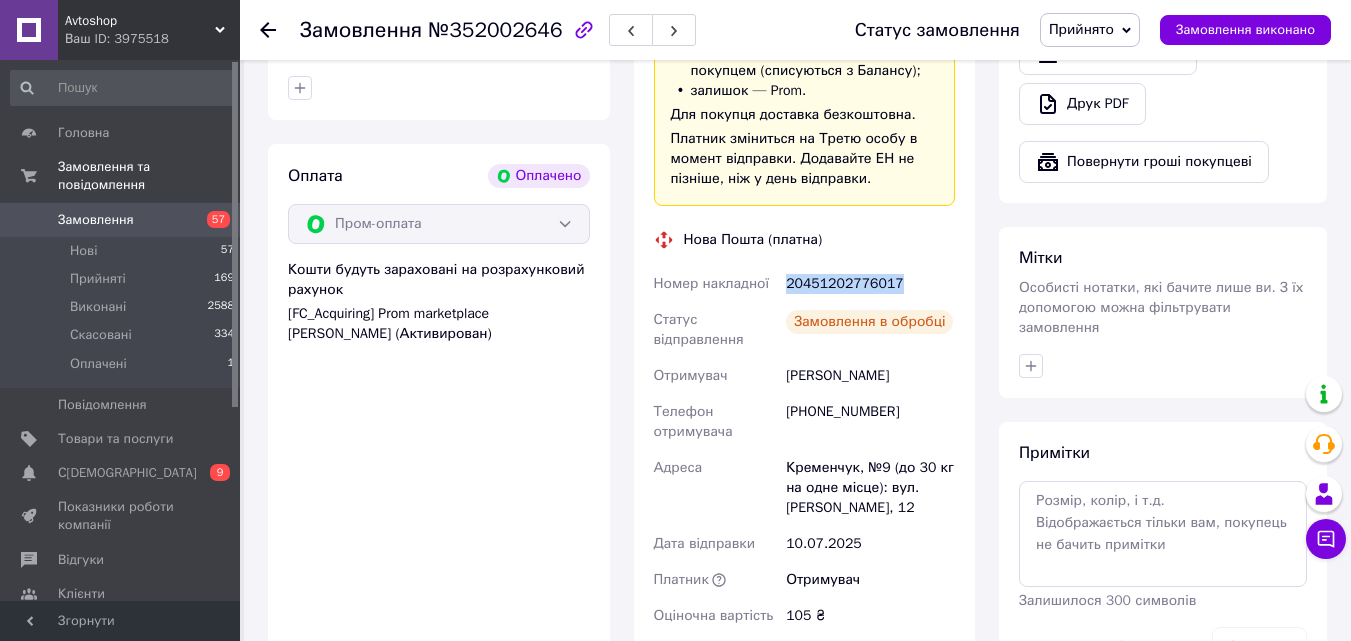 drag, startPoint x: 905, startPoint y: 262, endPoint x: 782, endPoint y: 265, distance: 123.03658 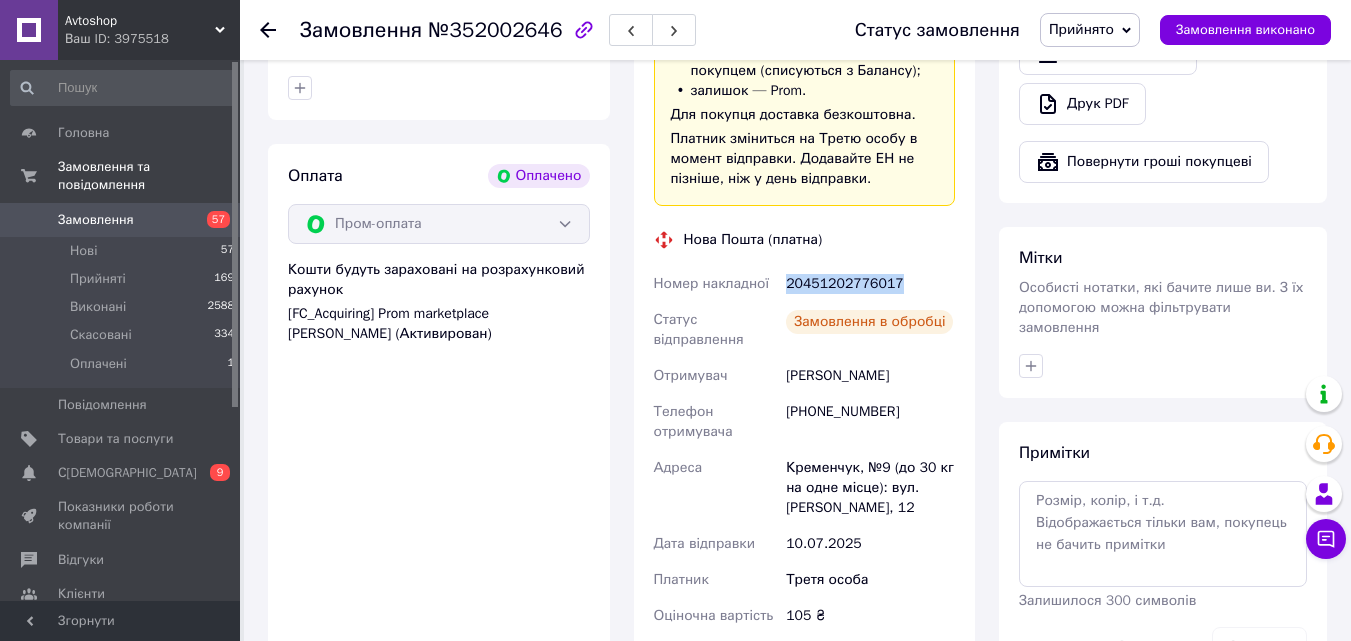 click on "Замовлення в обробці" at bounding box center [870, 330] 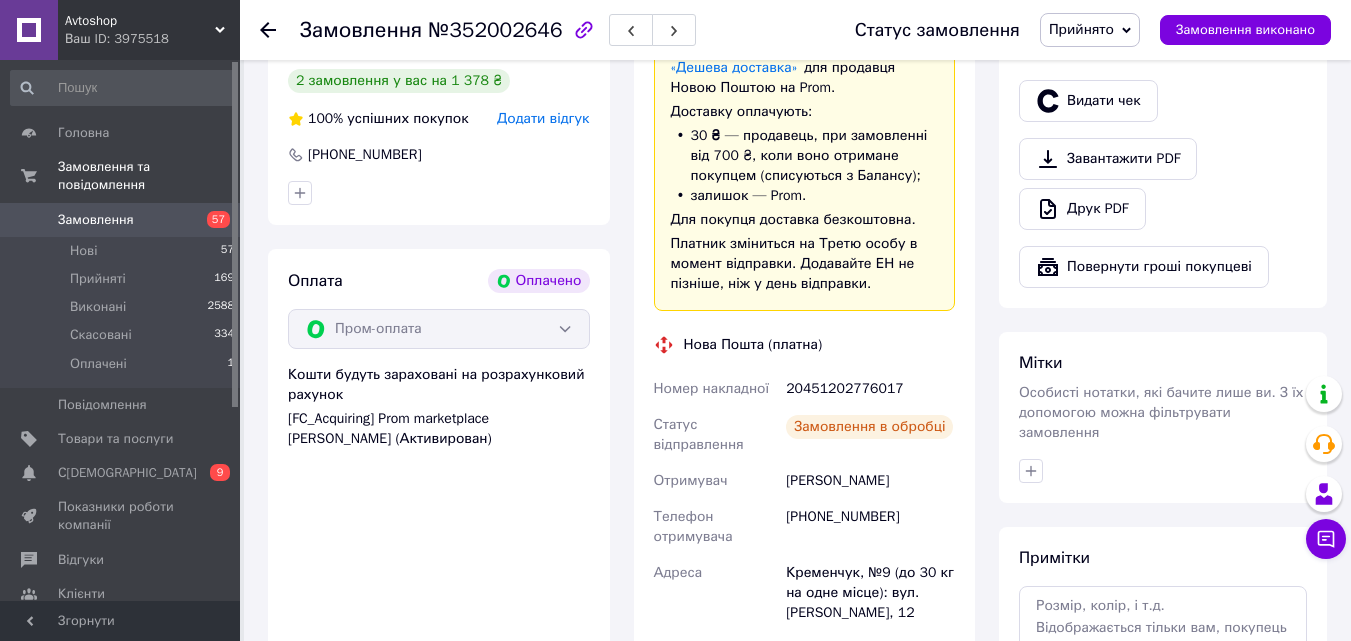 scroll, scrollTop: 700, scrollLeft: 0, axis: vertical 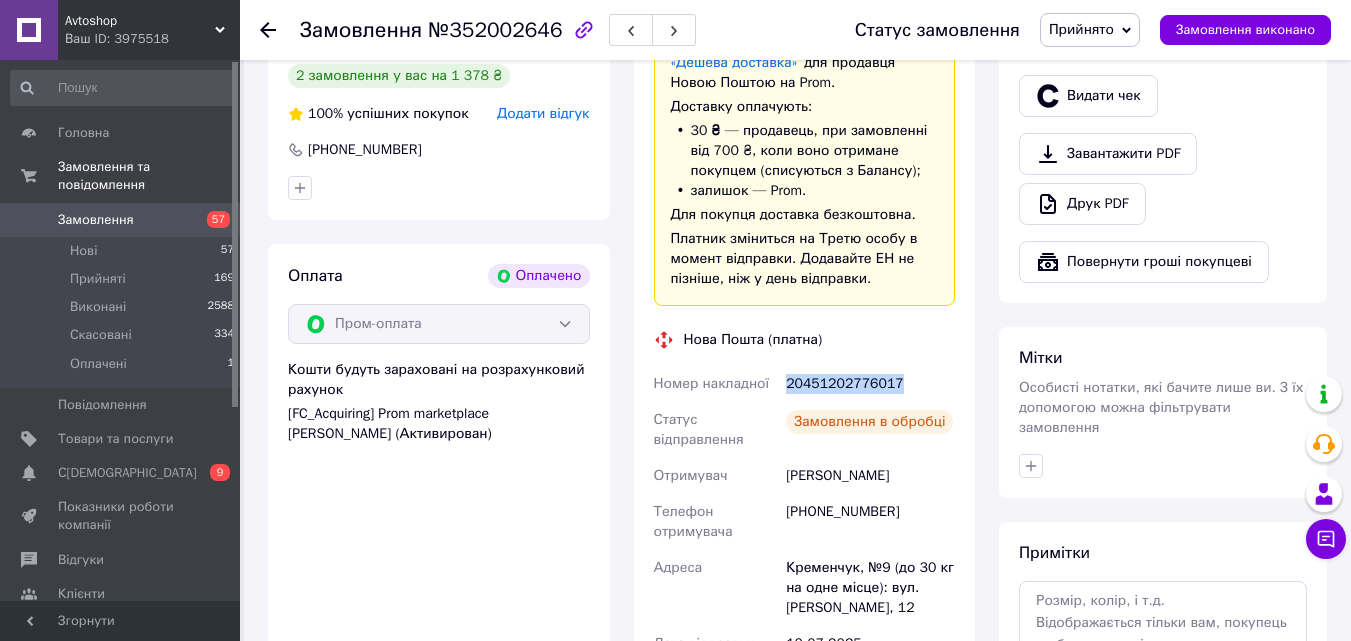 drag, startPoint x: 907, startPoint y: 372, endPoint x: 788, endPoint y: 366, distance: 119.15116 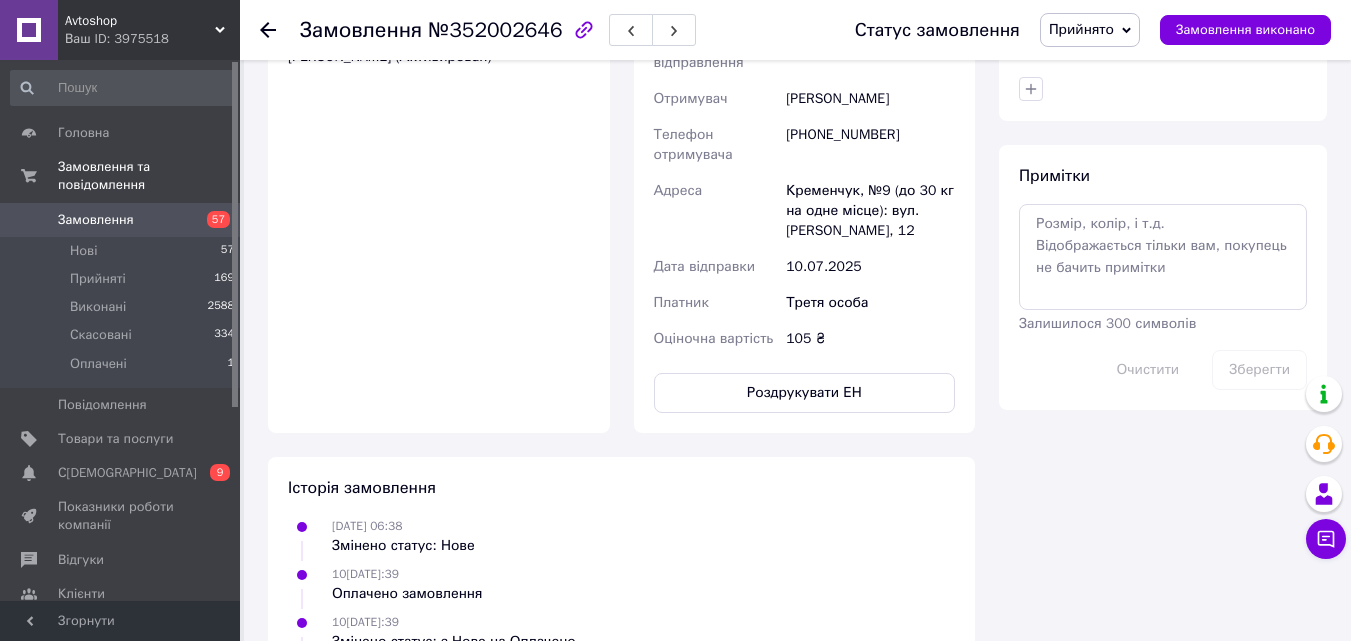 scroll, scrollTop: 1100, scrollLeft: 0, axis: vertical 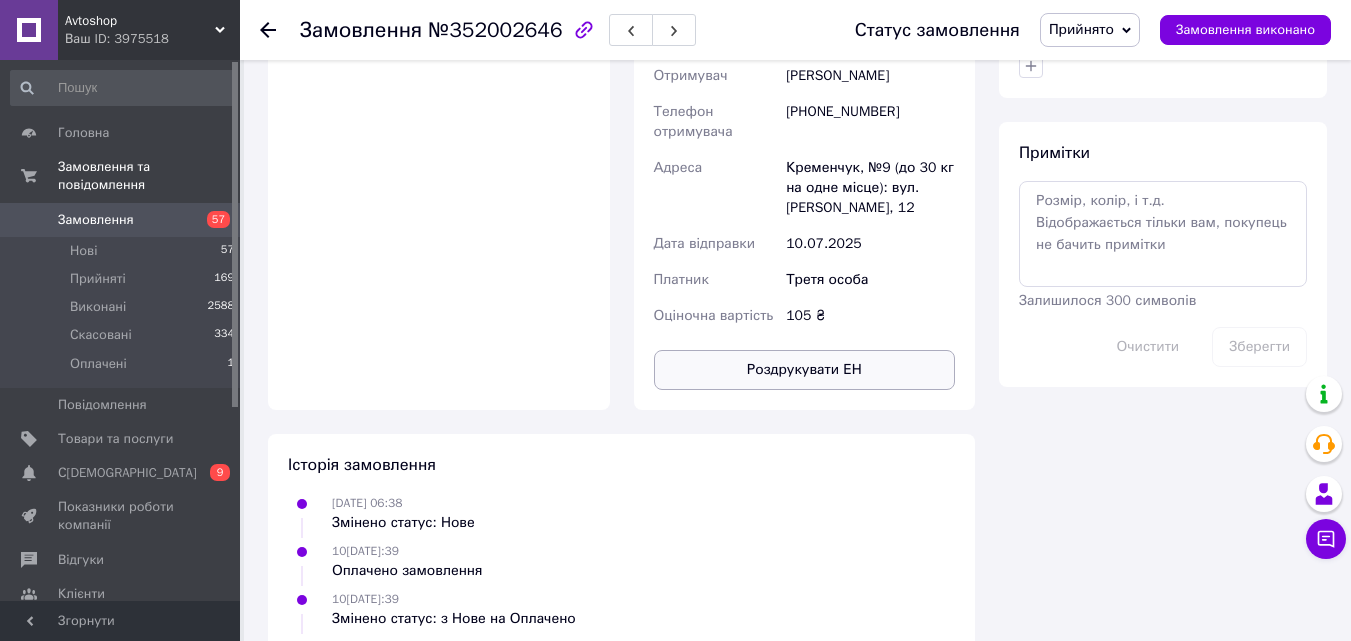 click on "Роздрукувати ЕН" at bounding box center (805, 370) 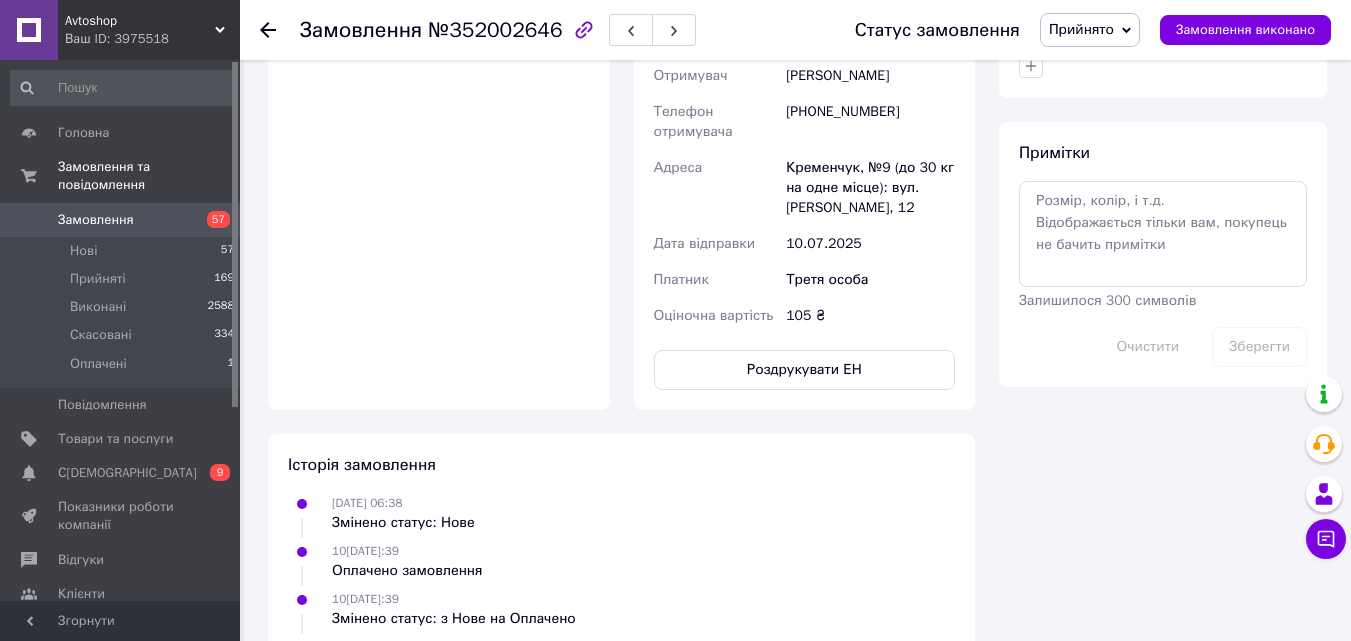click on "Оплата Оплачено Пром-оплата Кошти будуть зараховані на розрахунковий рахунок [FC_Acquiring] Prom marketplace Алексєєв Олександр Андрійович (Активирован)" at bounding box center [439, 127] 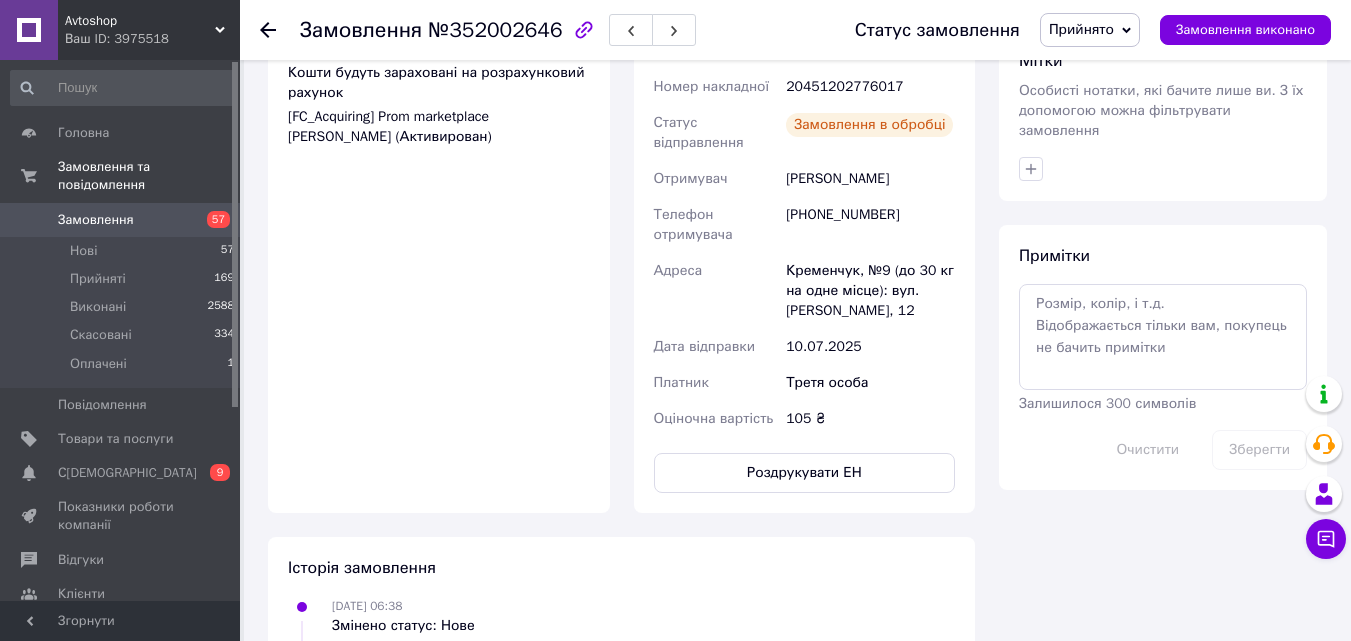 scroll, scrollTop: 900, scrollLeft: 0, axis: vertical 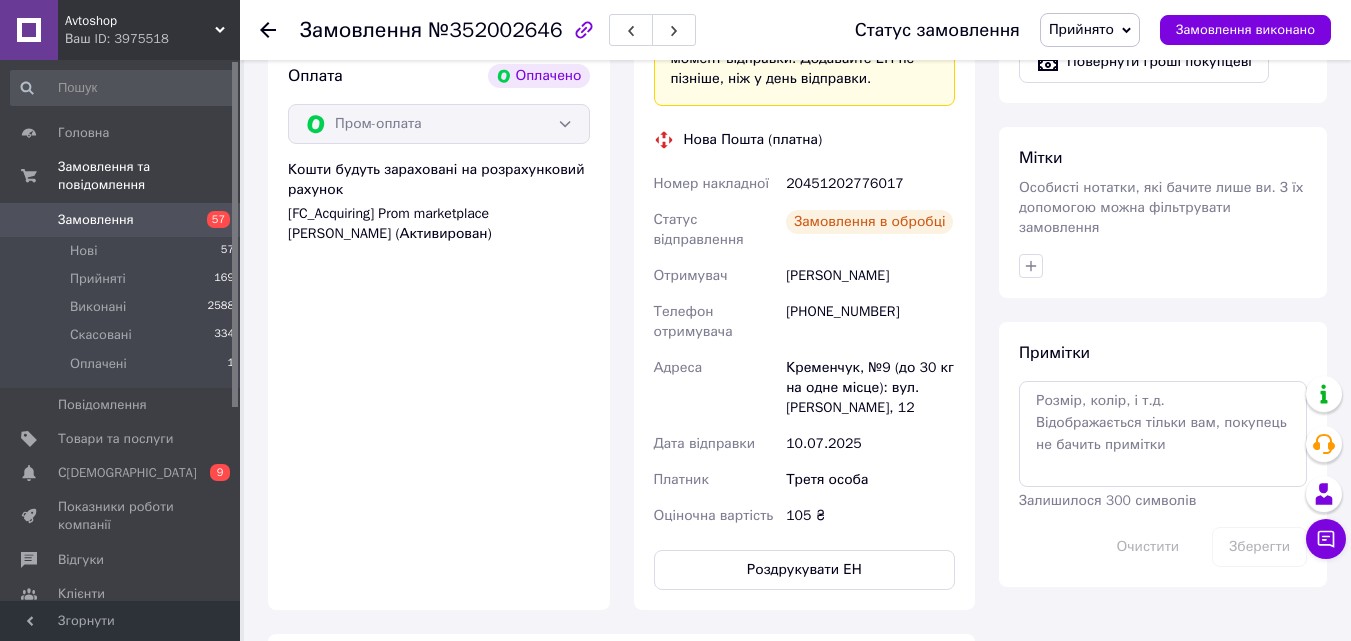 drag, startPoint x: 912, startPoint y: 260, endPoint x: 782, endPoint y: 252, distance: 130.24593 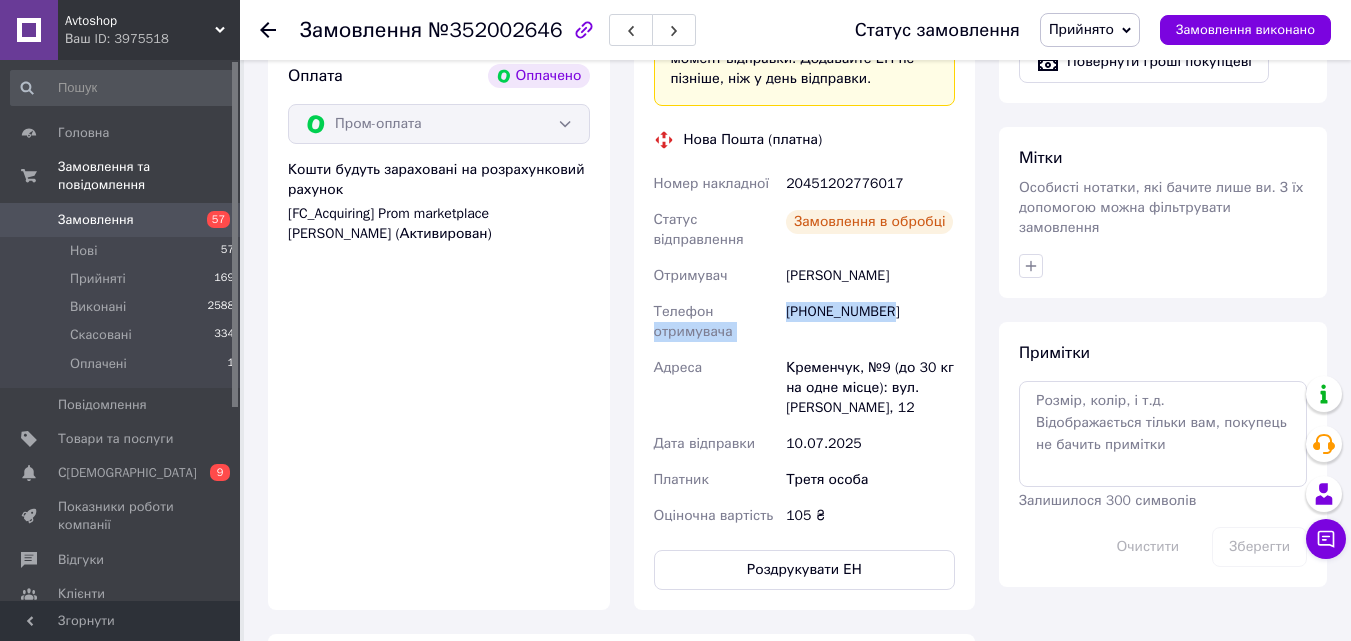 drag, startPoint x: 899, startPoint y: 285, endPoint x: 780, endPoint y: 290, distance: 119.104996 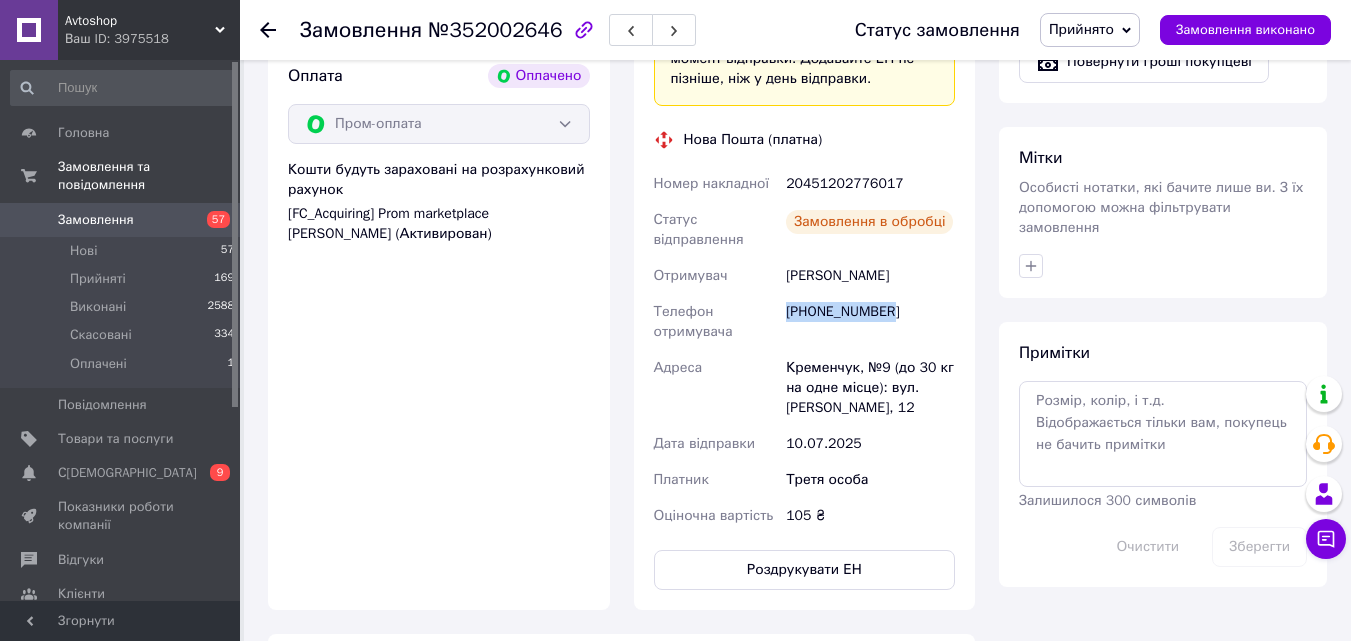 drag, startPoint x: 924, startPoint y: 292, endPoint x: 782, endPoint y: 293, distance: 142.00352 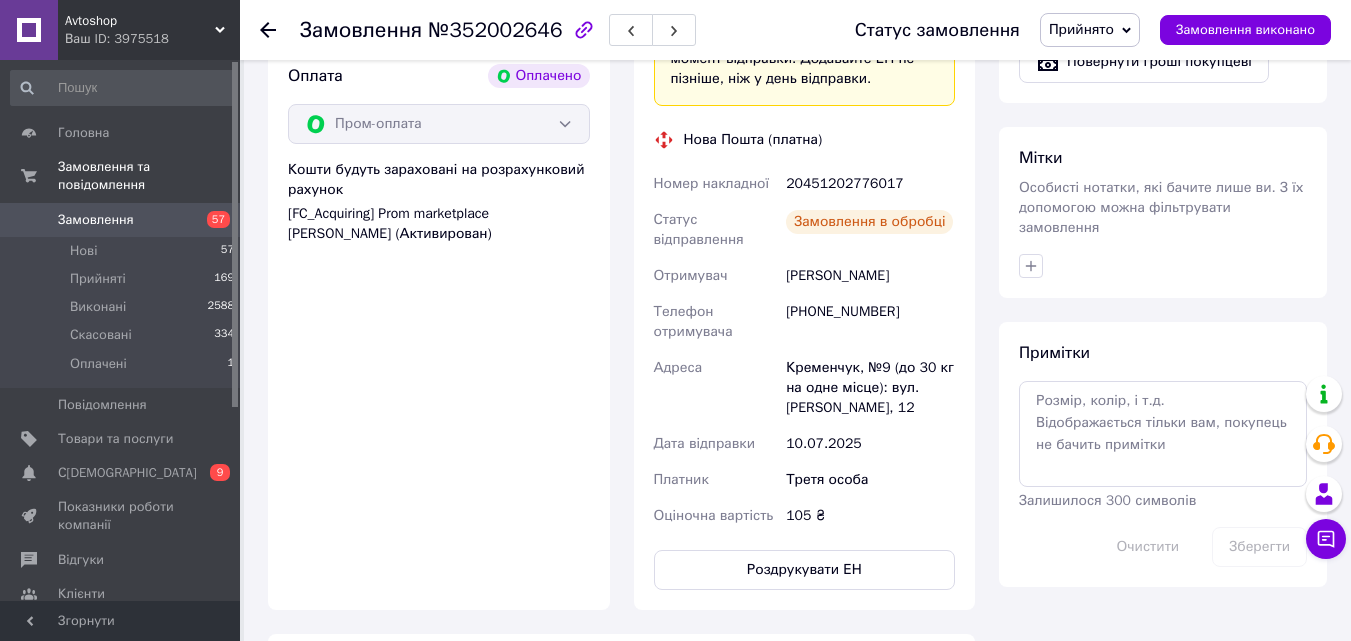 click 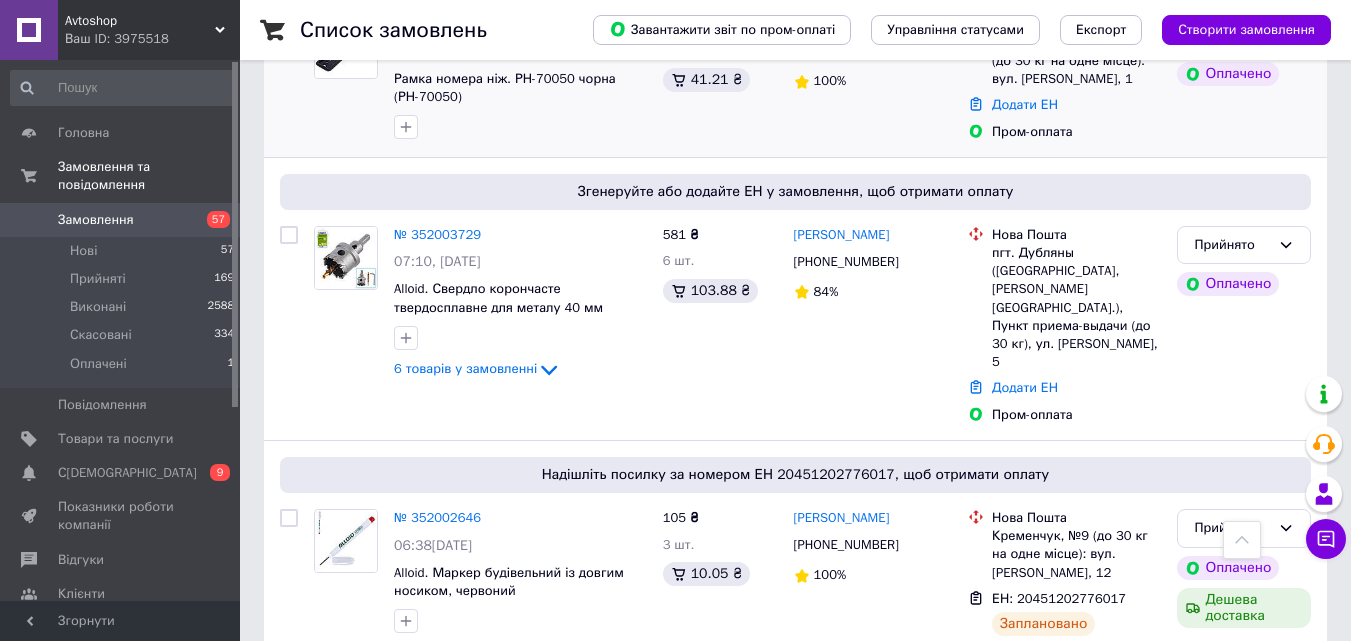 scroll, scrollTop: 500, scrollLeft: 0, axis: vertical 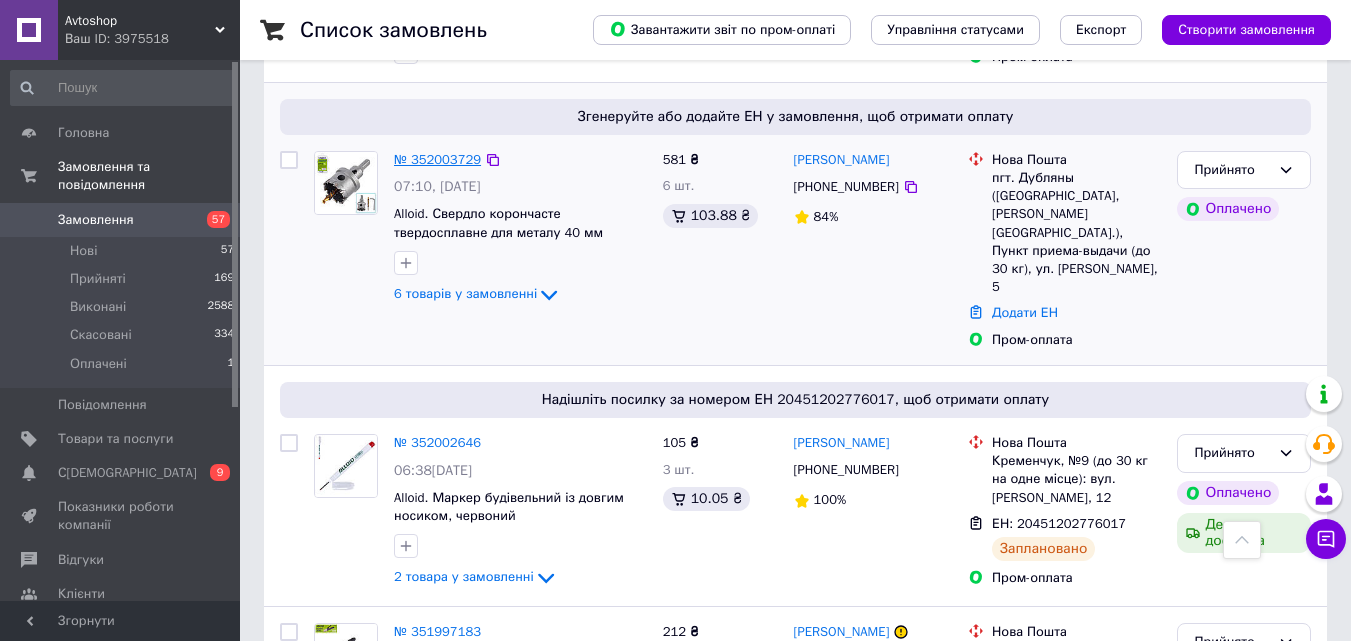 click on "№ 352003729" at bounding box center (437, 159) 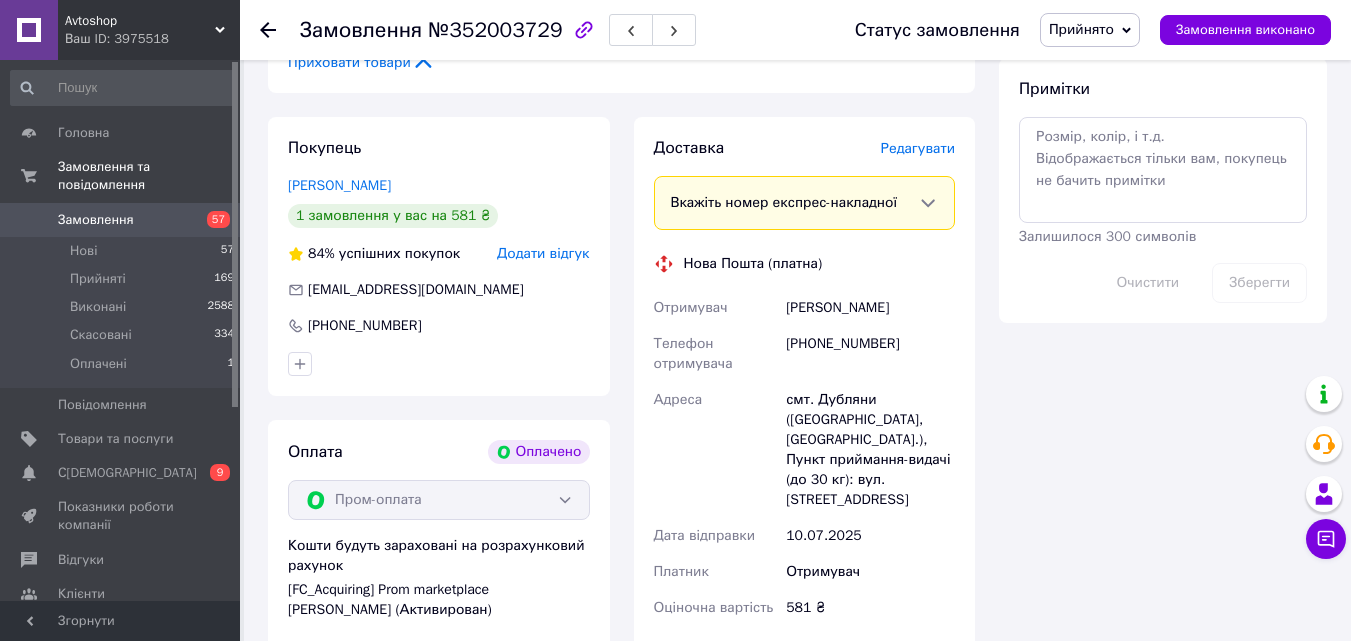 scroll, scrollTop: 1500, scrollLeft: 0, axis: vertical 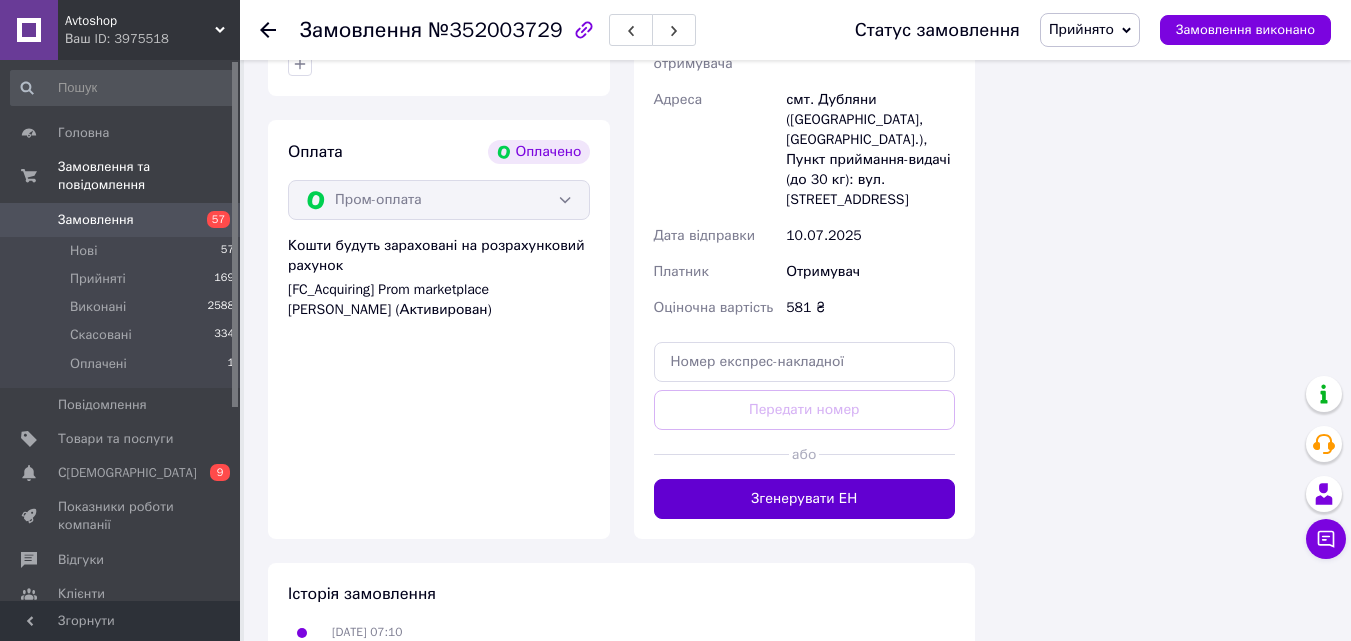 click on "Згенерувати ЕН" at bounding box center [805, 499] 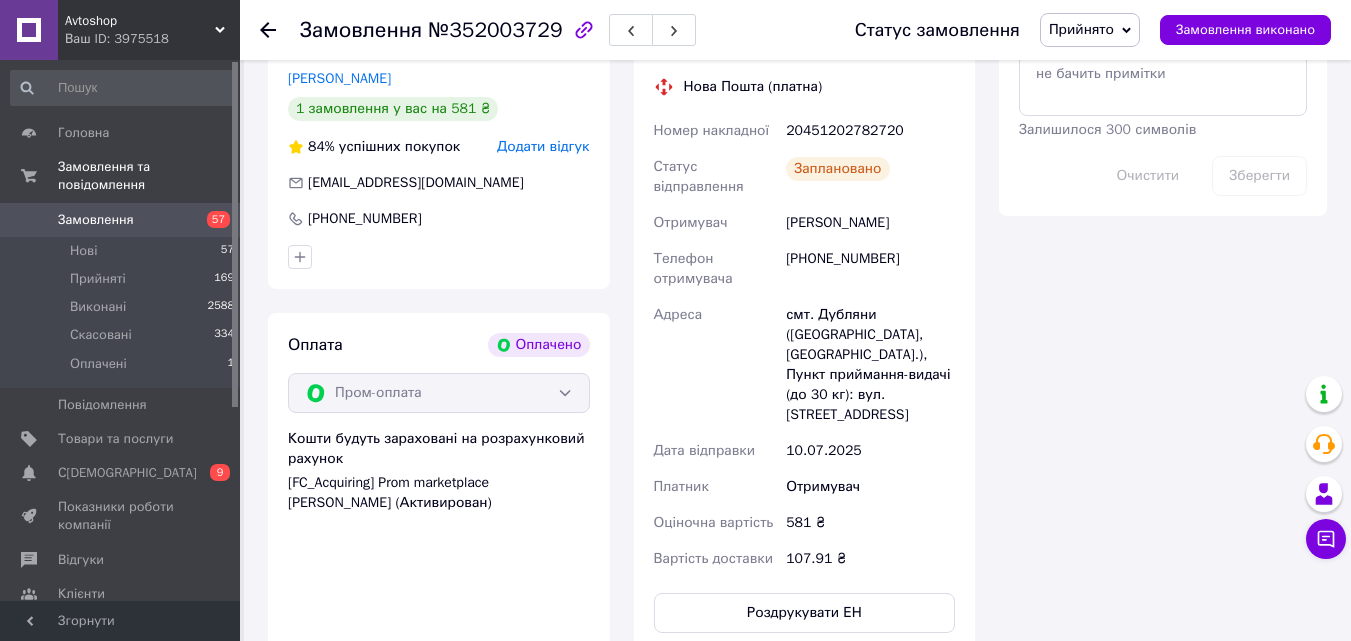 scroll, scrollTop: 1300, scrollLeft: 0, axis: vertical 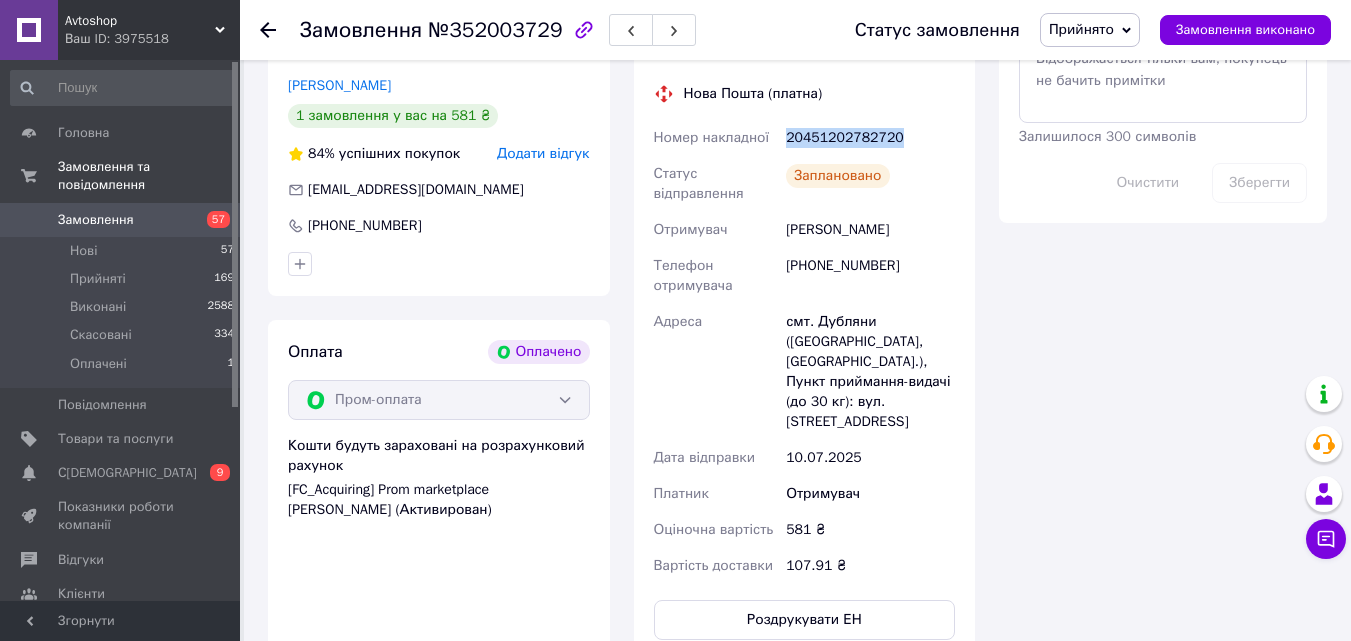 drag, startPoint x: 902, startPoint y: 132, endPoint x: 783, endPoint y: 135, distance: 119.03781 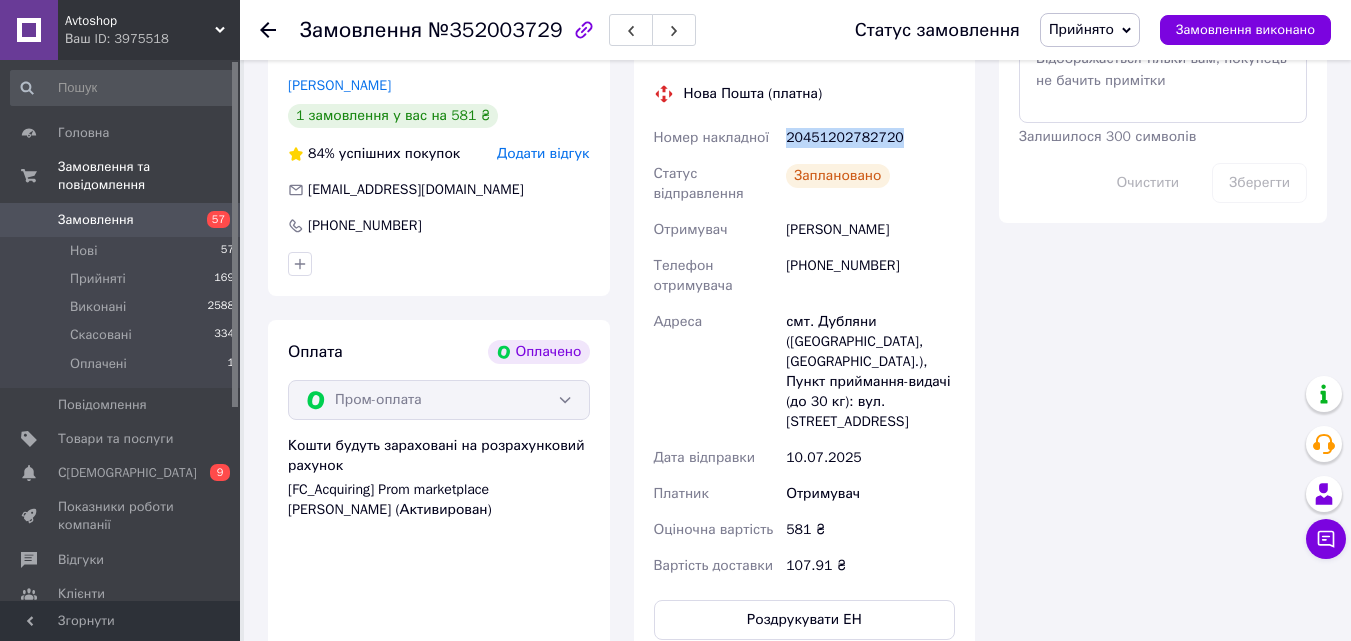 drag, startPoint x: 899, startPoint y: 137, endPoint x: 783, endPoint y: 143, distance: 116.15507 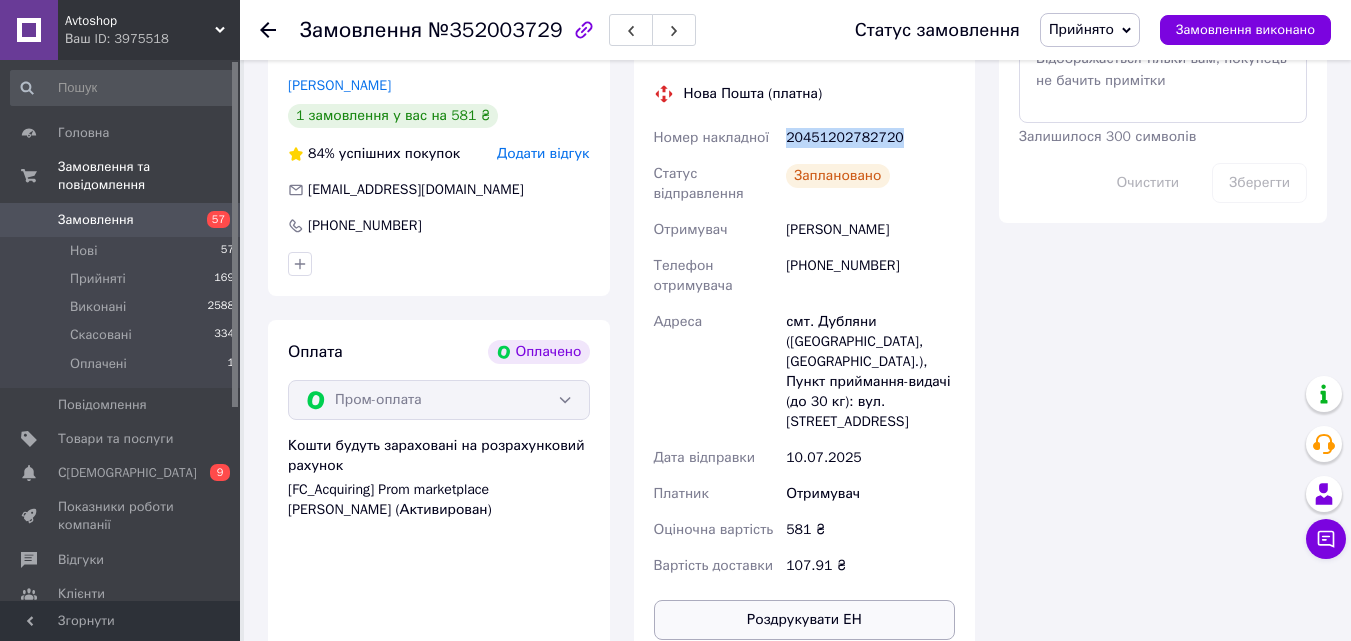 click on "Роздрукувати ЕН" at bounding box center (805, 620) 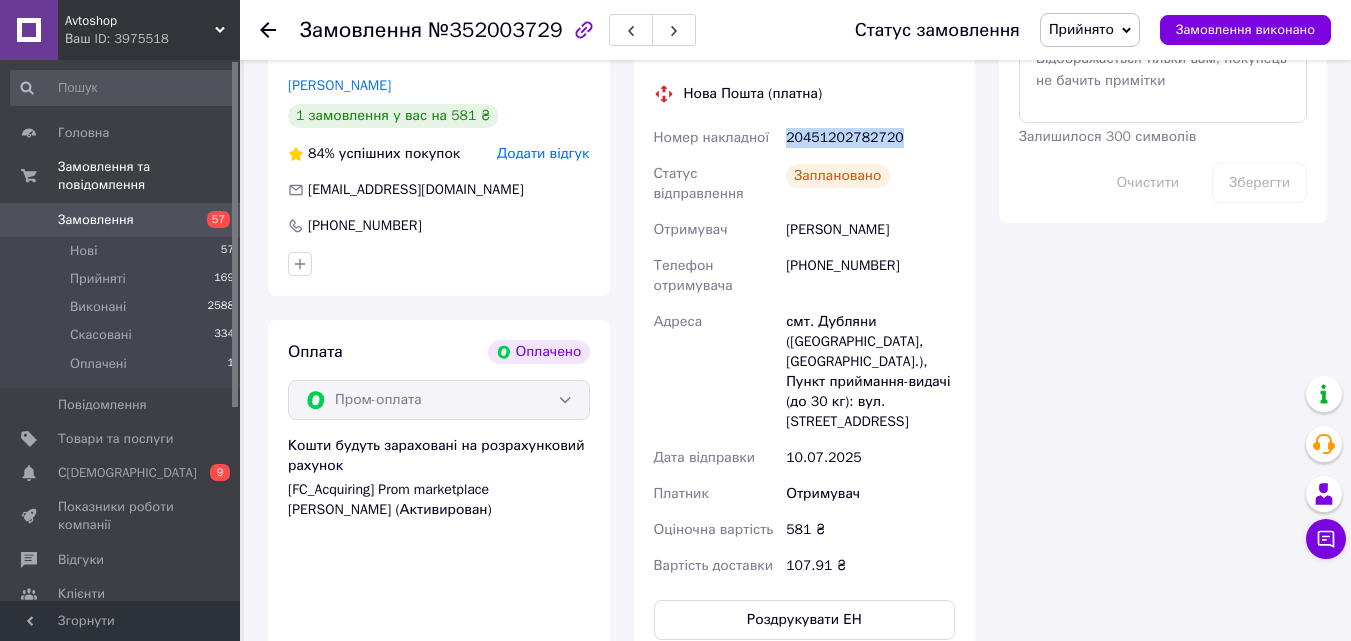 click on "Оплата Оплачено Пром-оплата Кошти будуть зараховані на розрахунковий рахунок [FC_Acquiring] Prom marketplace Алексєєв Олександр Андрійович (Активирован)" at bounding box center (439, 490) 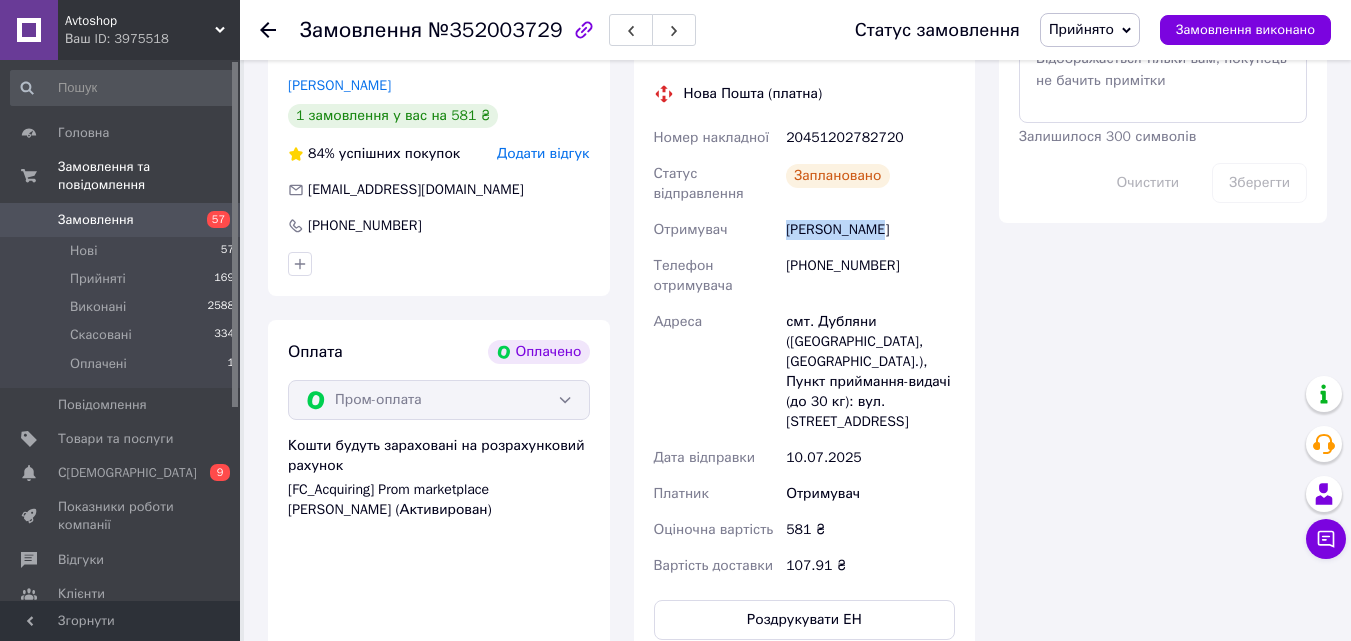 drag, startPoint x: 877, startPoint y: 235, endPoint x: 764, endPoint y: 222, distance: 113.74533 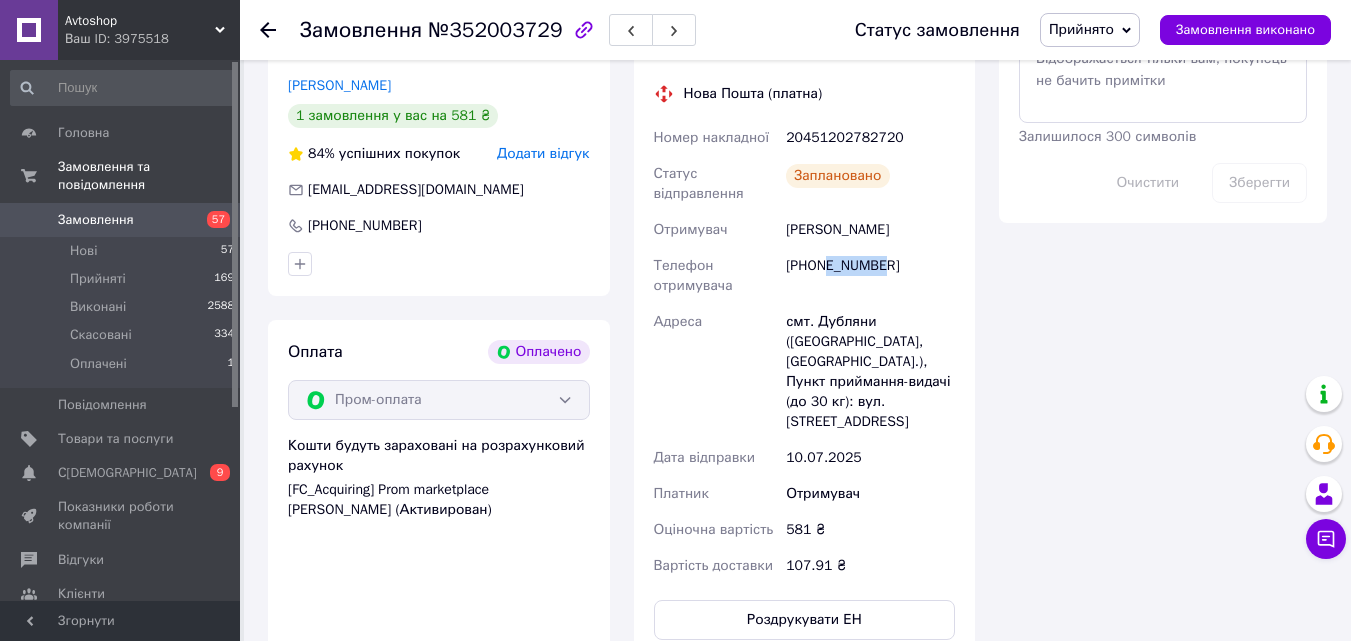 drag, startPoint x: 877, startPoint y: 261, endPoint x: 826, endPoint y: 265, distance: 51.156624 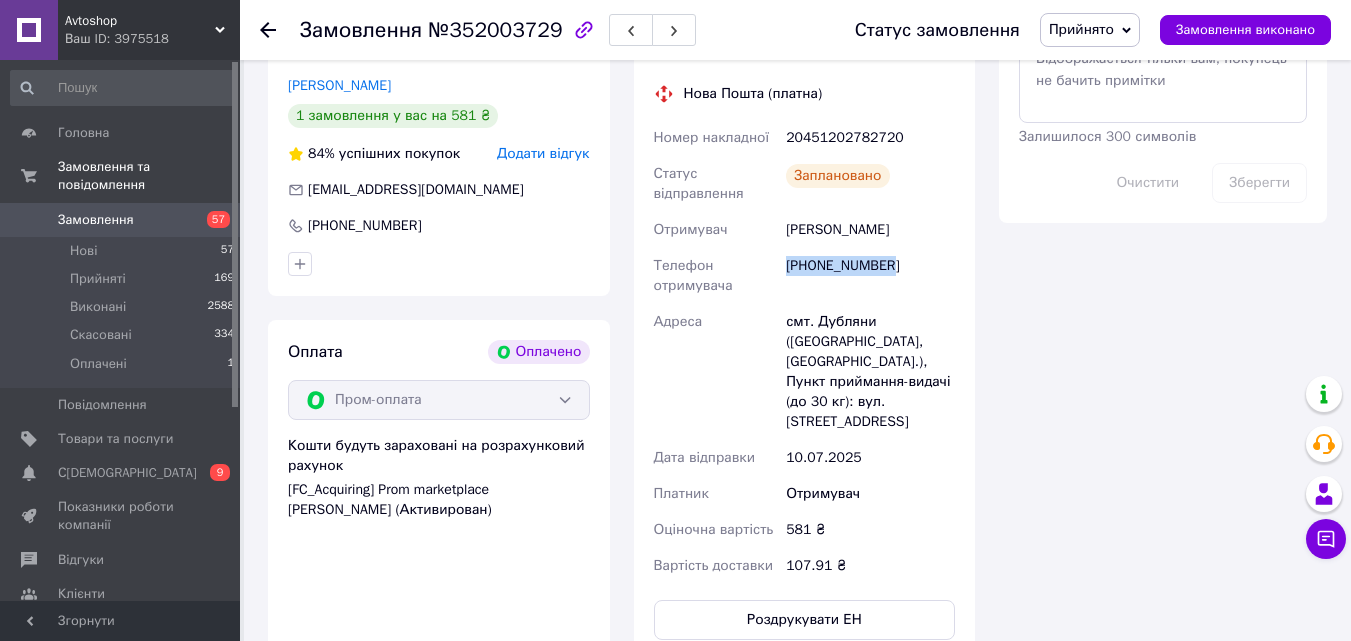 drag, startPoint x: 897, startPoint y: 266, endPoint x: 787, endPoint y: 268, distance: 110.01818 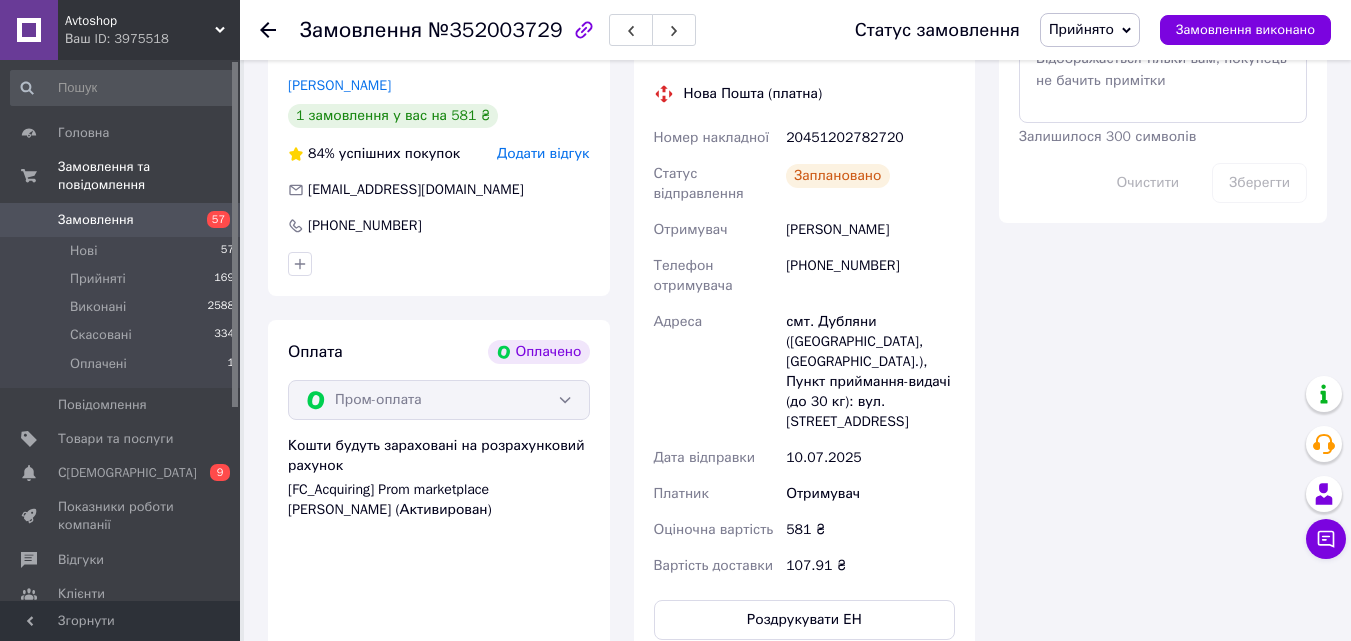 click 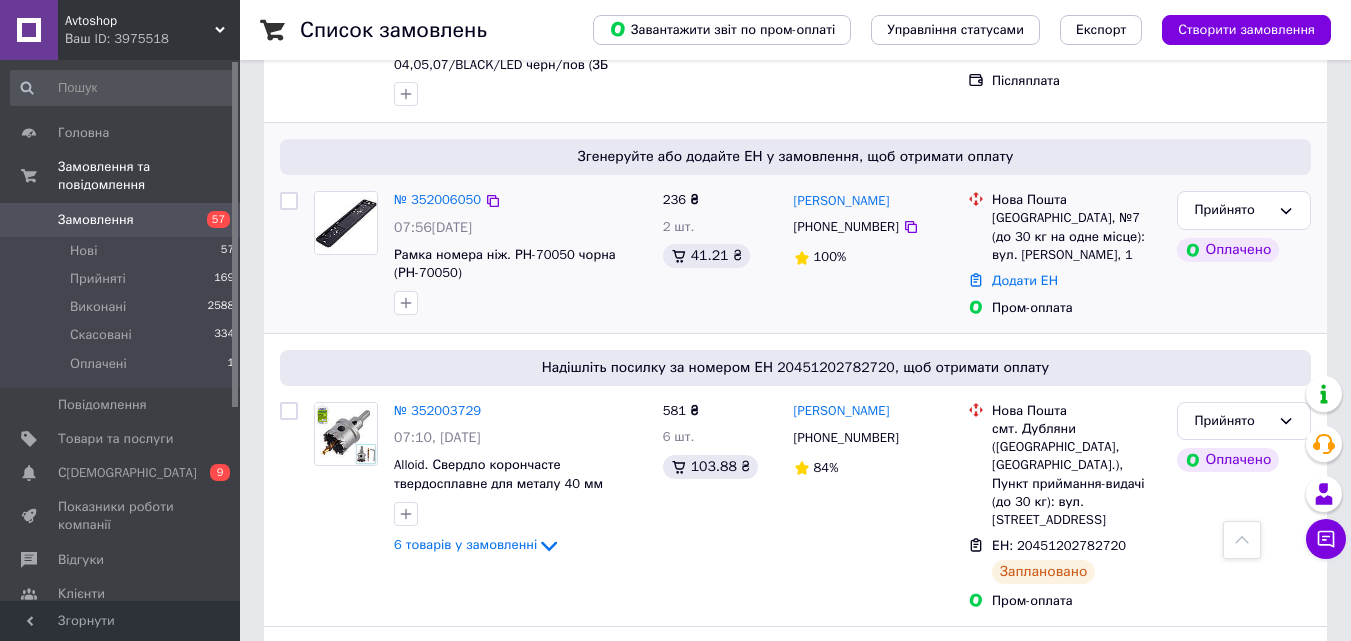 scroll, scrollTop: 200, scrollLeft: 0, axis: vertical 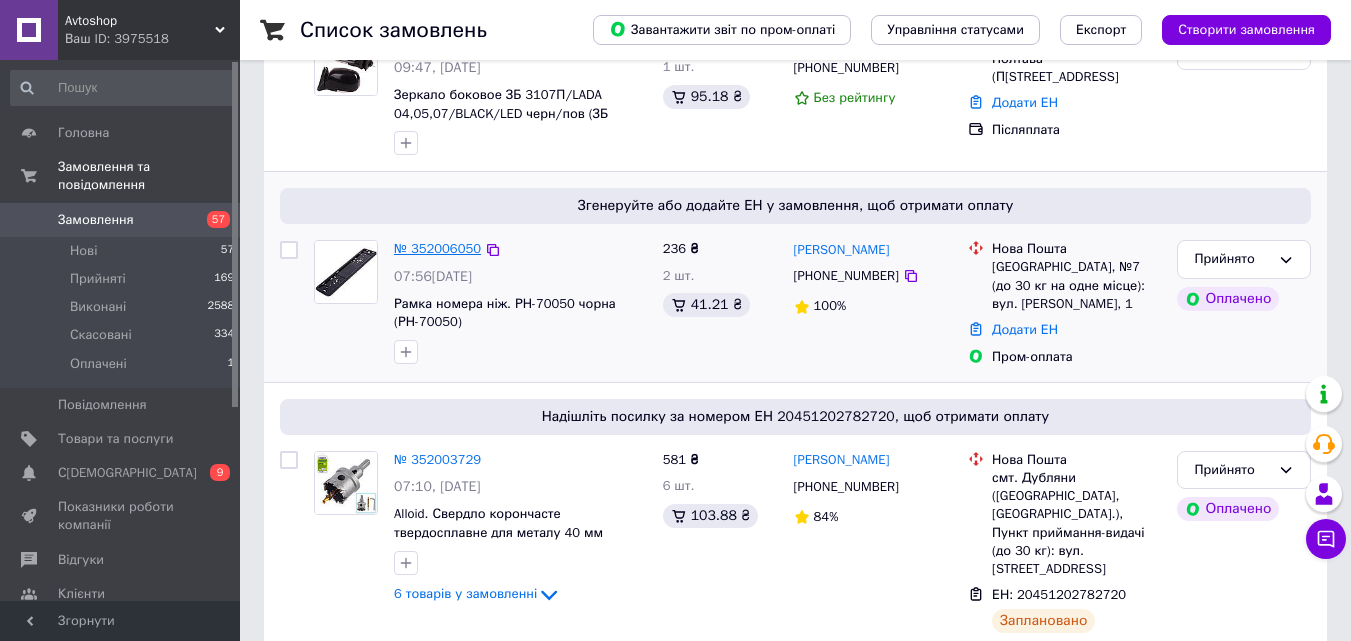 click on "№ 352006050" at bounding box center [437, 248] 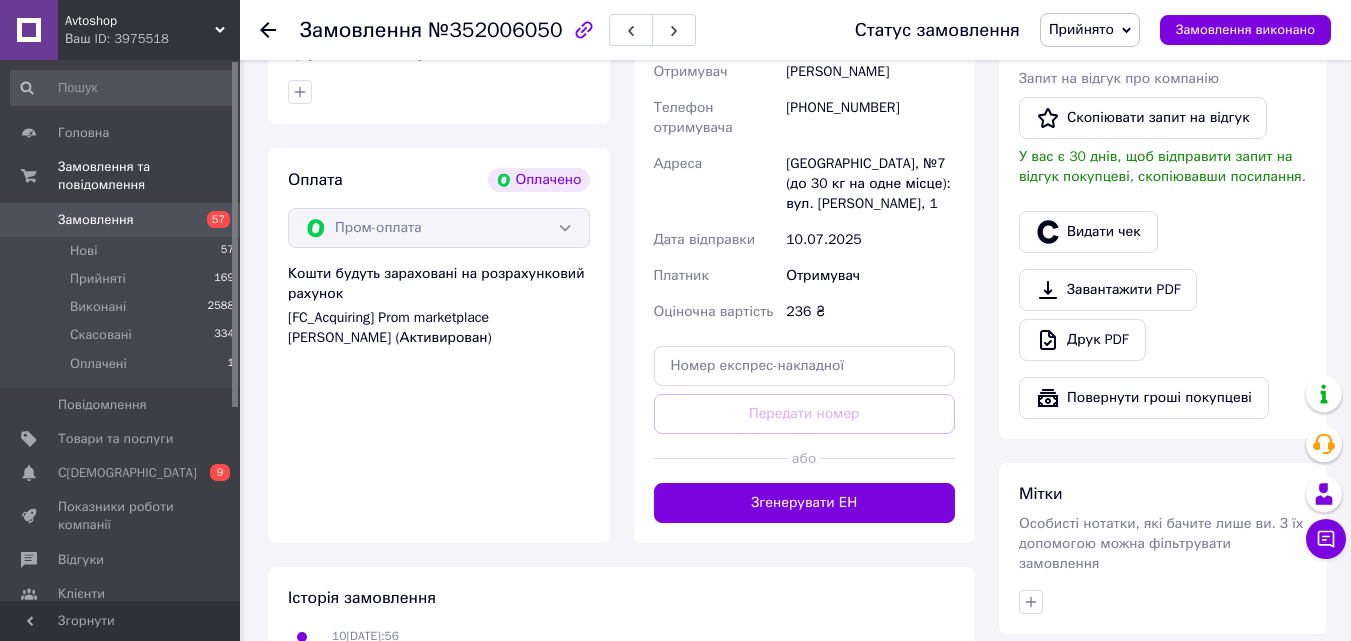 scroll, scrollTop: 700, scrollLeft: 0, axis: vertical 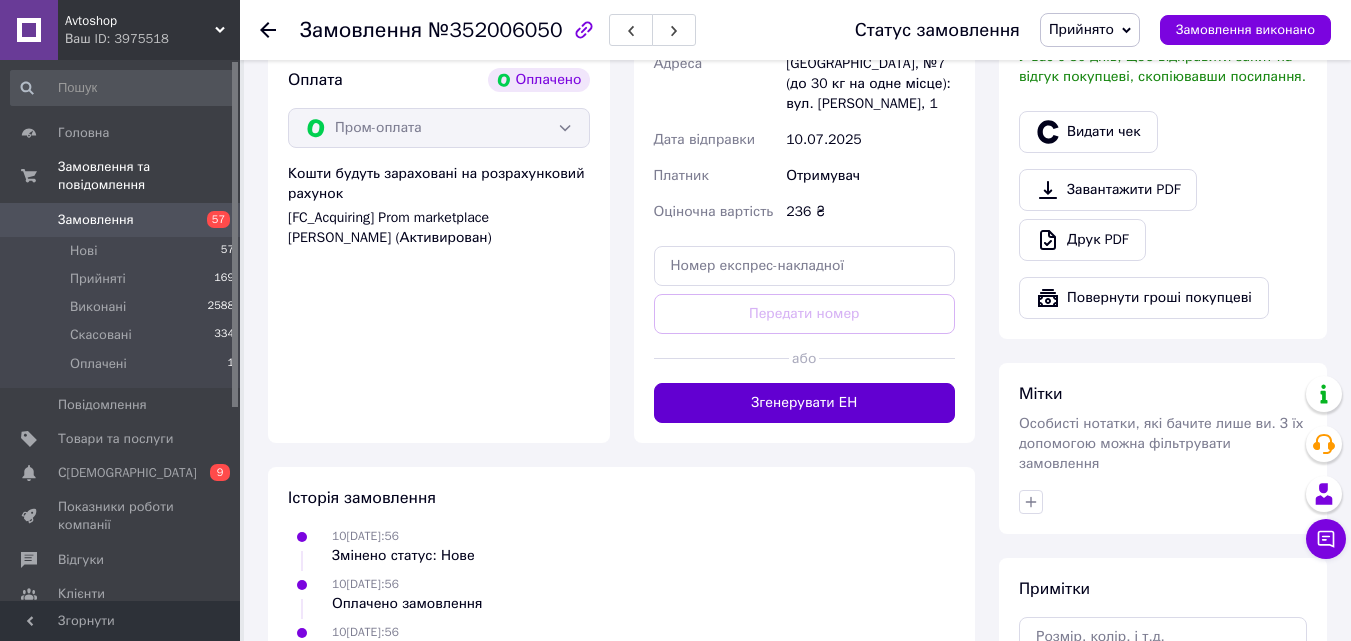 click on "Згенерувати ЕН" at bounding box center [805, 403] 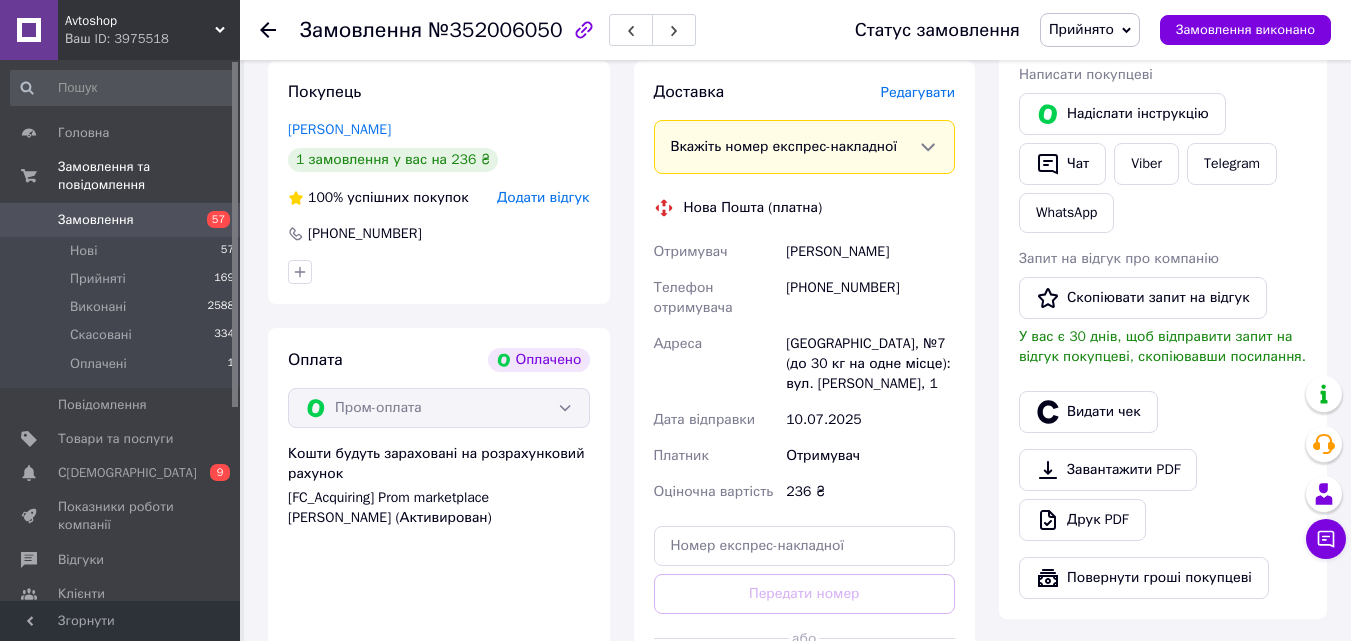 scroll, scrollTop: 400, scrollLeft: 0, axis: vertical 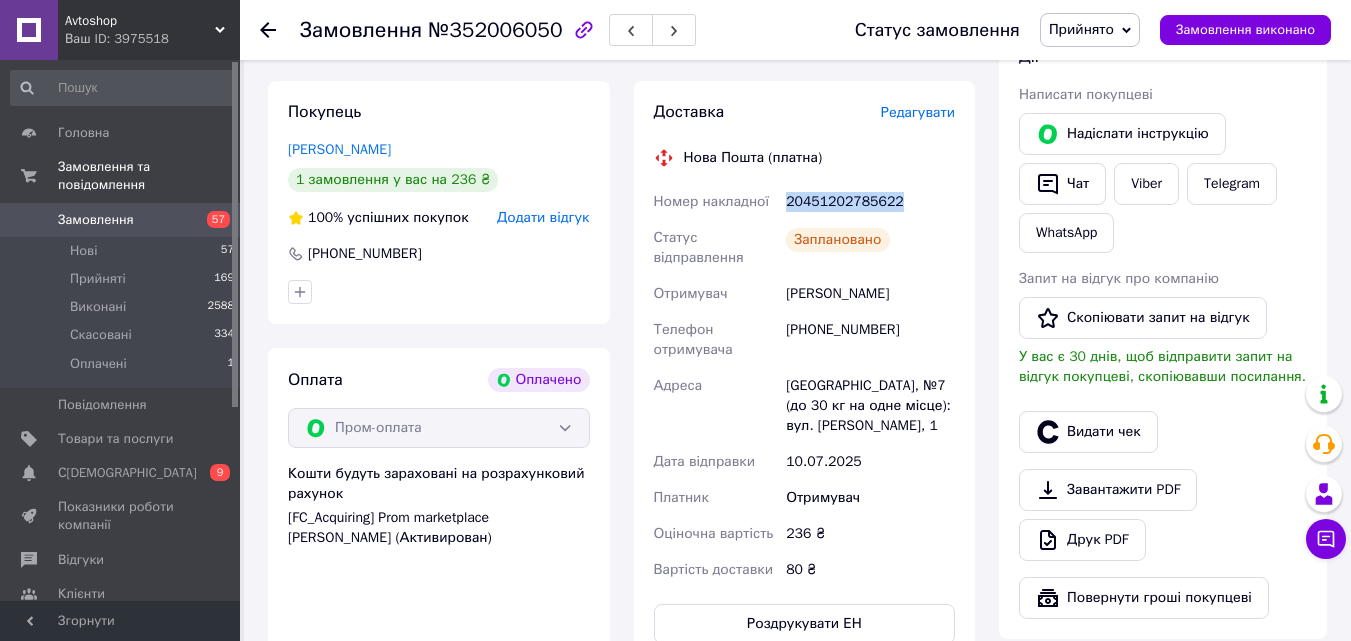 drag, startPoint x: 893, startPoint y: 176, endPoint x: 784, endPoint y: 187, distance: 109.55364 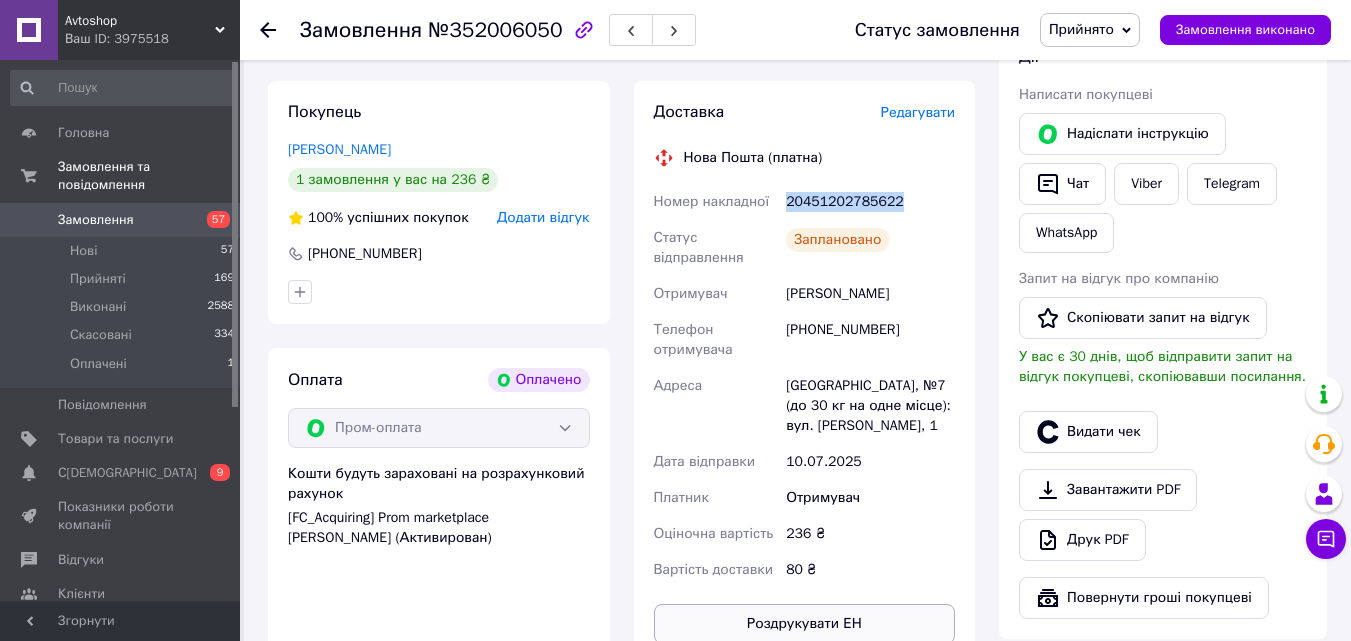 click on "Роздрукувати ЕН" at bounding box center (805, 624) 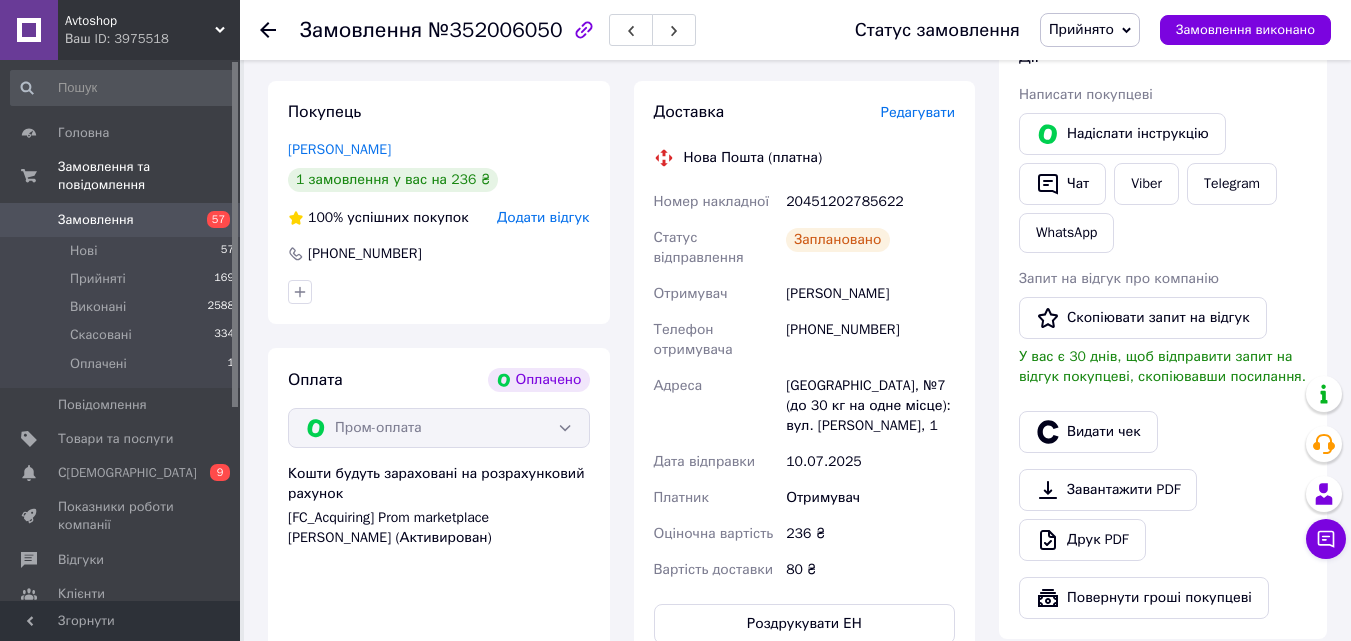 click on "Покупець Старостюк Андрій 1 замовлення у вас на 236 ₴ 100%   успішних покупок Додати відгук +380991923604 Оплата Оплачено Пром-оплата Кошти будуть зараховані на розрахунковий рахунок [FC_Acquiring] Prom marketplace Алексєєв Олександр Андрійович (Активирован)" at bounding box center [439, 372] 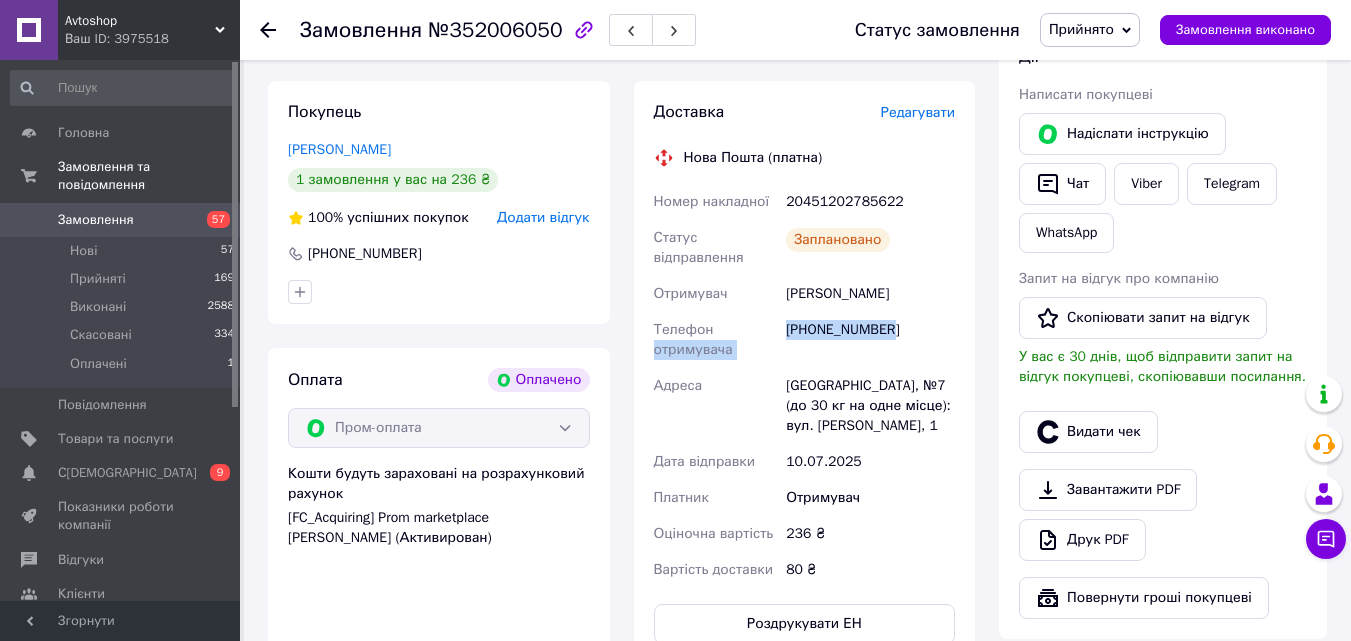 drag, startPoint x: 890, startPoint y: 306, endPoint x: 780, endPoint y: 313, distance: 110.2225 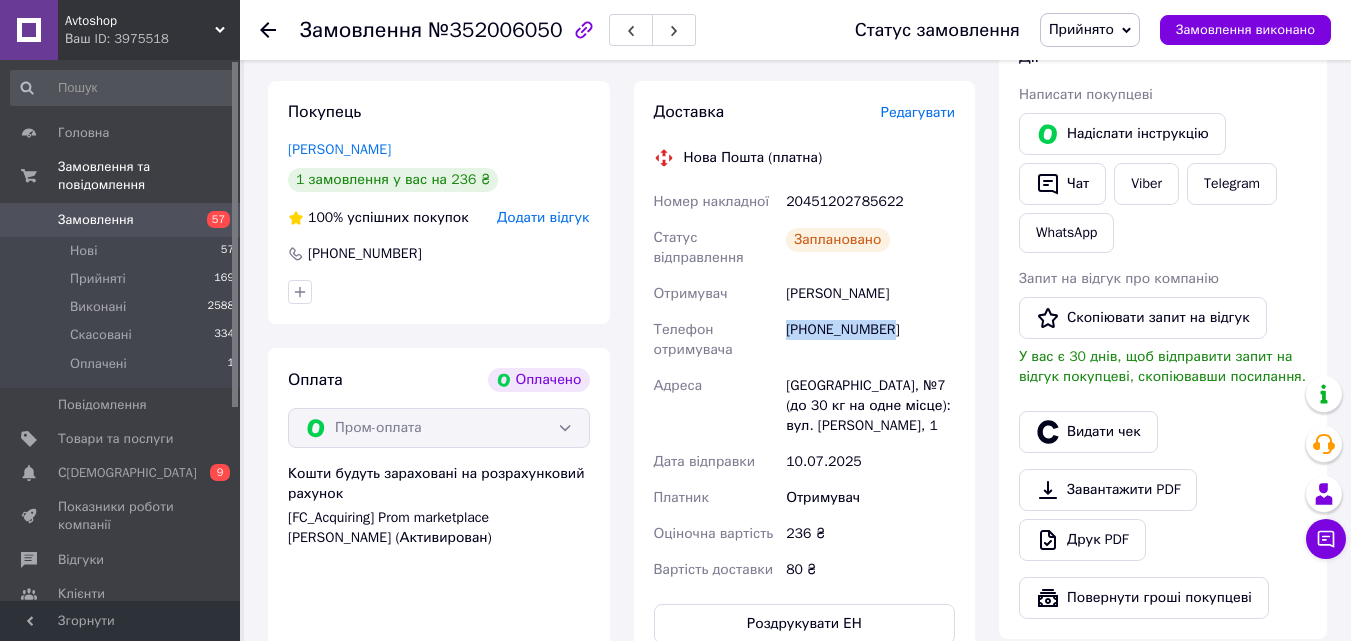 drag, startPoint x: 889, startPoint y: 306, endPoint x: 789, endPoint y: 311, distance: 100.12492 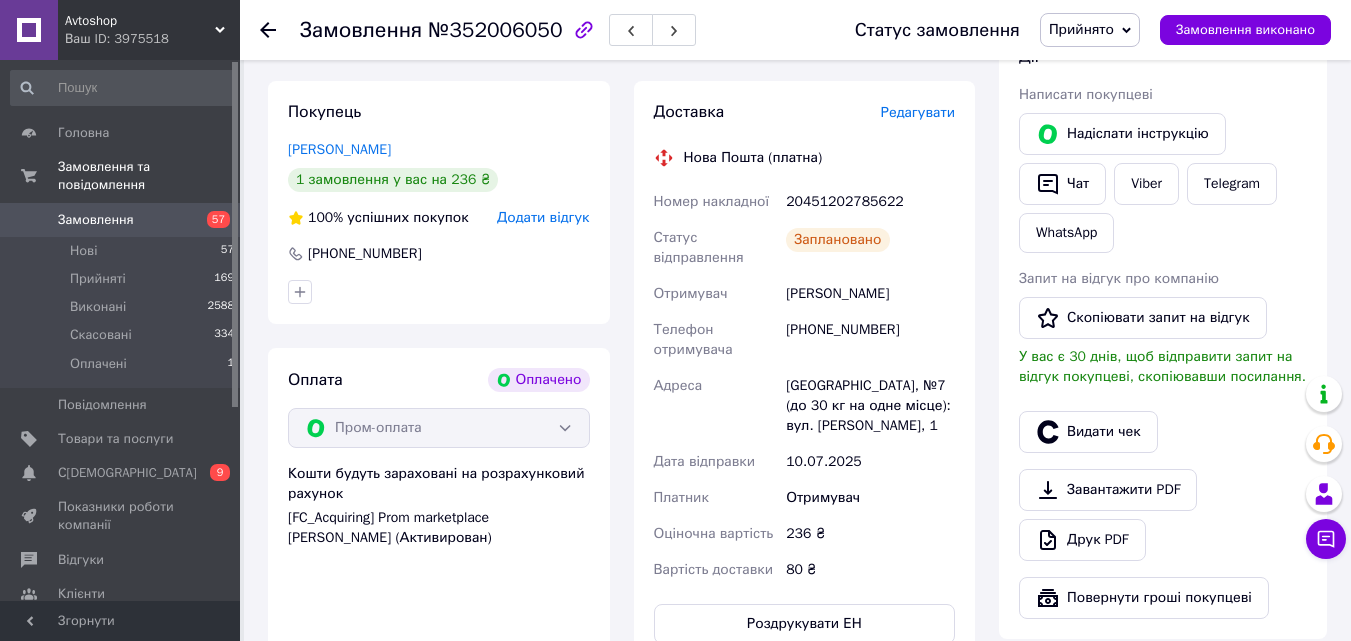 drag, startPoint x: 265, startPoint y: 25, endPoint x: 611, endPoint y: 423, distance: 527.37085 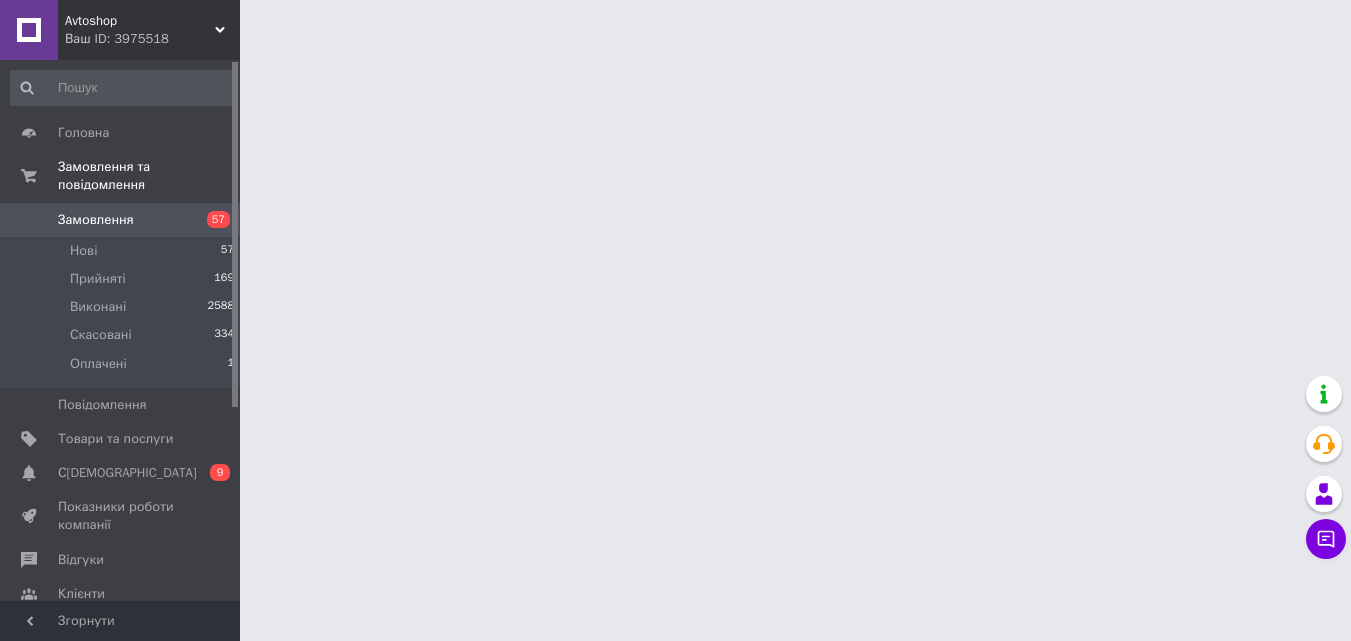 scroll, scrollTop: 0, scrollLeft: 0, axis: both 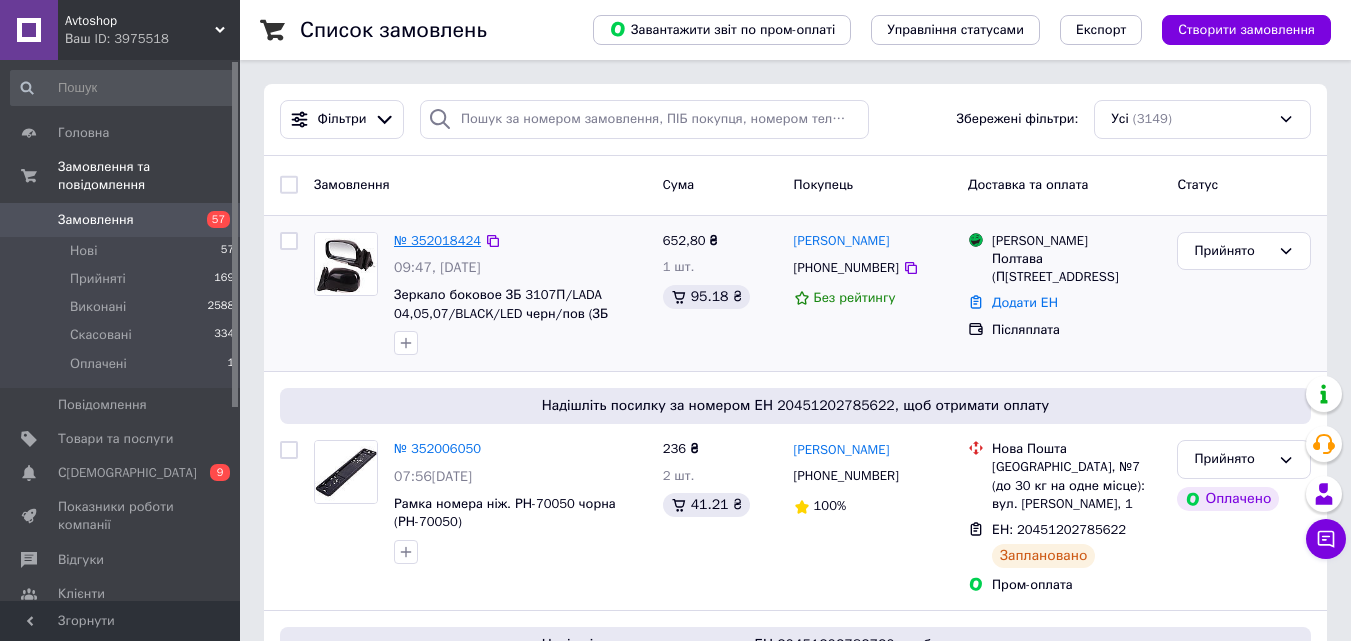 click on "№ 352018424" at bounding box center (437, 240) 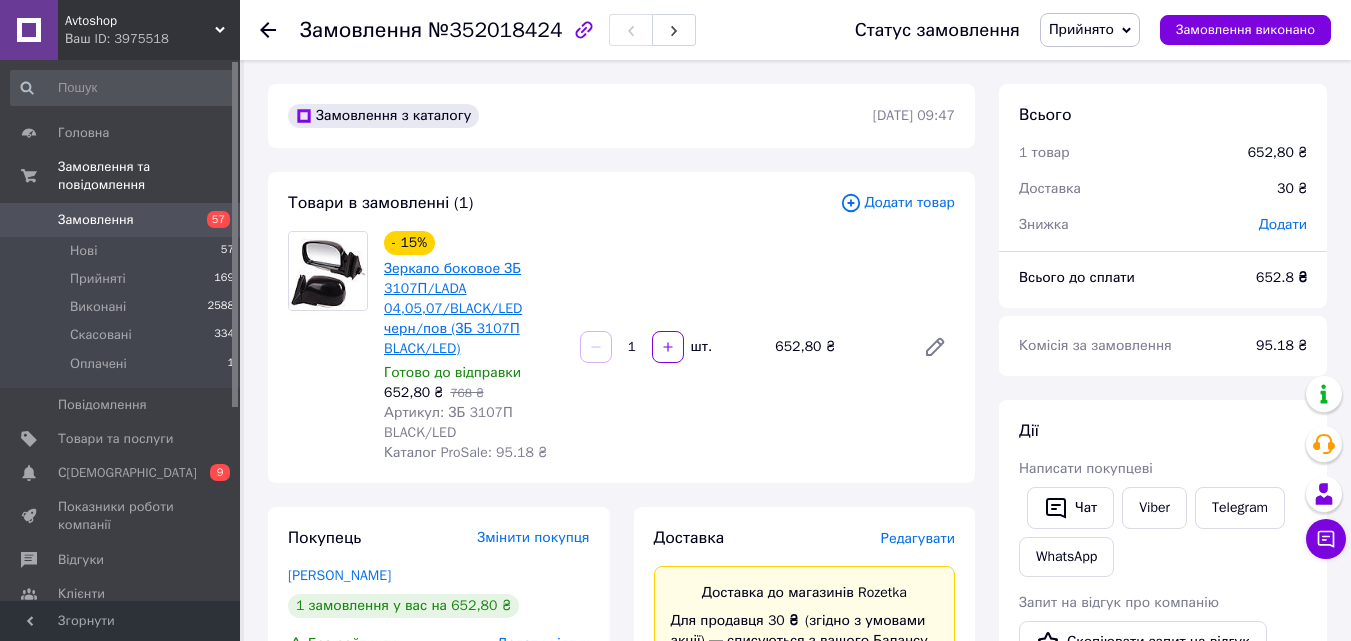 click on "Зеркало боковое ЗБ 3107П/LADA 04,05,07/BLACK/LED черн/пов (ЗБ 3107П BLACK/LED)" at bounding box center (453, 308) 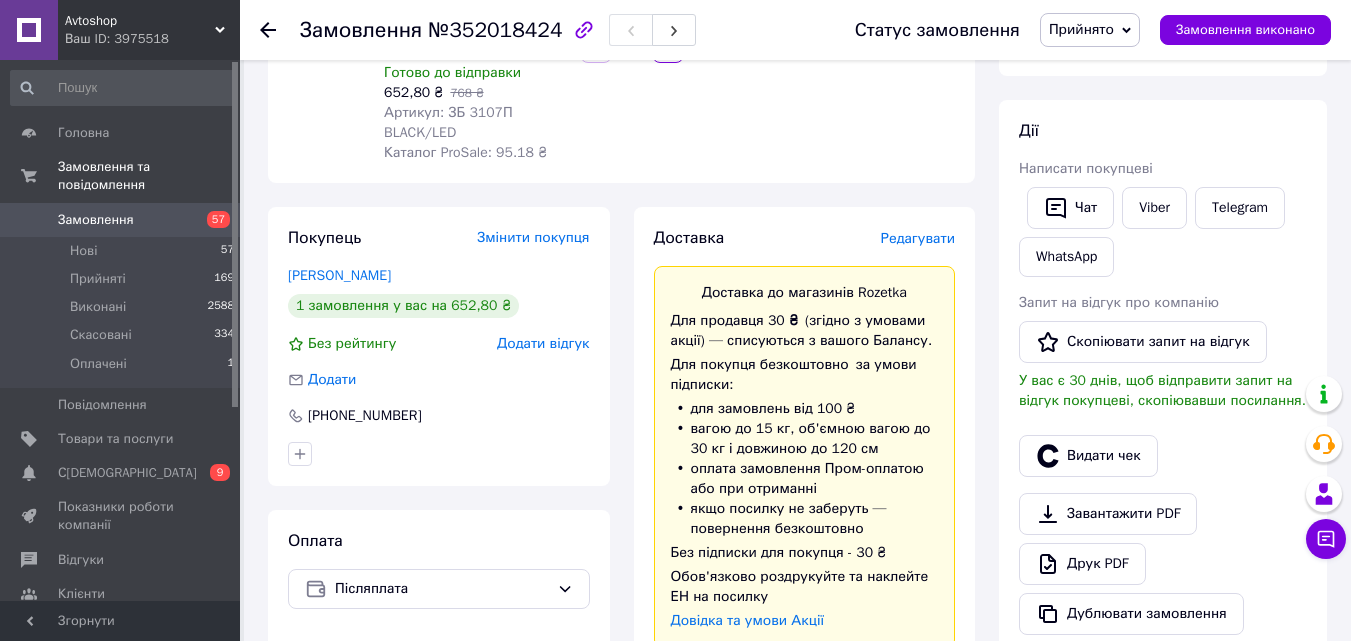 scroll, scrollTop: 200, scrollLeft: 0, axis: vertical 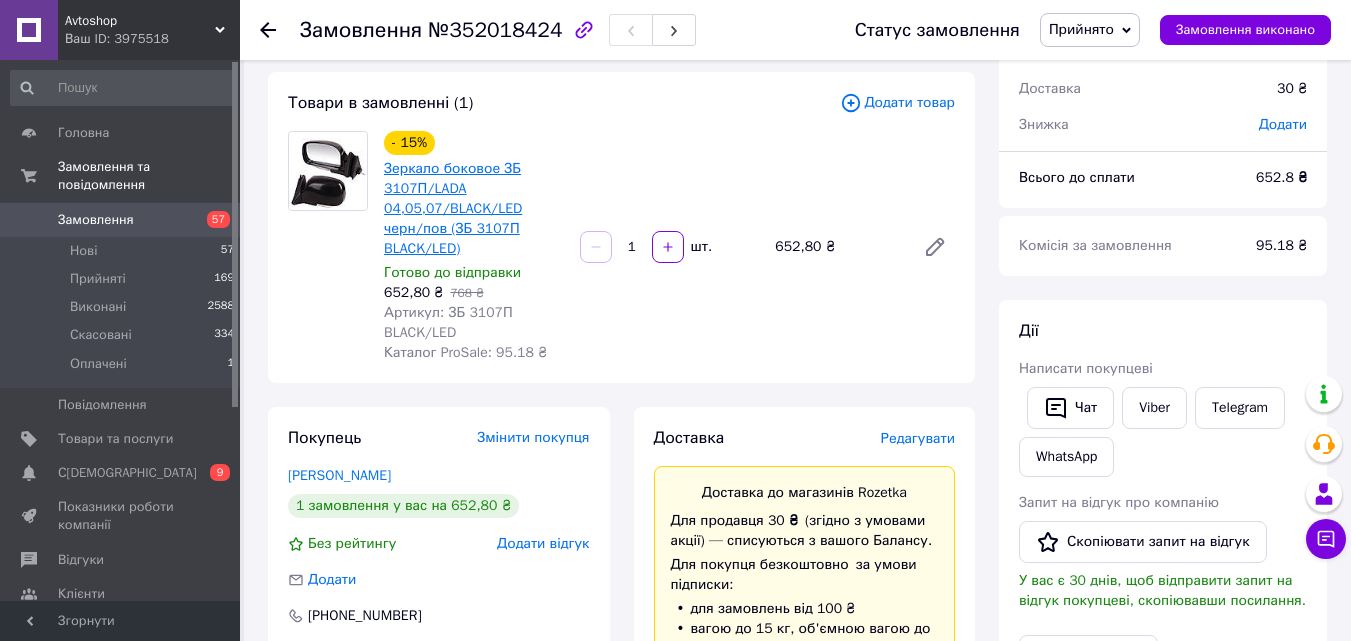 click on "Зеркало боковое ЗБ 3107П/LADA 04,05,07/BLACK/LED черн/пов (ЗБ 3107П BLACK/LED)" at bounding box center [453, 208] 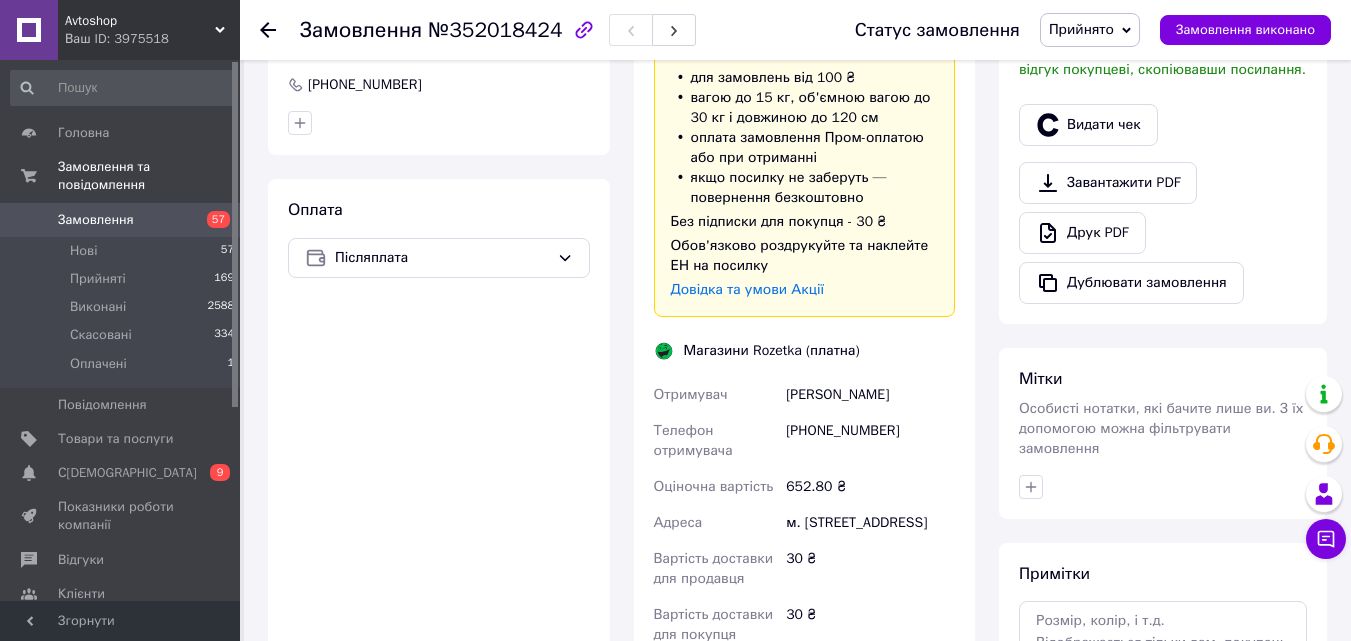 scroll, scrollTop: 600, scrollLeft: 0, axis: vertical 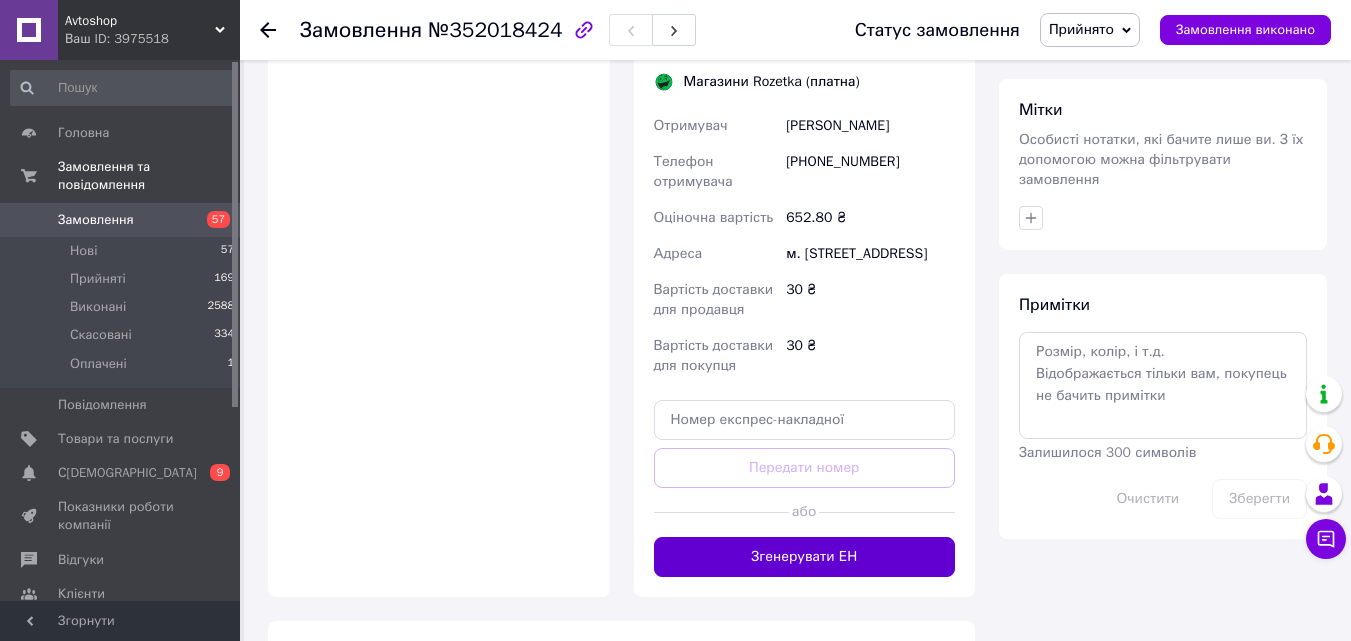click on "Згенерувати ЕН" at bounding box center [805, 557] 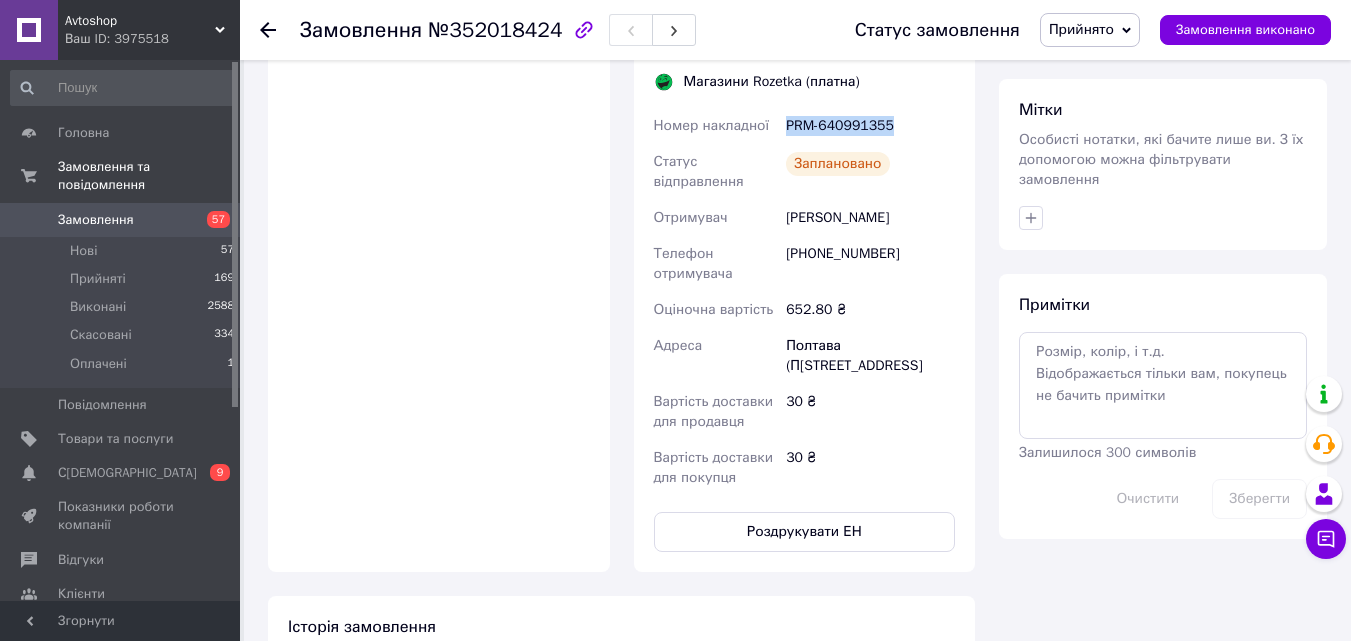 drag, startPoint x: 895, startPoint y: 95, endPoint x: 788, endPoint y: 107, distance: 107.67079 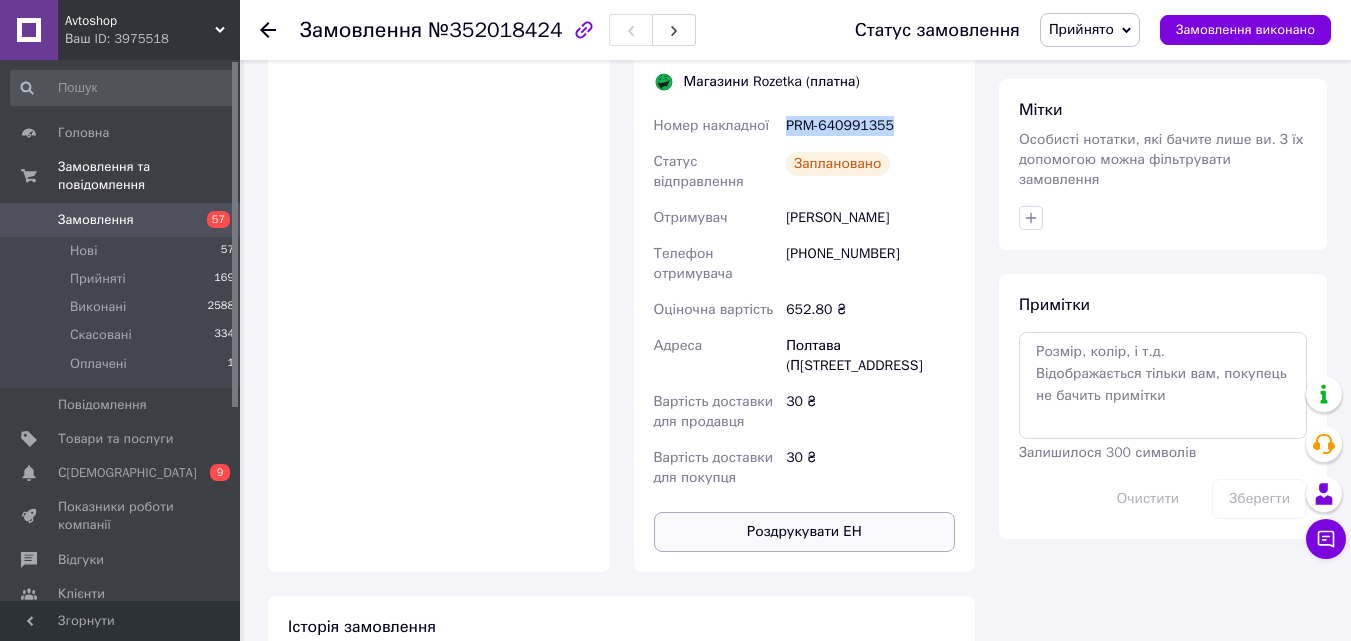 click on "Роздрукувати ЕН" at bounding box center [805, 532] 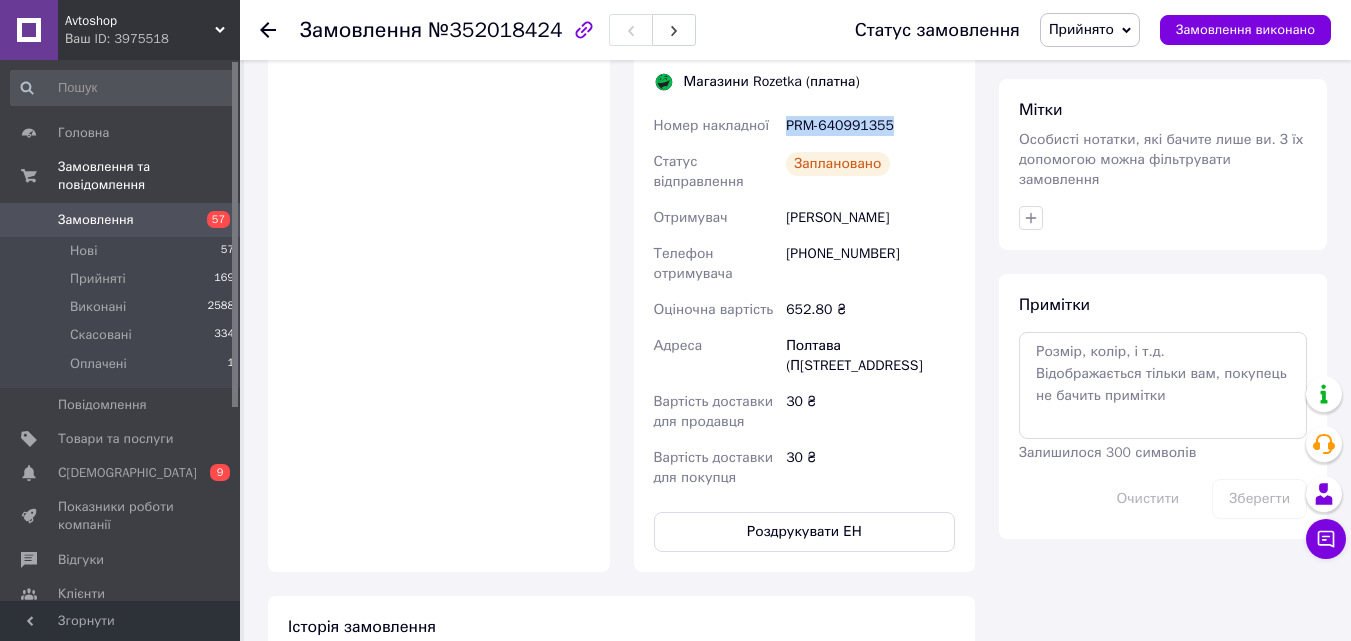 drag, startPoint x: 924, startPoint y: 183, endPoint x: 761, endPoint y: 214, distance: 165.92166 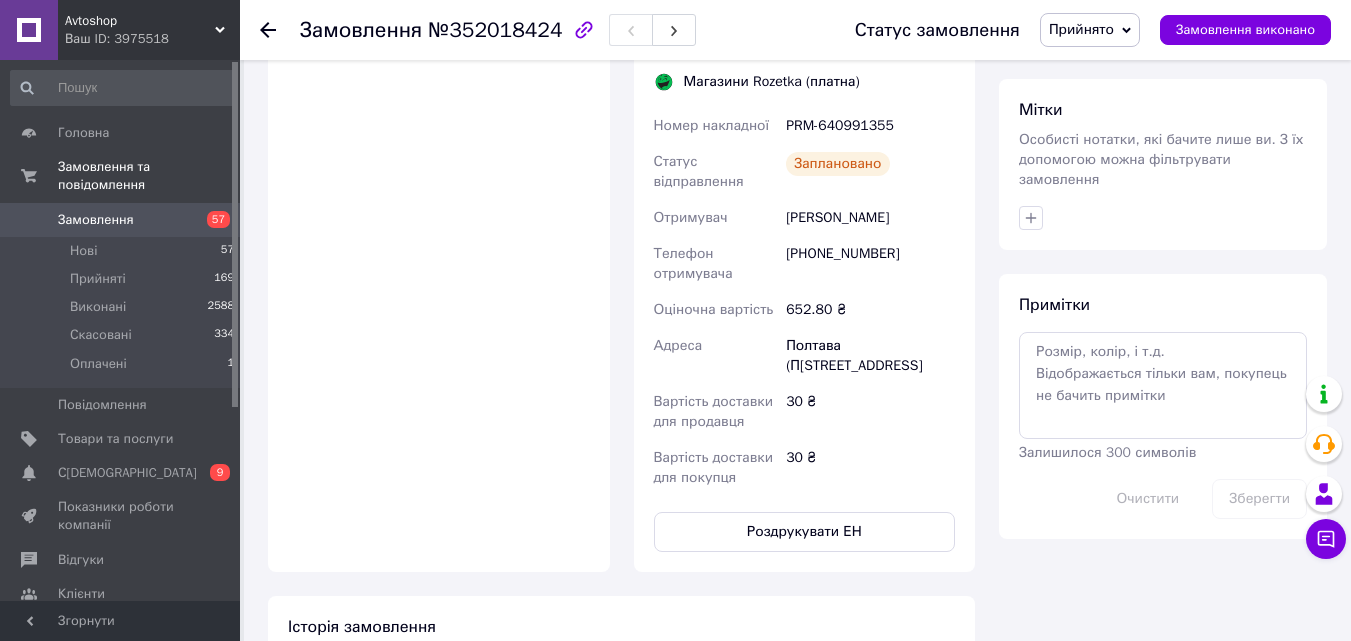 click 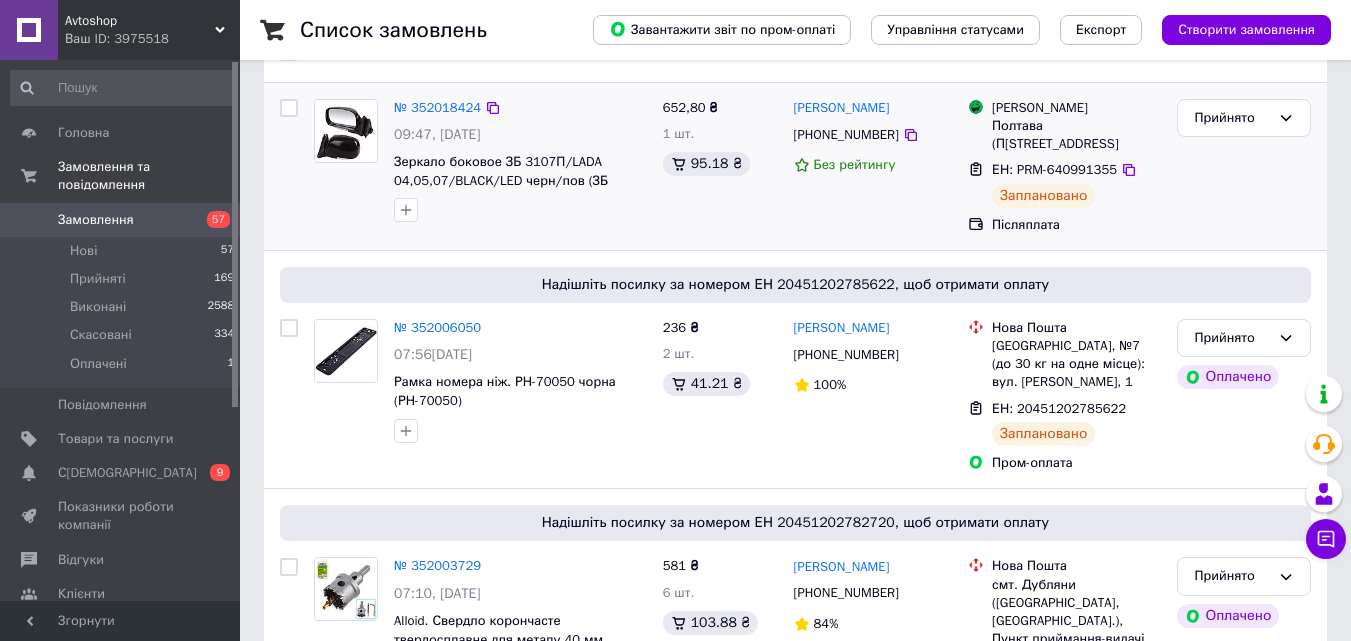 scroll, scrollTop: 0, scrollLeft: 0, axis: both 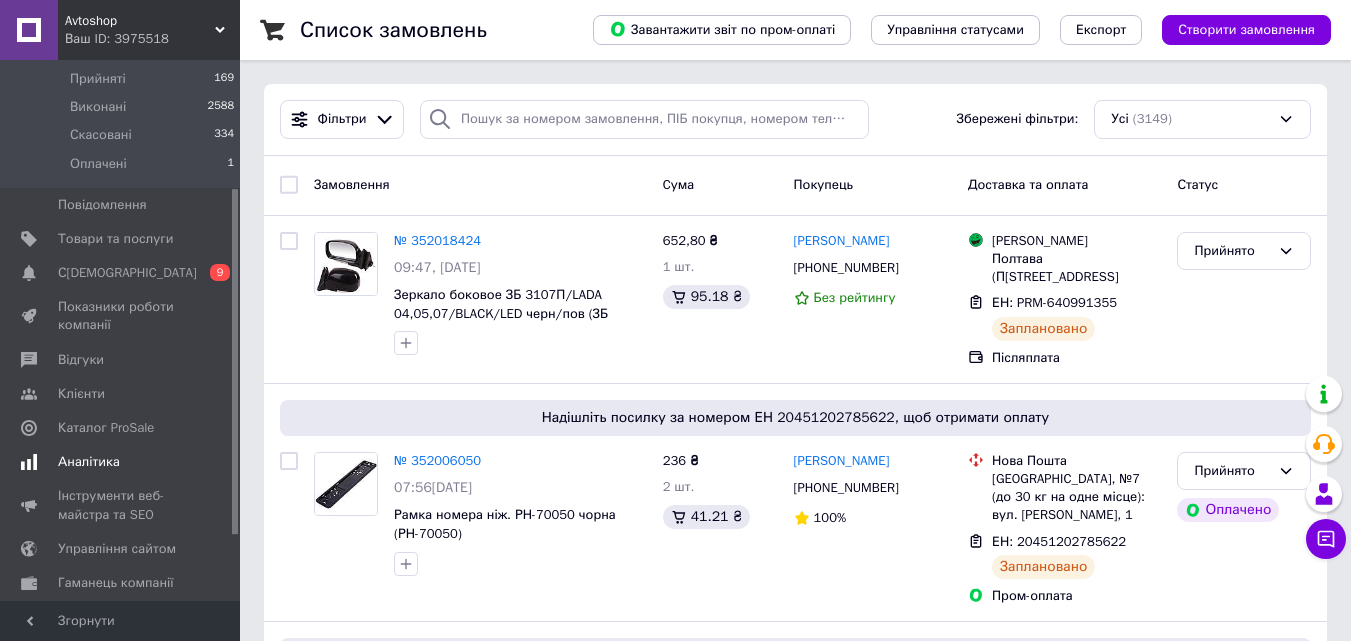 click on "Аналітика" at bounding box center (89, 462) 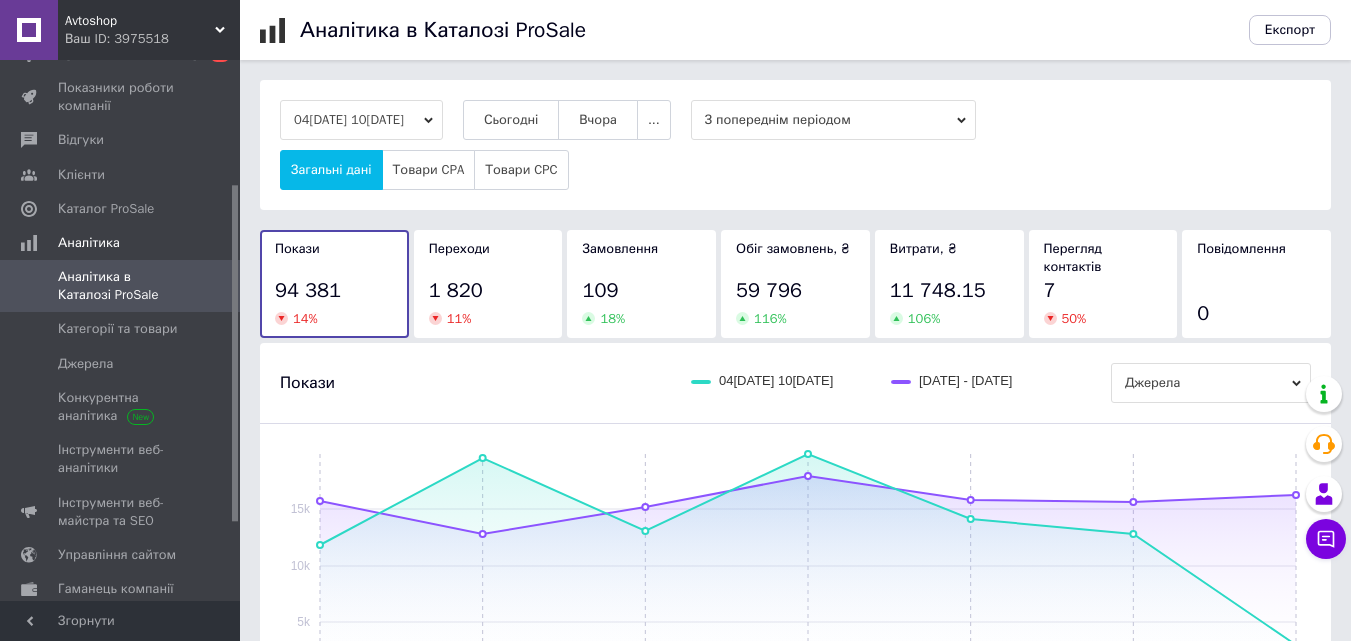 click 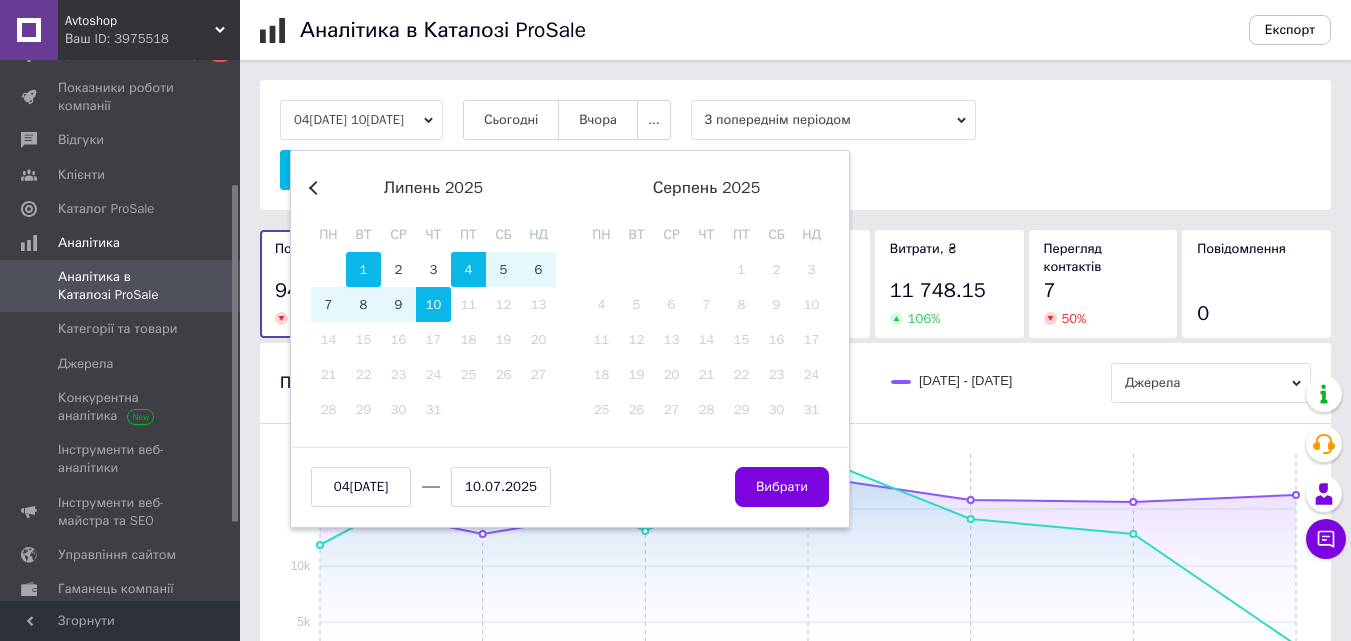 click on "1" at bounding box center (363, 269) 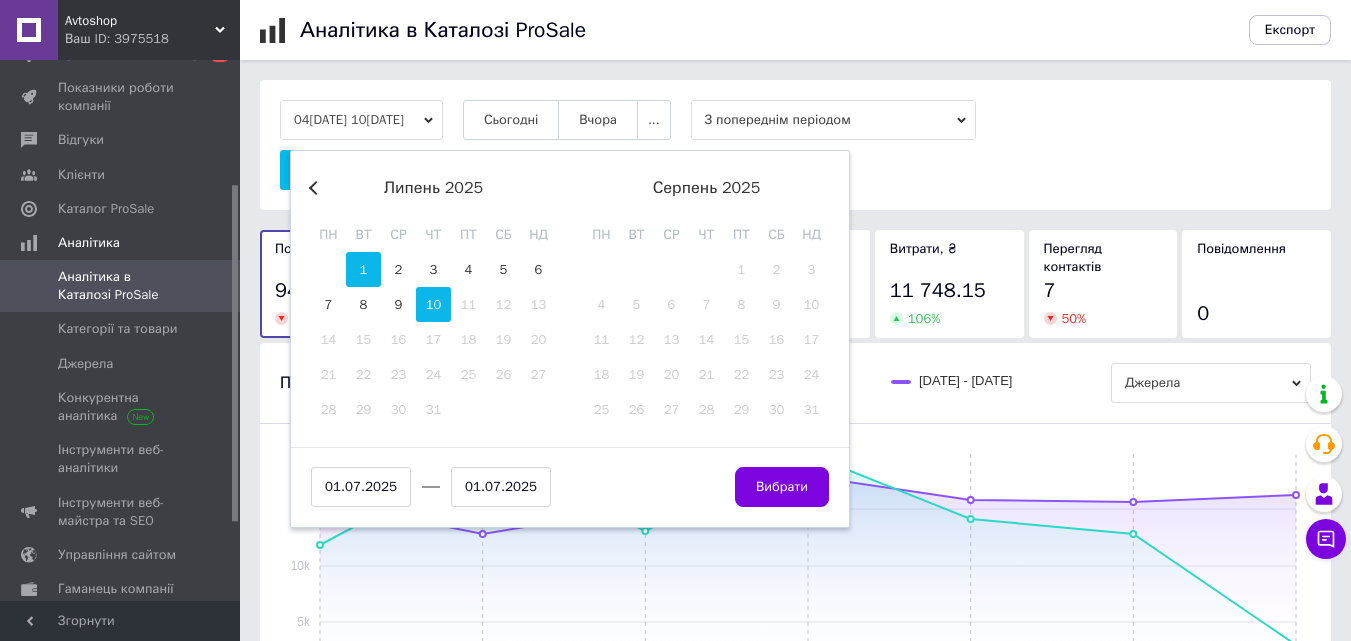 click on "10" at bounding box center (433, 304) 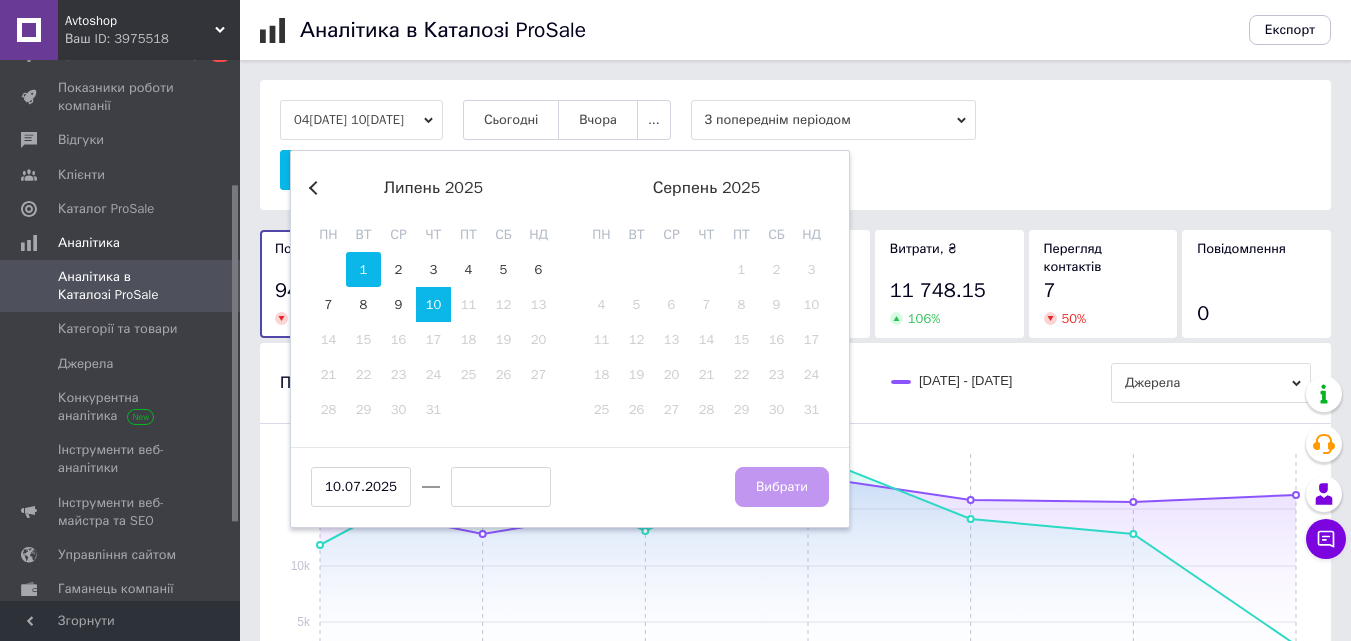 click on "1" at bounding box center [363, 269] 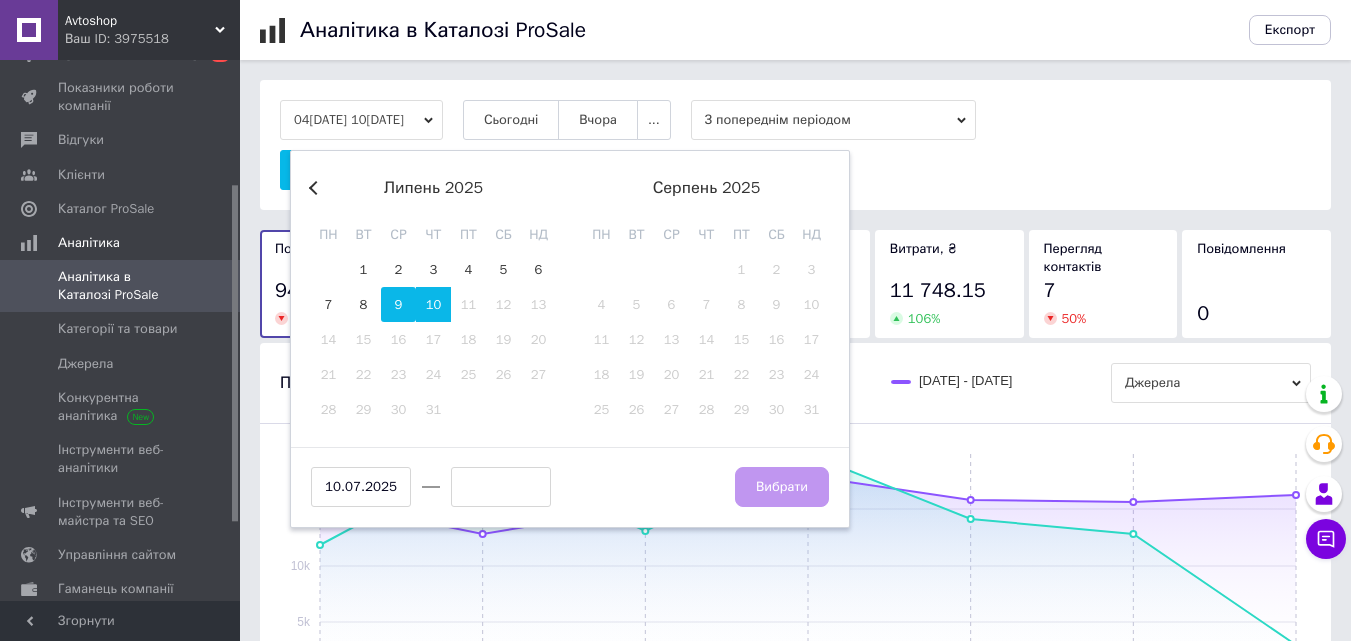 type on "01.07.2025" 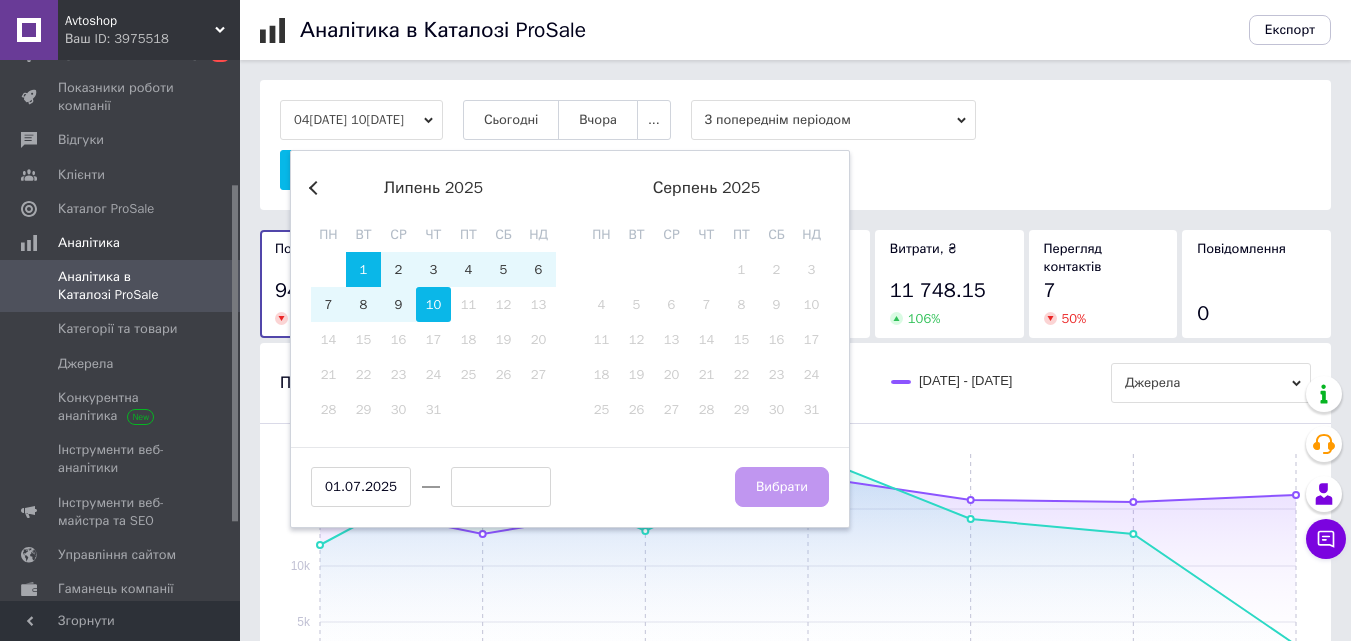 click on "10" at bounding box center (433, 304) 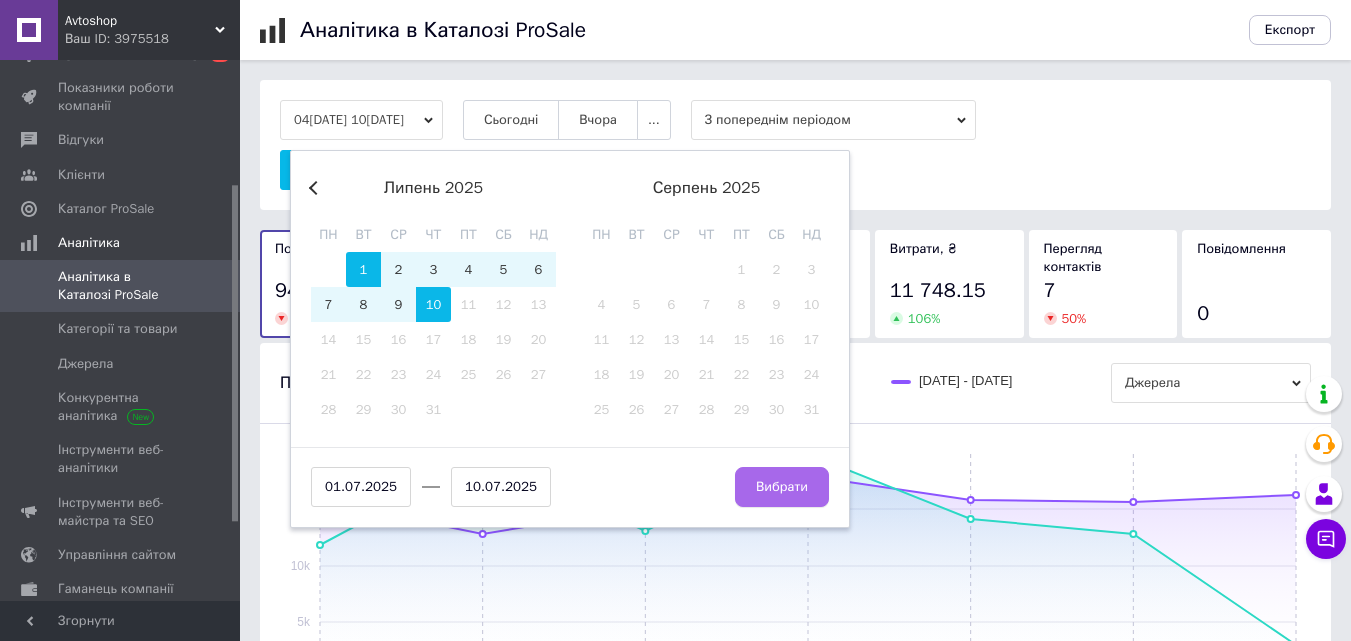 click on "Вибрати" at bounding box center (782, 487) 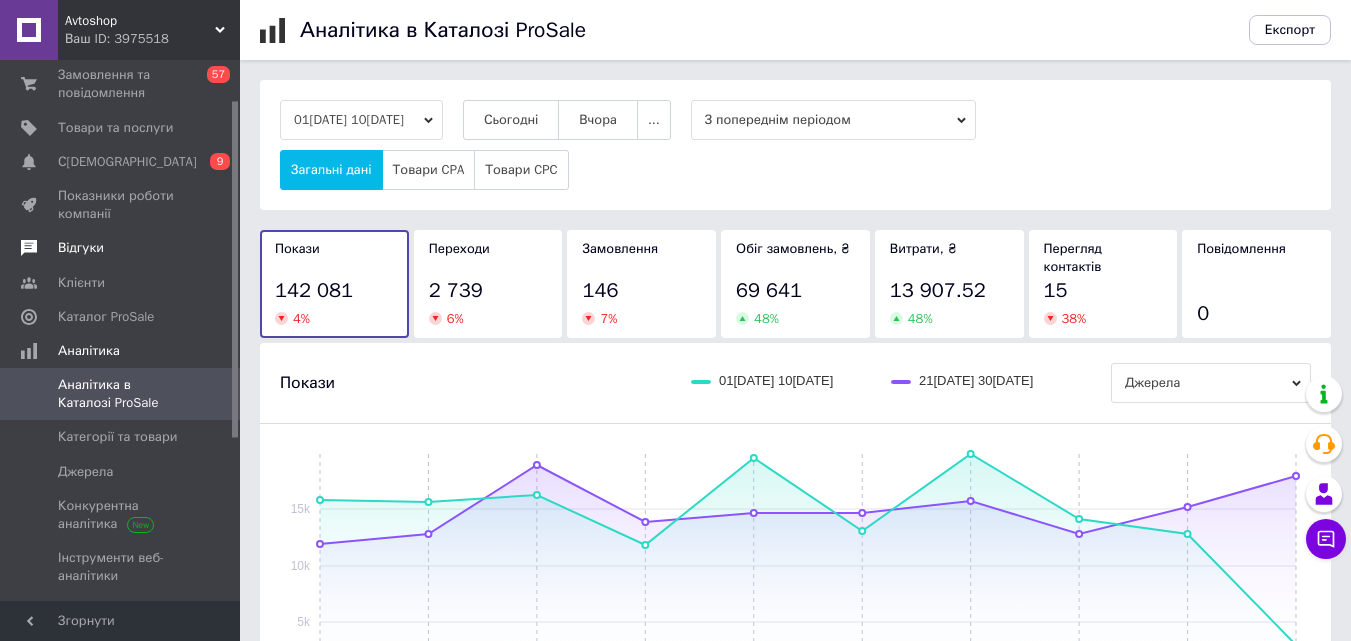 scroll, scrollTop: 0, scrollLeft: 0, axis: both 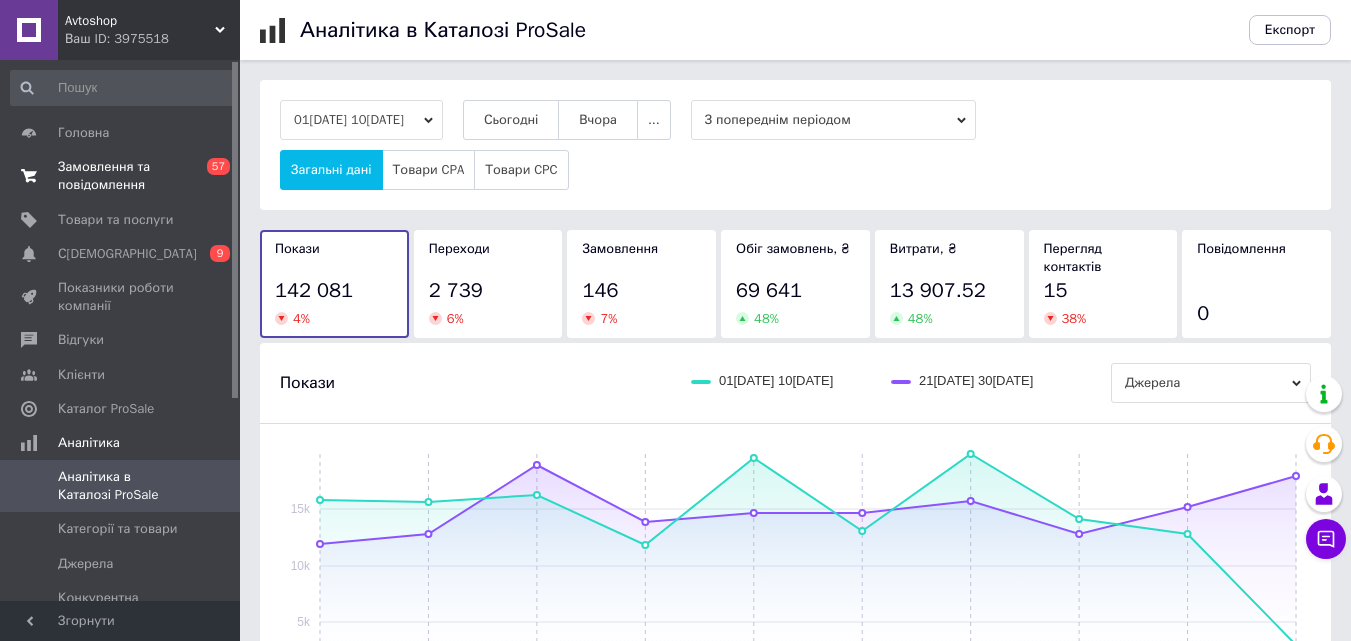 click on "Замовлення та повідомлення" at bounding box center (121, 176) 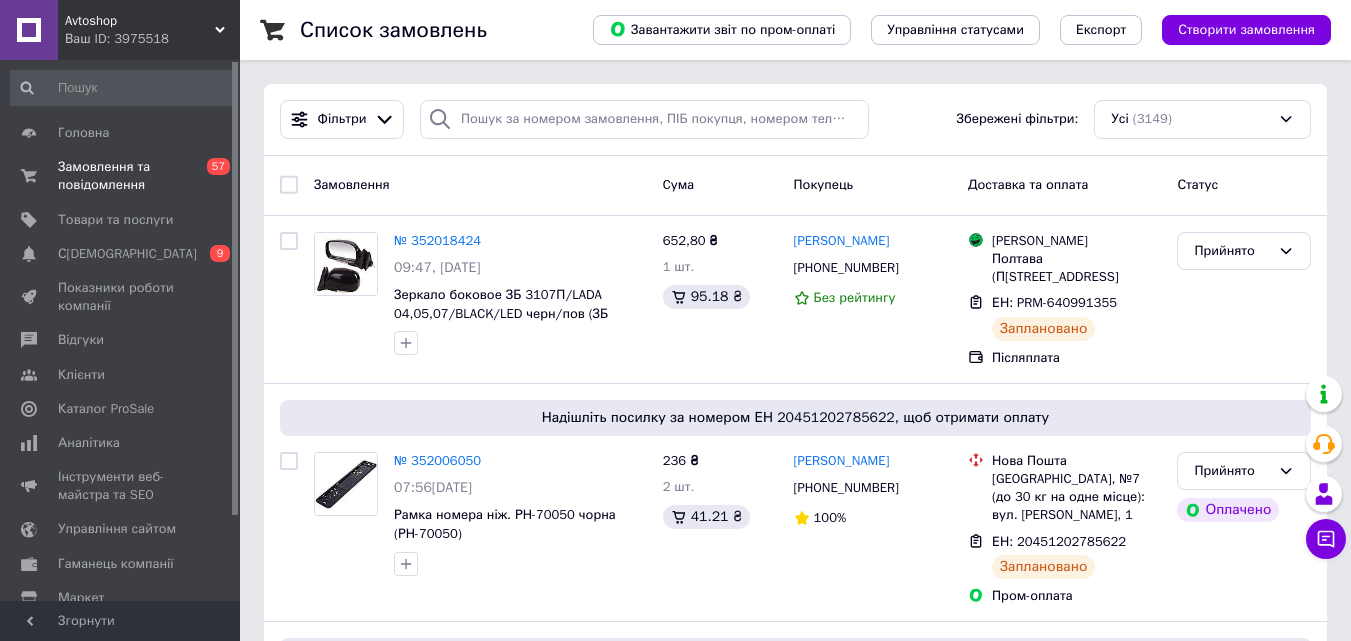 scroll, scrollTop: 101, scrollLeft: 0, axis: vertical 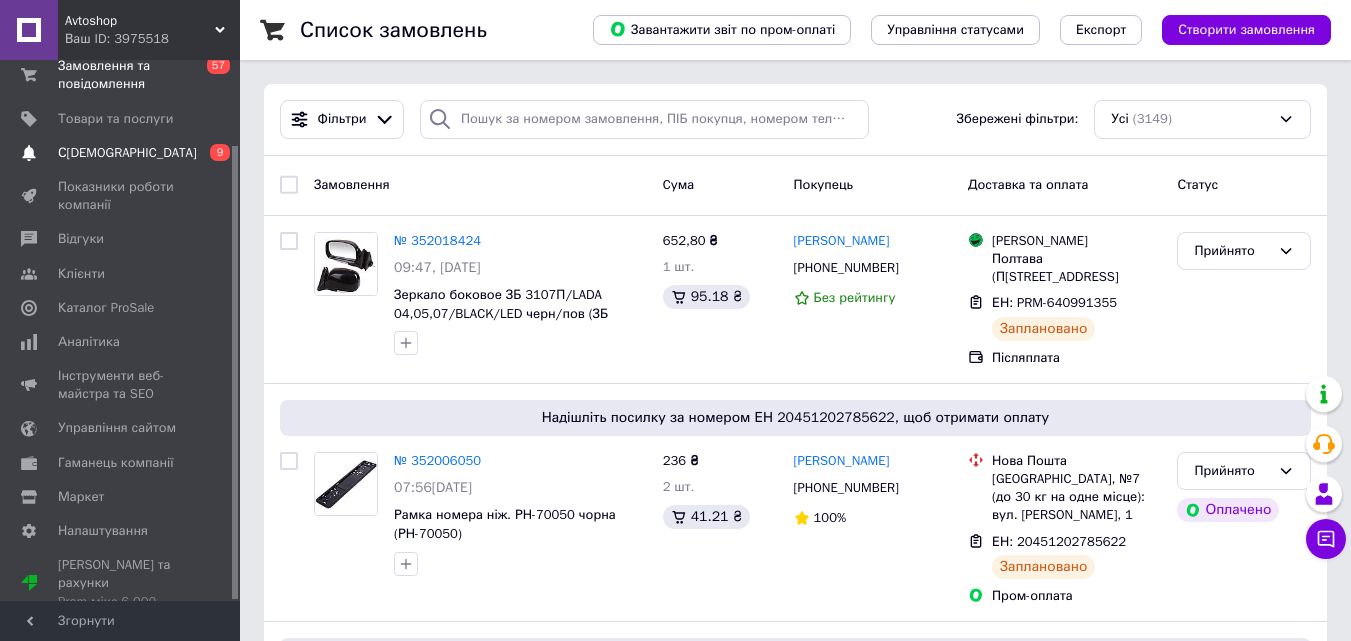 click on "[DEMOGRAPHIC_DATA]" at bounding box center (127, 153) 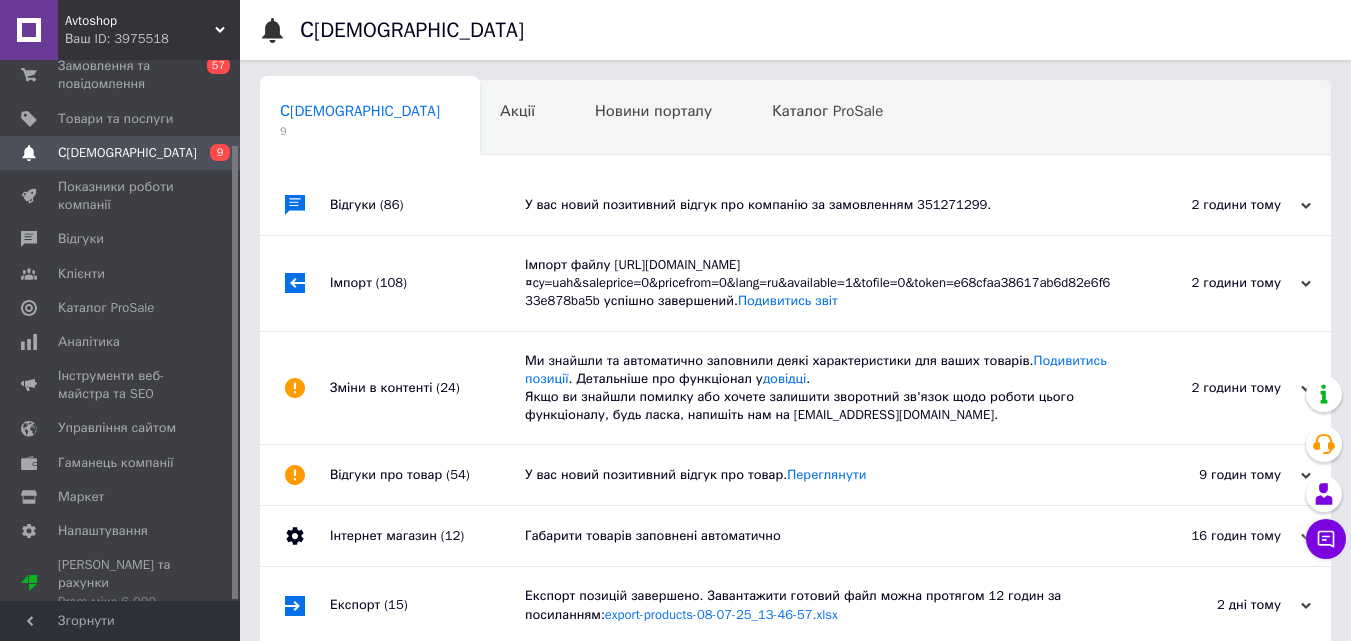 click on "У вас новий позитивний відгук про компанію за замовленням 351271299." at bounding box center (818, 205) 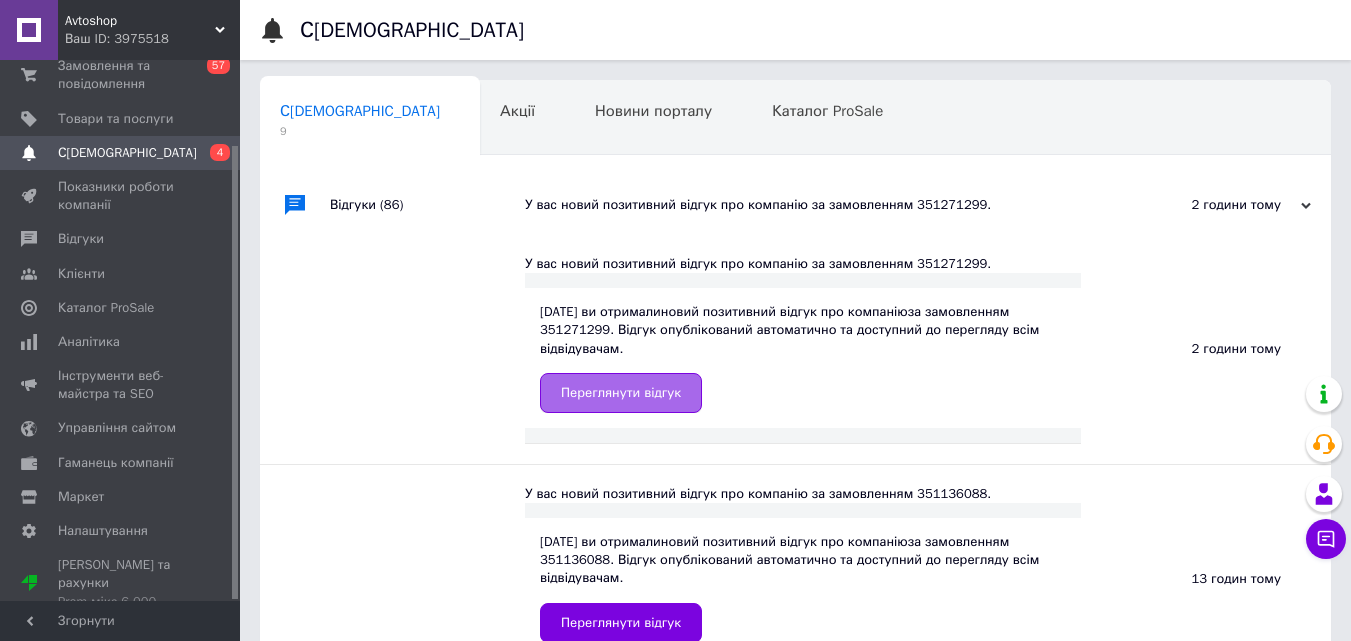 click on "Переглянути відгук" at bounding box center (621, 393) 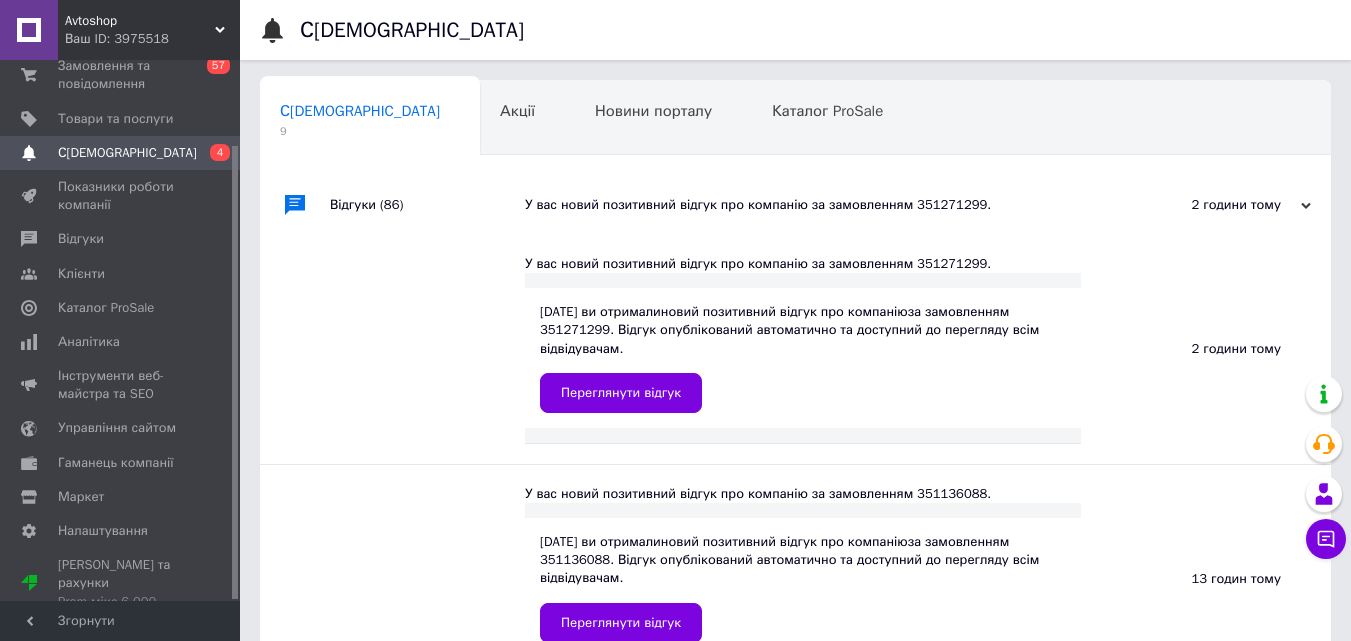 scroll, scrollTop: 100, scrollLeft: 0, axis: vertical 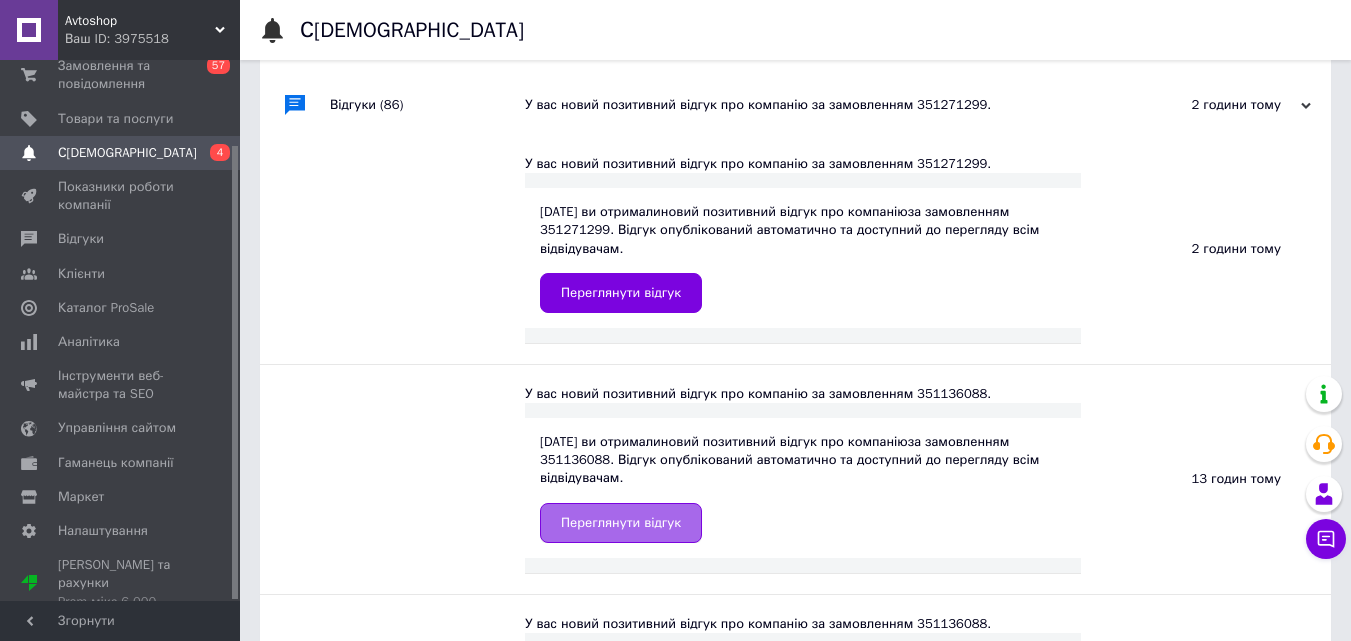 click on "Переглянути відгук" at bounding box center [621, 523] 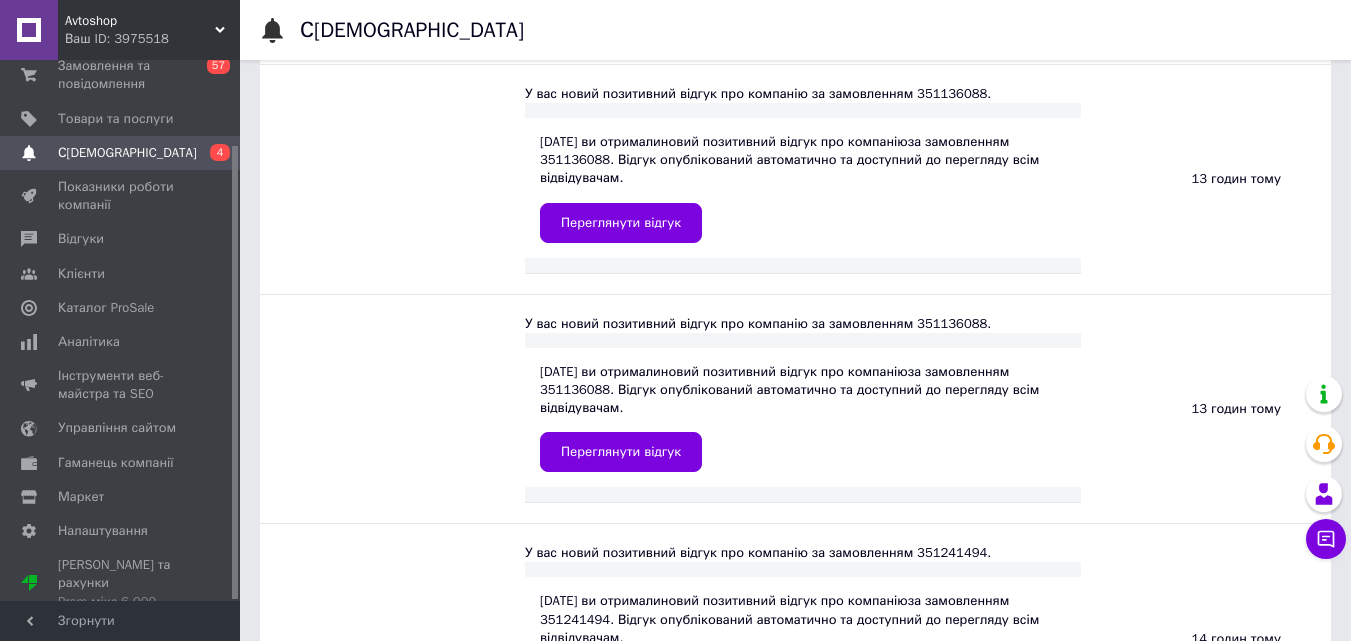 scroll, scrollTop: 700, scrollLeft: 0, axis: vertical 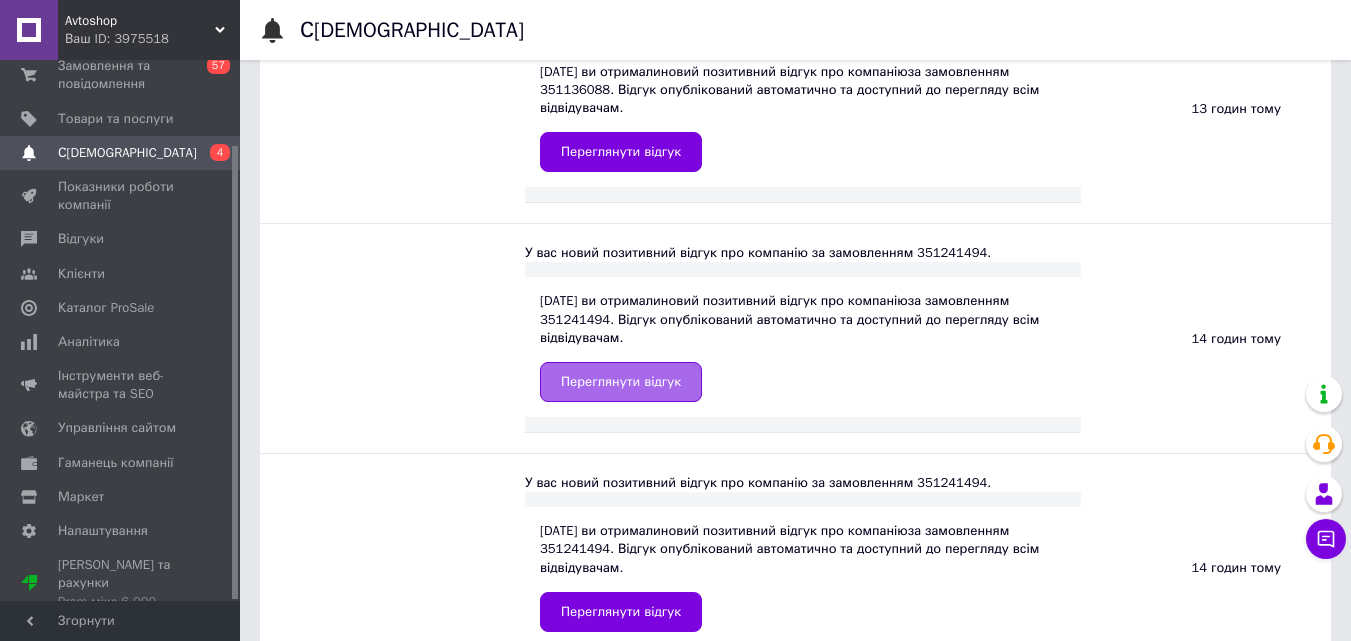 click on "Переглянути відгук" at bounding box center (621, 382) 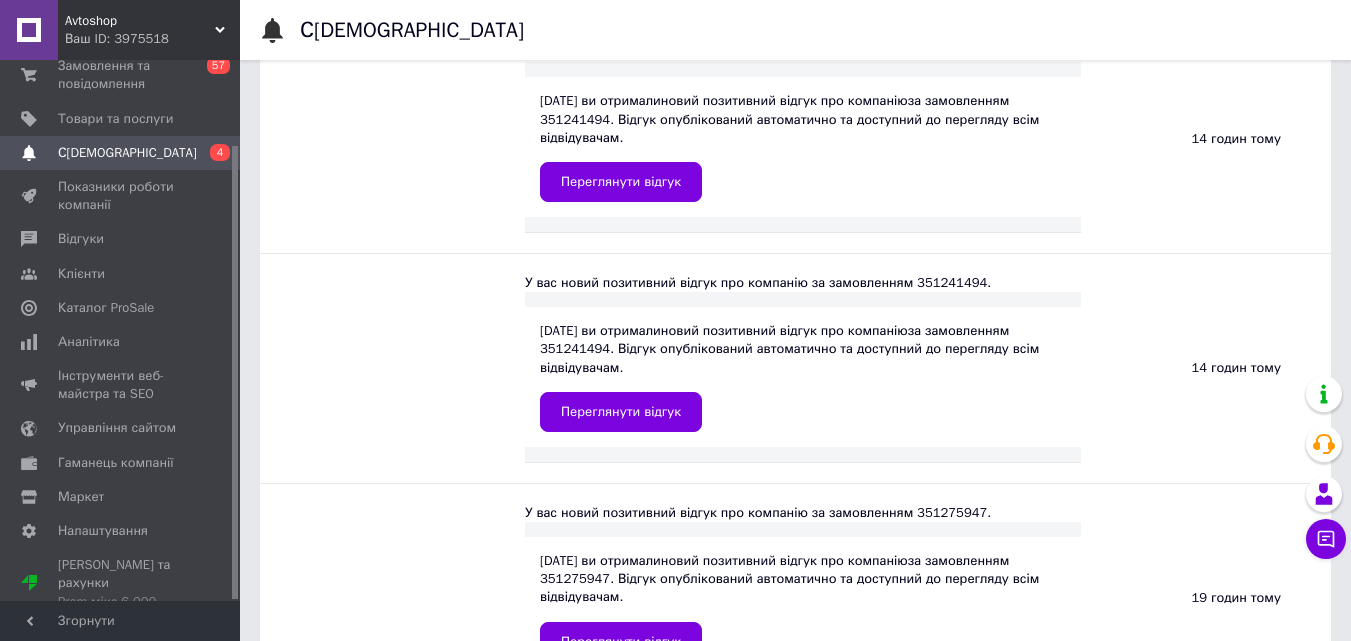 scroll, scrollTop: 1100, scrollLeft: 0, axis: vertical 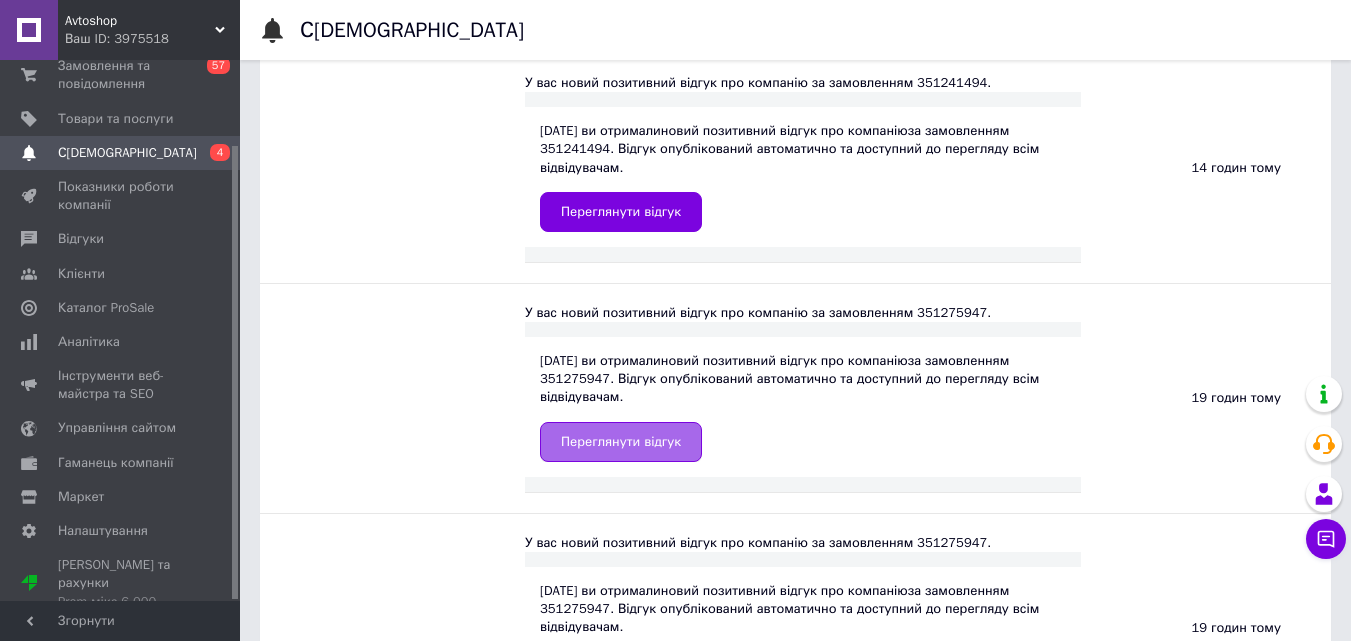 click on "Переглянути відгук" at bounding box center (621, 442) 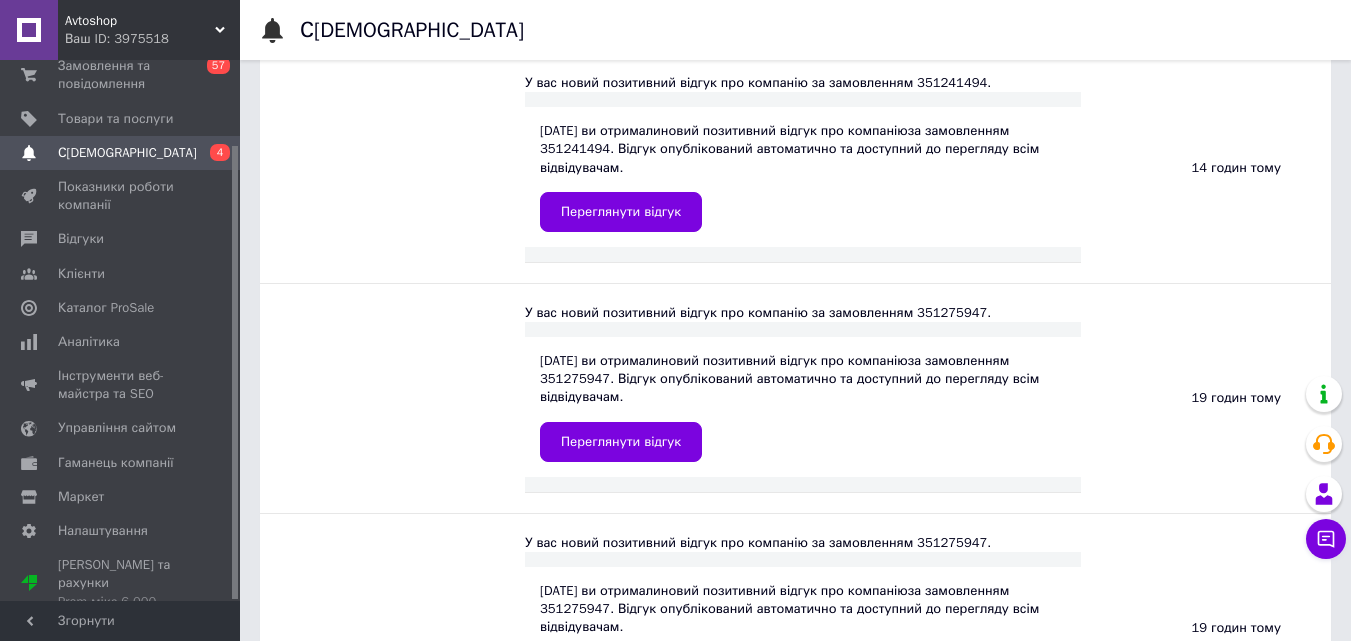 click on "[DEMOGRAPHIC_DATA]" at bounding box center (127, 153) 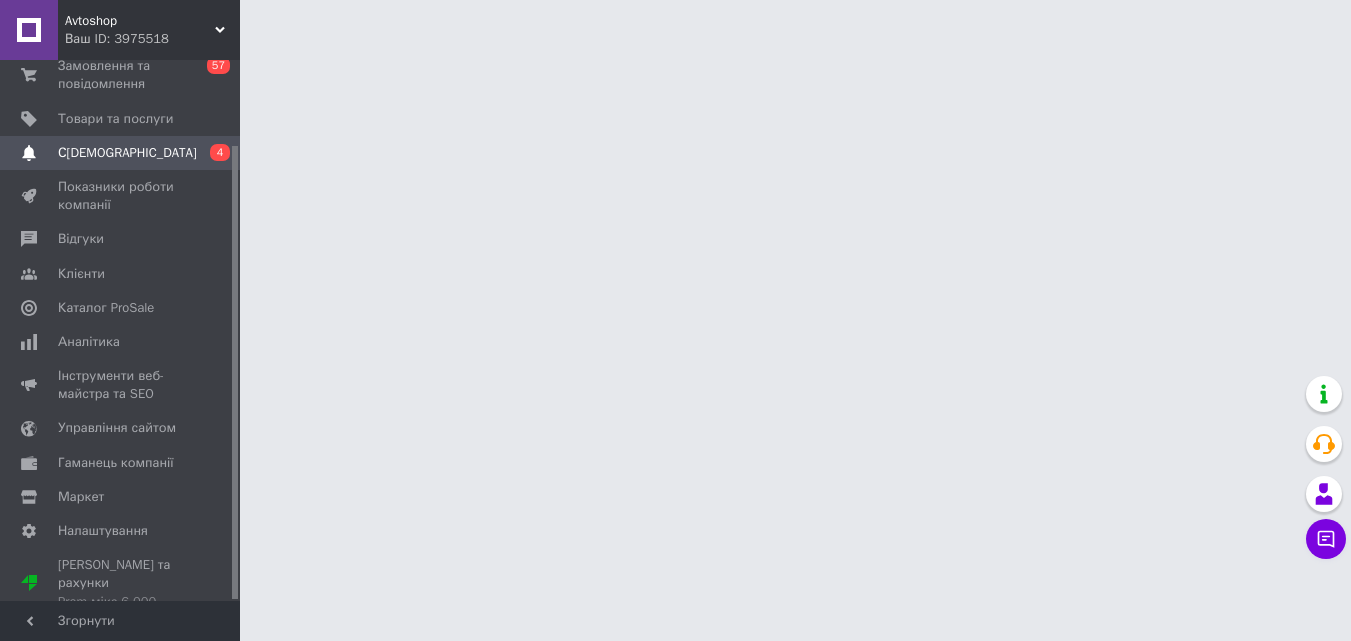 scroll, scrollTop: 0, scrollLeft: 0, axis: both 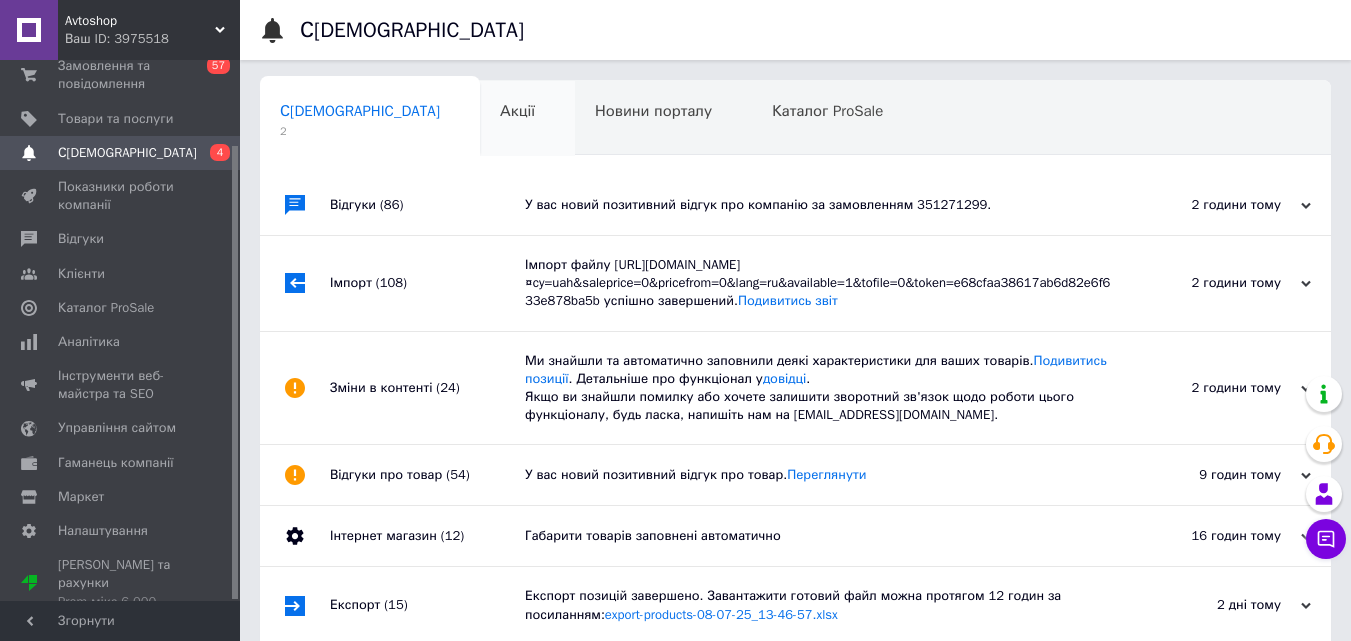 click on "Акції 0" at bounding box center [527, 119] 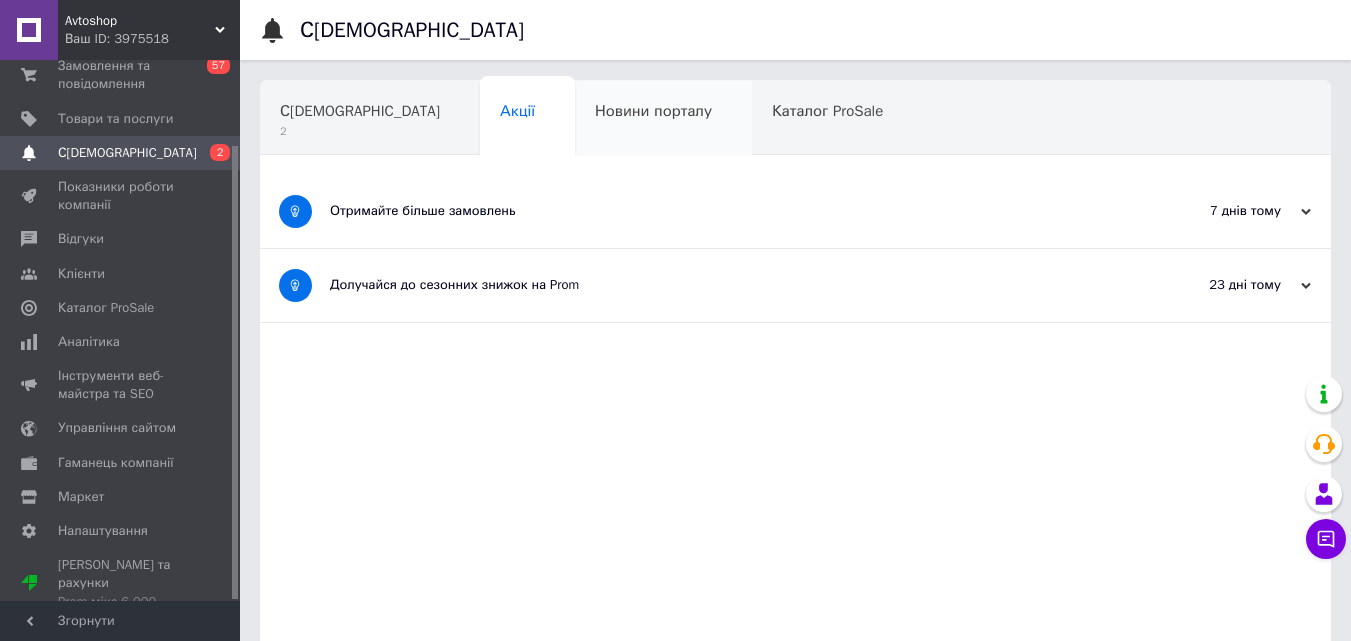 click on "Новини порталу" at bounding box center (653, 111) 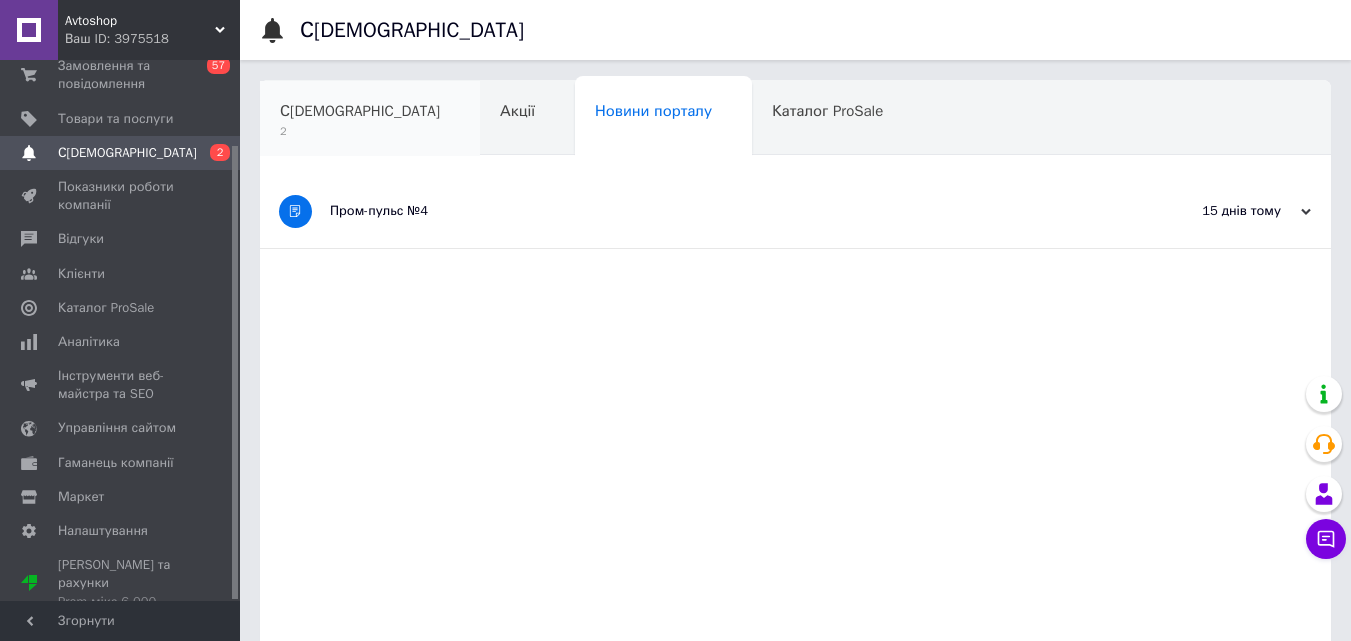click on "[DEMOGRAPHIC_DATA]" at bounding box center [360, 111] 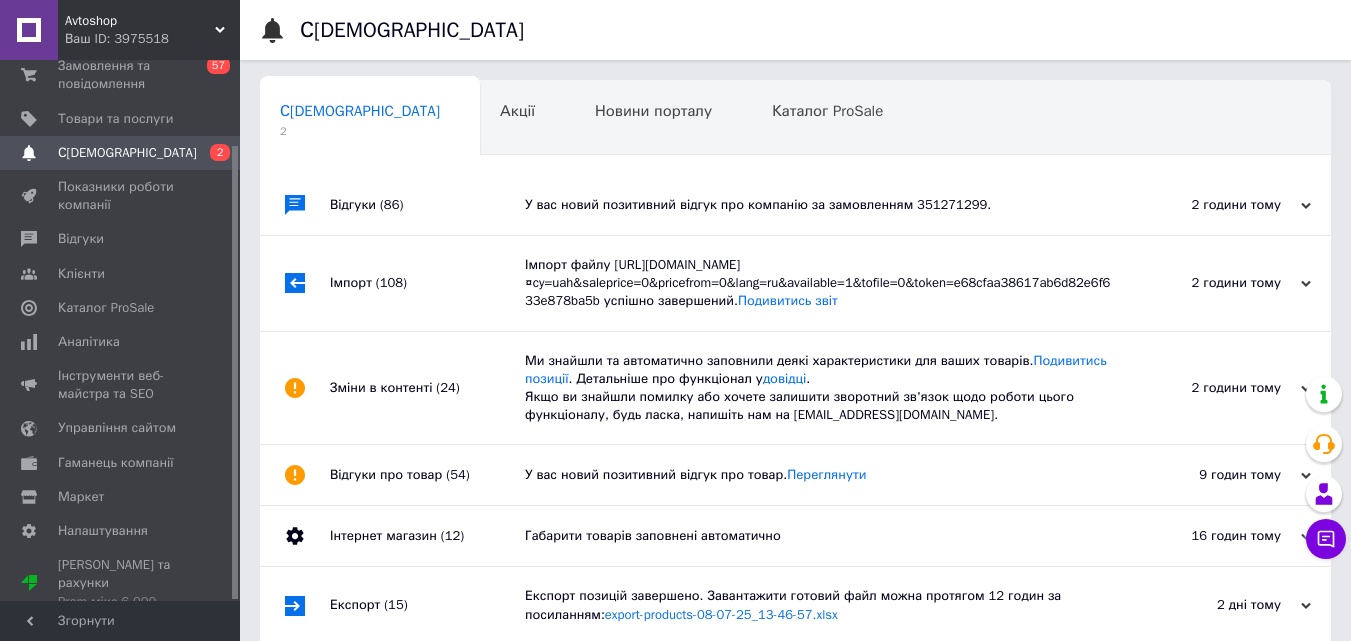click on "Інтернет магазин   (12)" at bounding box center (427, 536) 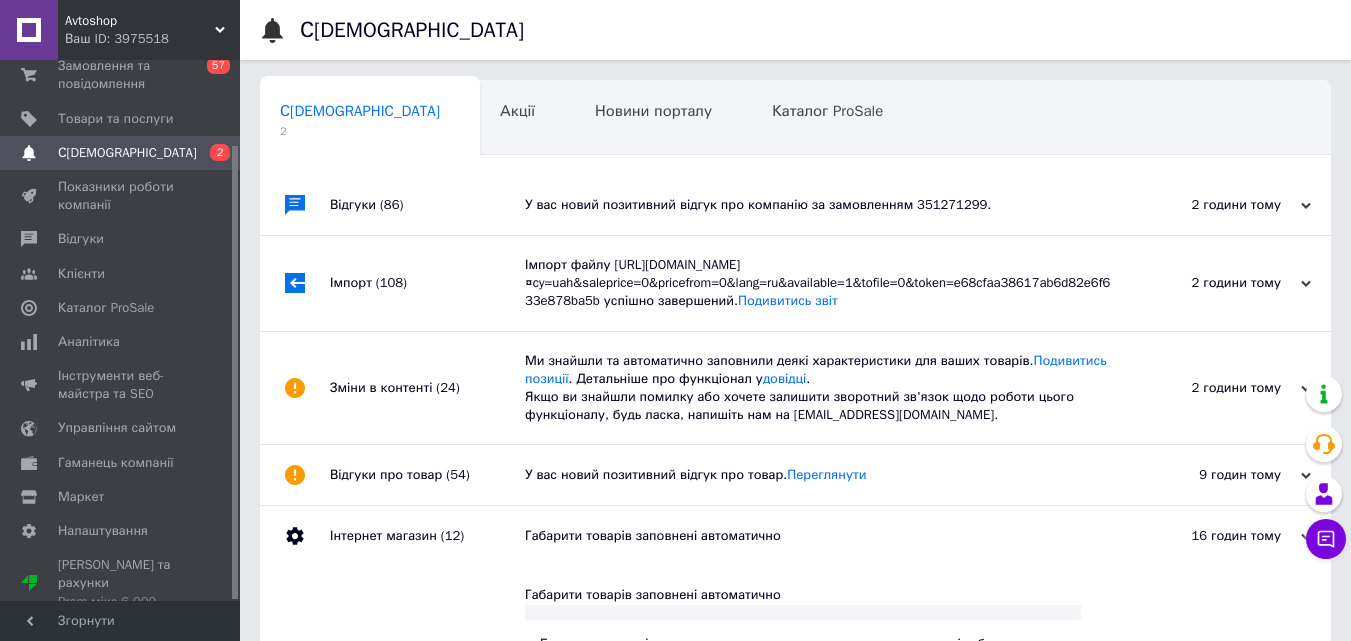 click on "Відгуки про товар   (54)" at bounding box center (427, 475) 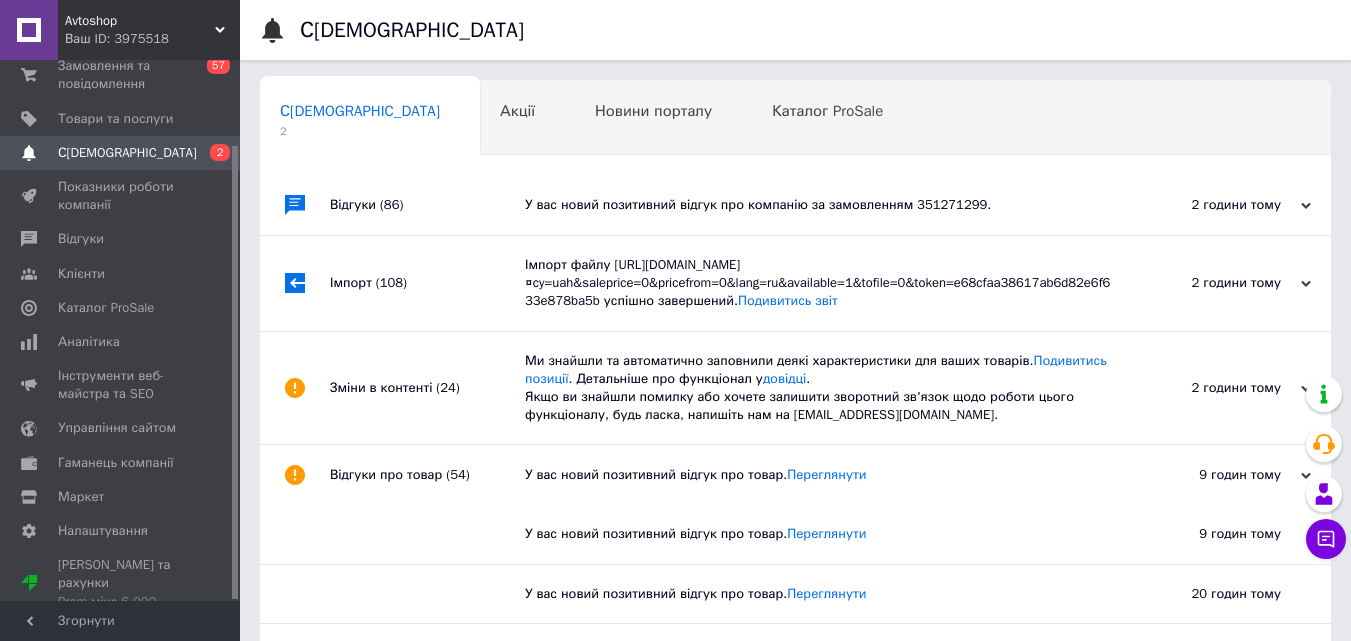 click on "Зміни в контенті   (24)" at bounding box center [427, 388] 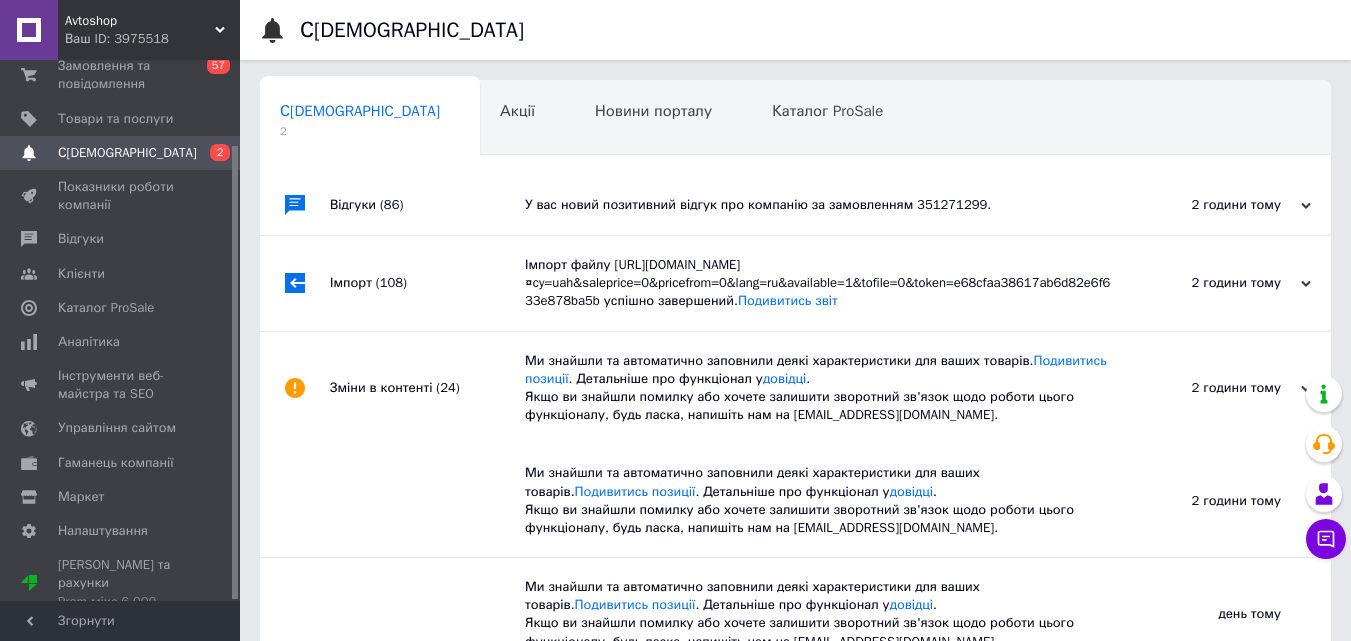 click on "Імпорт   (108)" at bounding box center (427, 283) 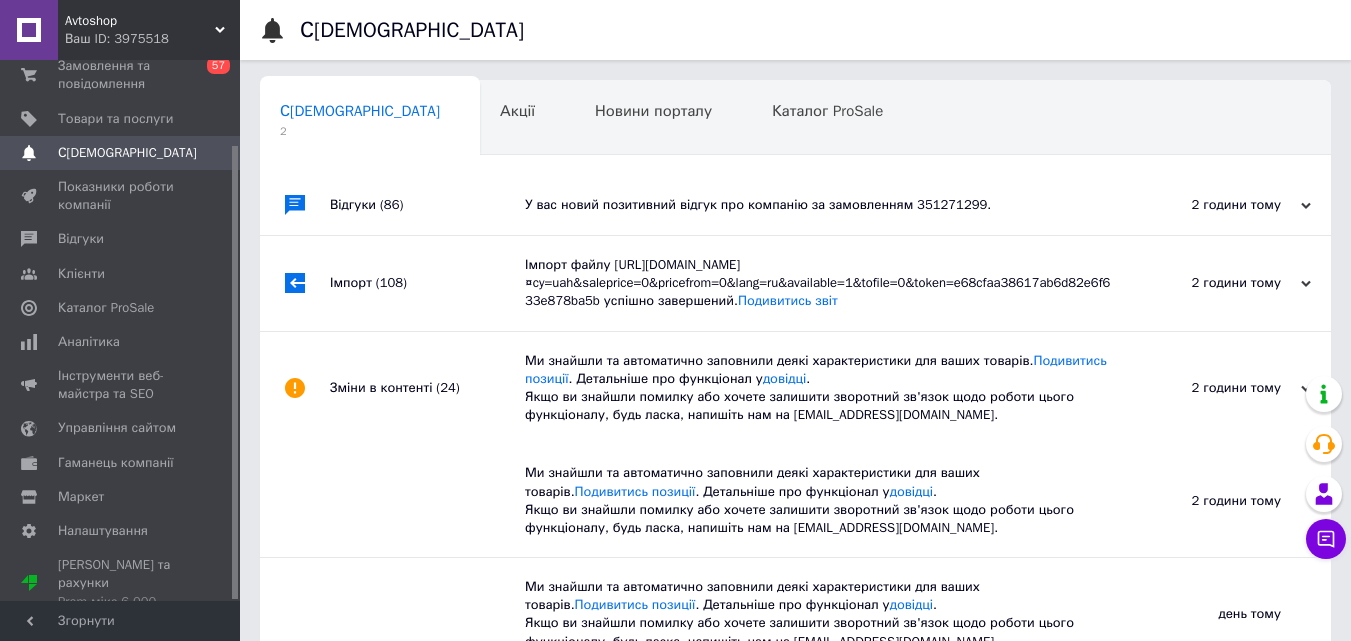 click on "Відгуки   (86)" at bounding box center (427, 205) 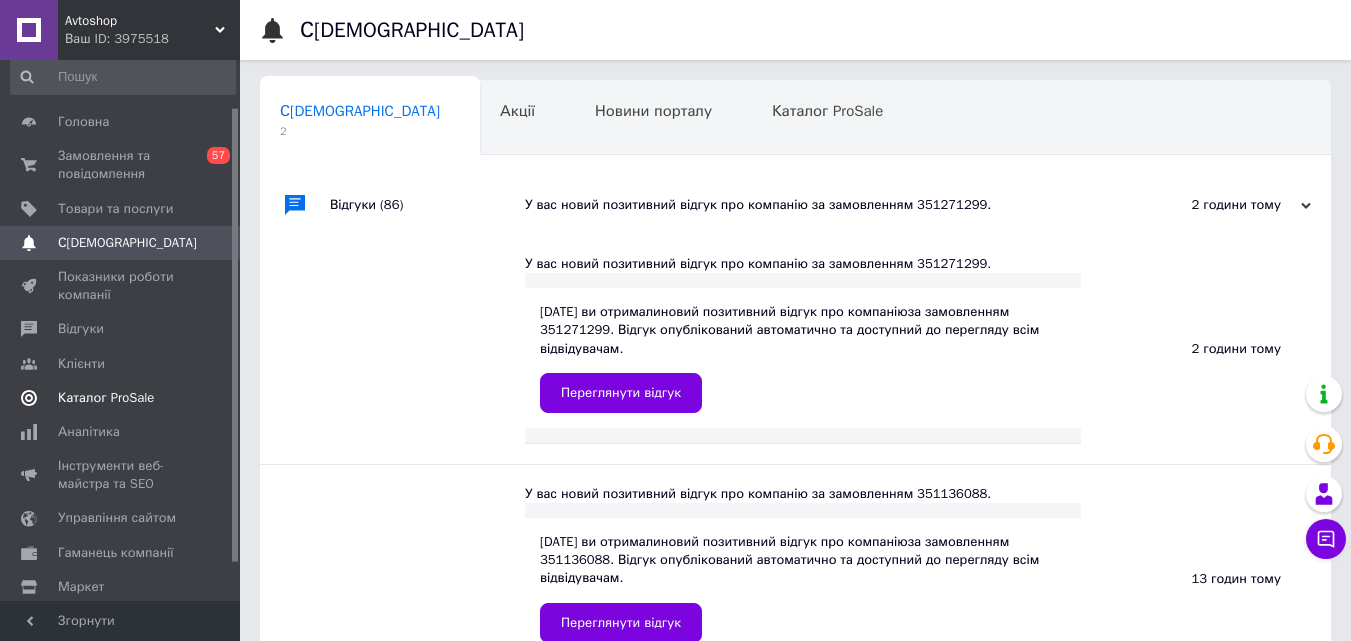 scroll, scrollTop: 0, scrollLeft: 0, axis: both 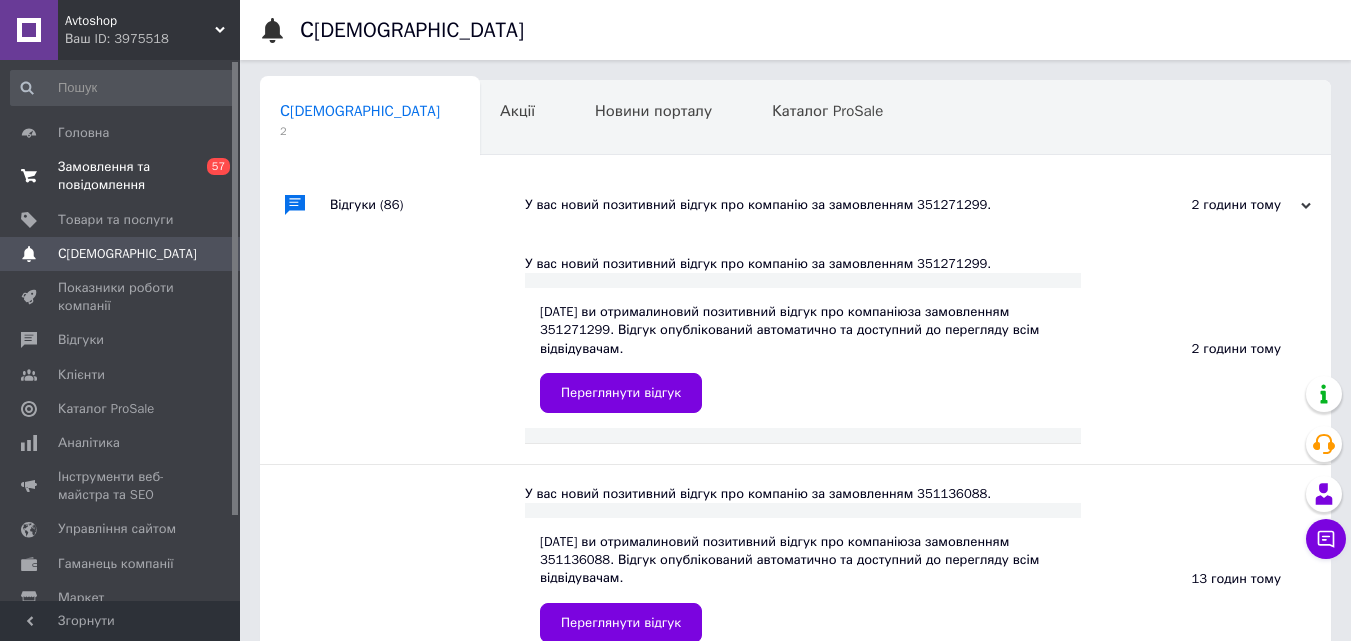 click on "Замовлення та повідомлення" at bounding box center [121, 176] 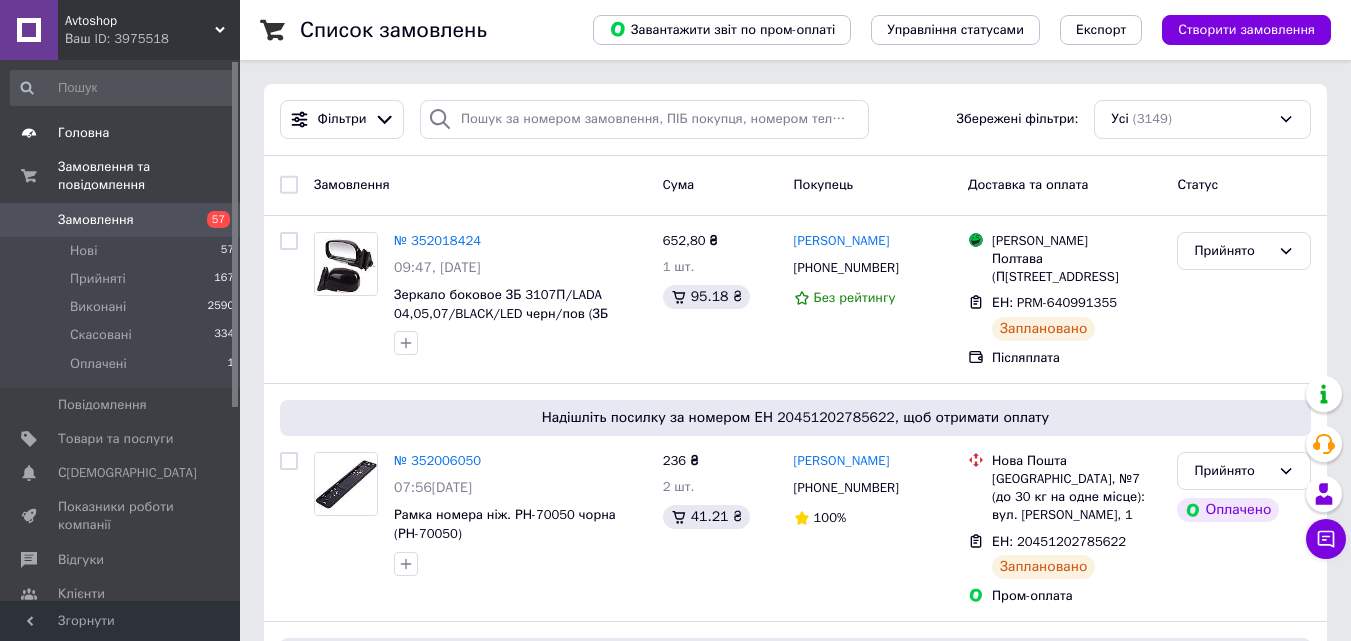 click on "Головна" at bounding box center [83, 133] 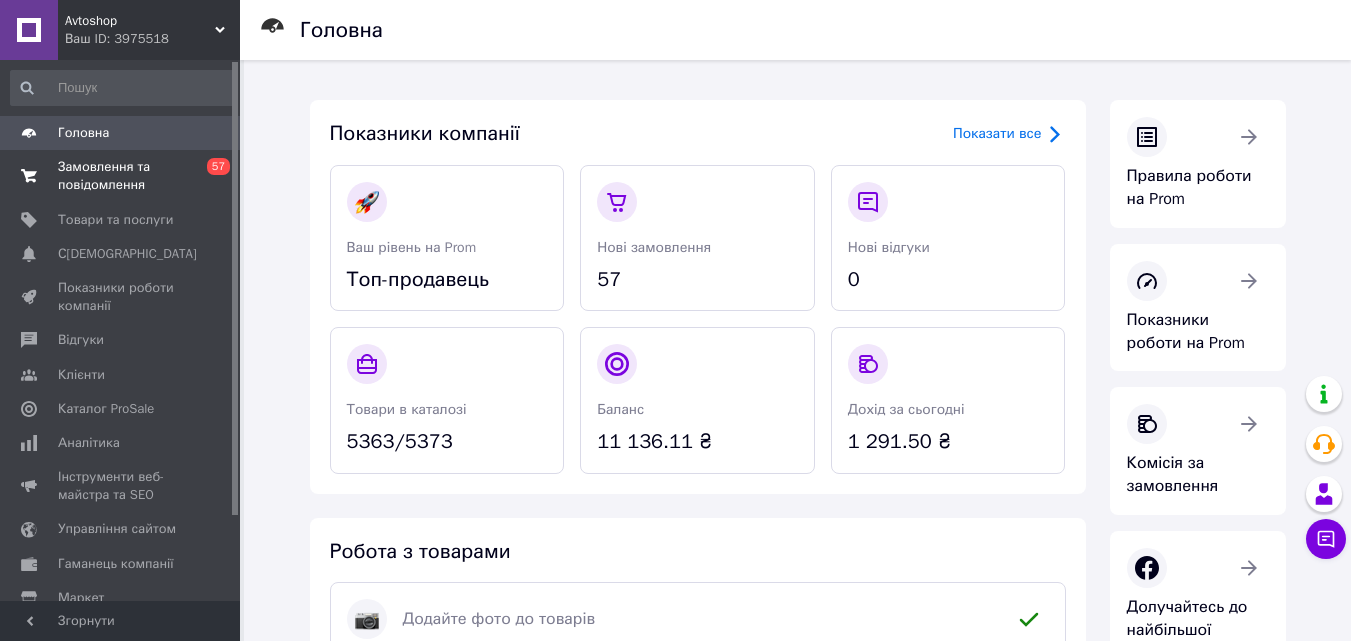 click on "Замовлення та повідомлення" at bounding box center [121, 176] 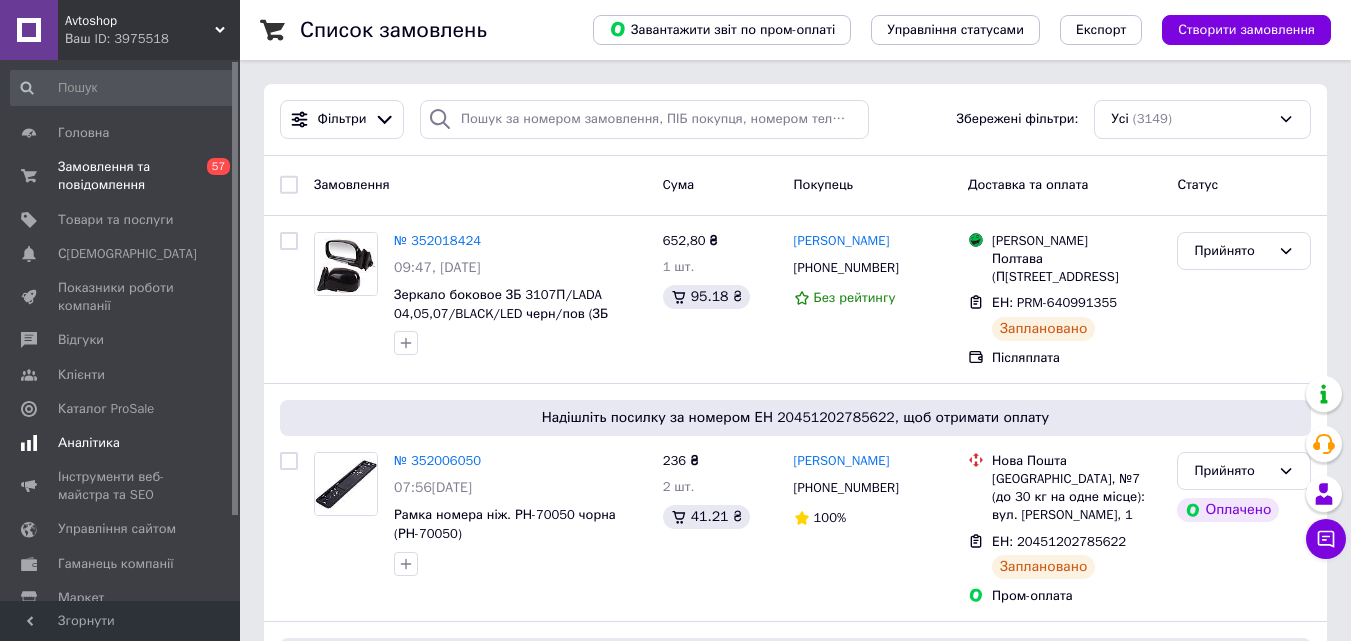 click on "Аналітика" at bounding box center (89, 443) 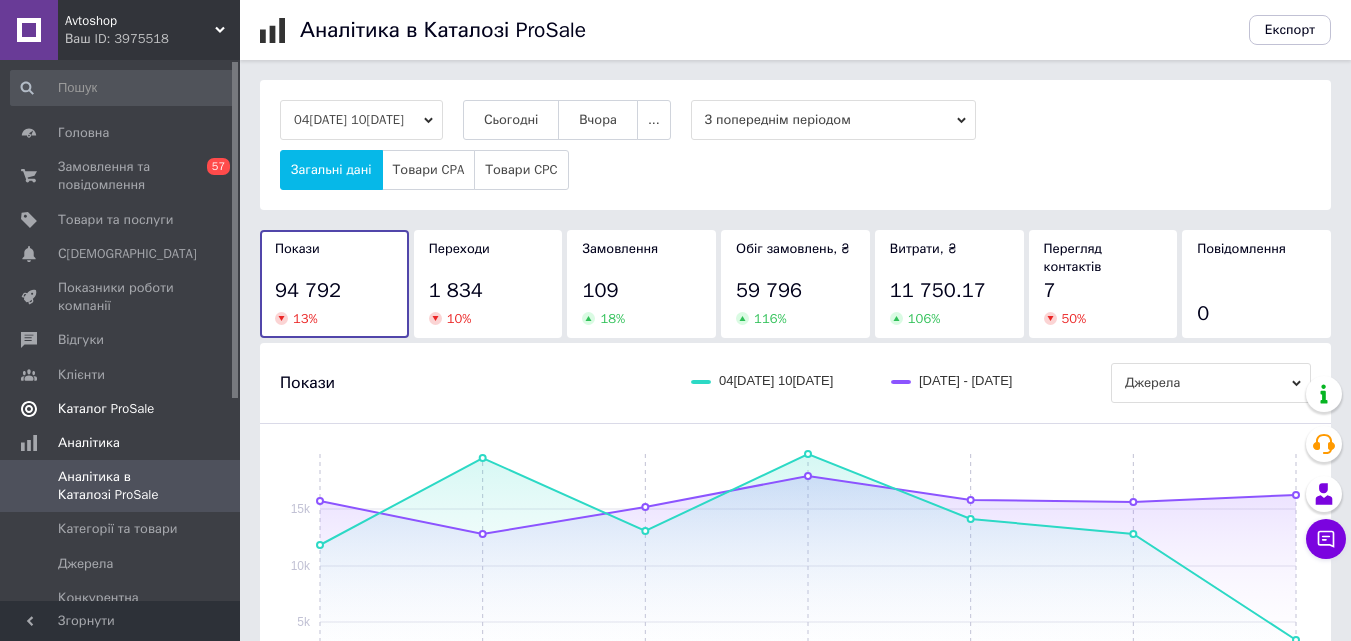 click on "Каталог ProSale" at bounding box center (106, 409) 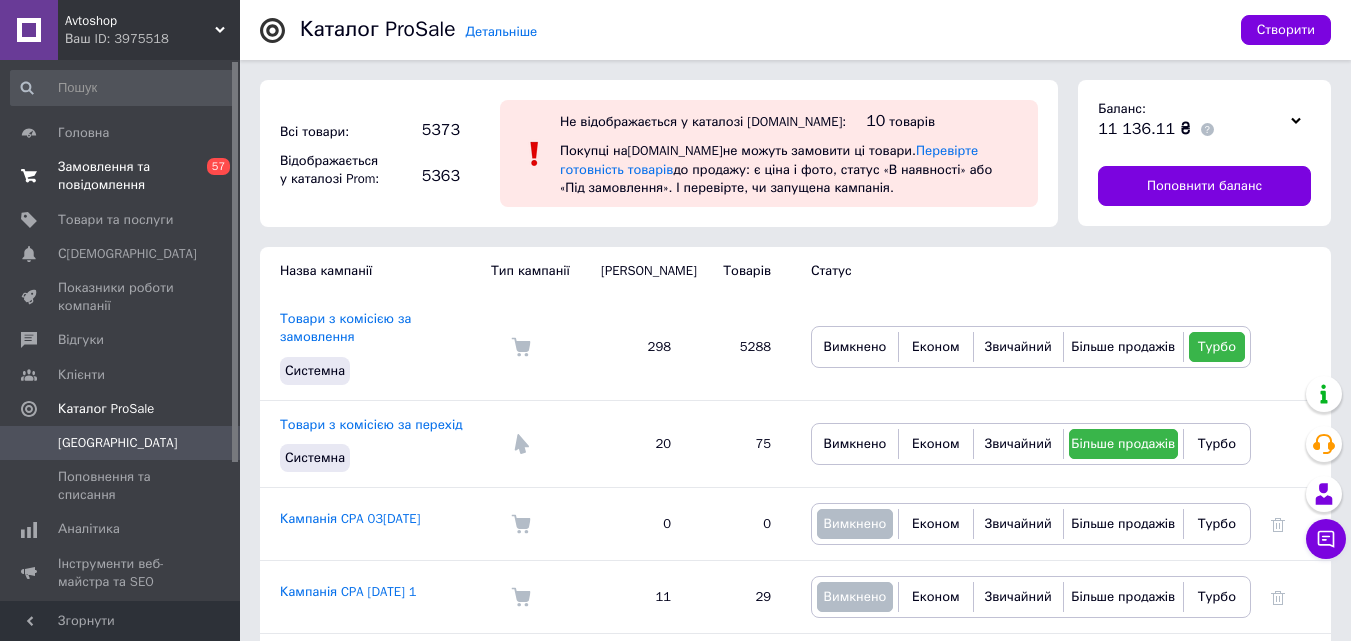 click on "Замовлення та повідомлення" at bounding box center [121, 176] 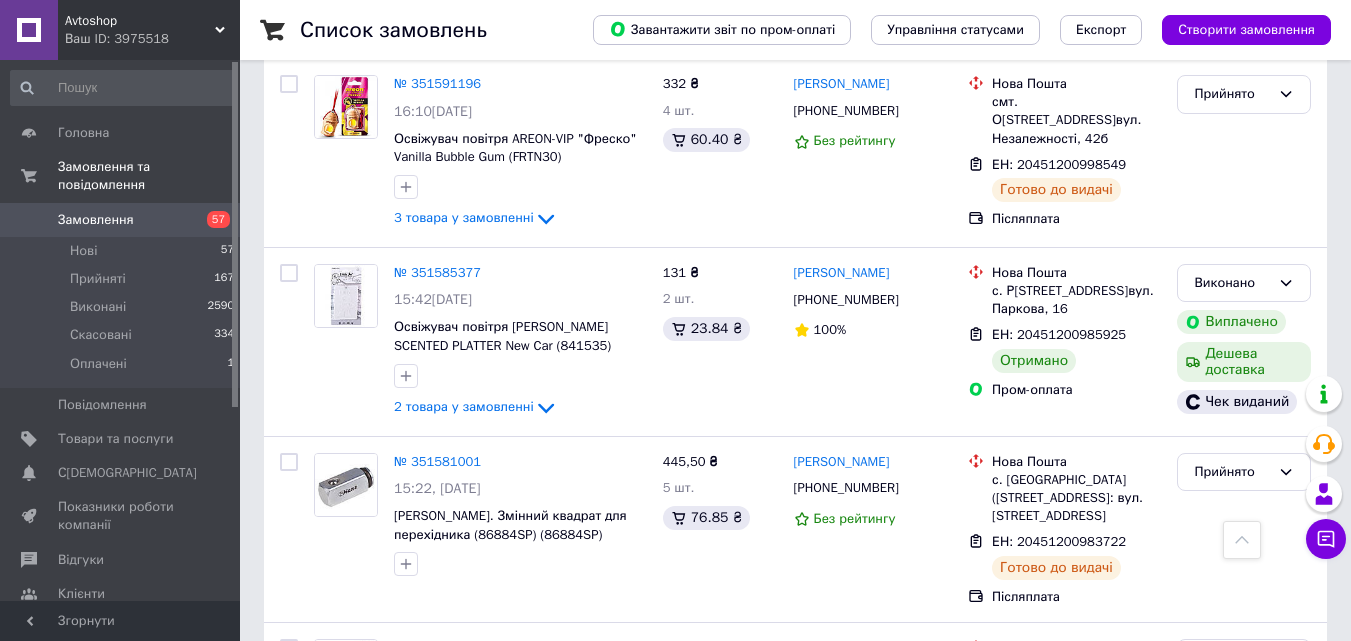 scroll, scrollTop: 9809, scrollLeft: 0, axis: vertical 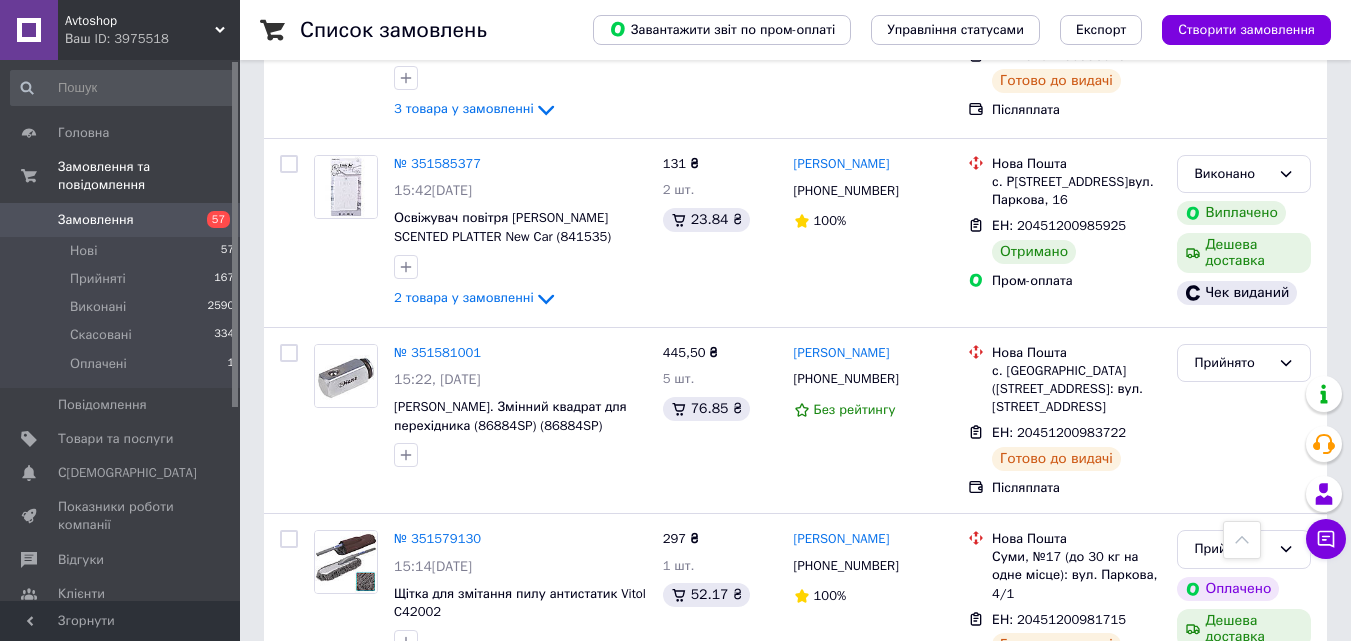 click on "2" at bounding box center (327, 745) 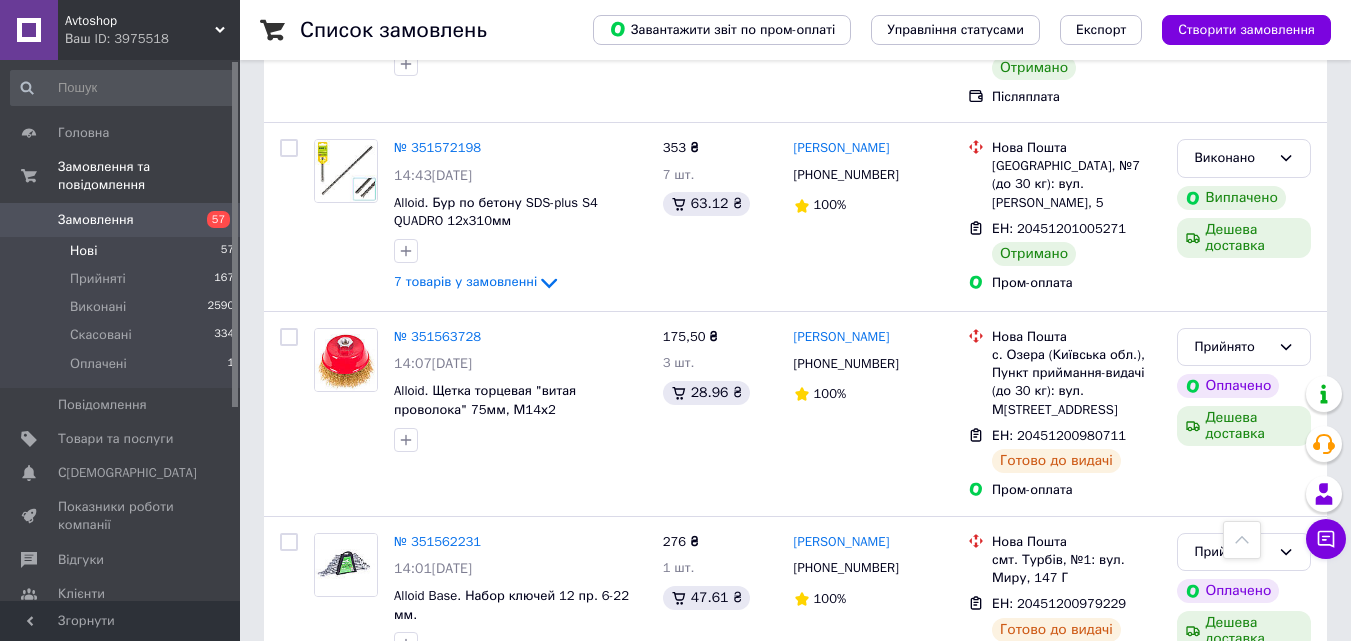 scroll, scrollTop: 0, scrollLeft: 0, axis: both 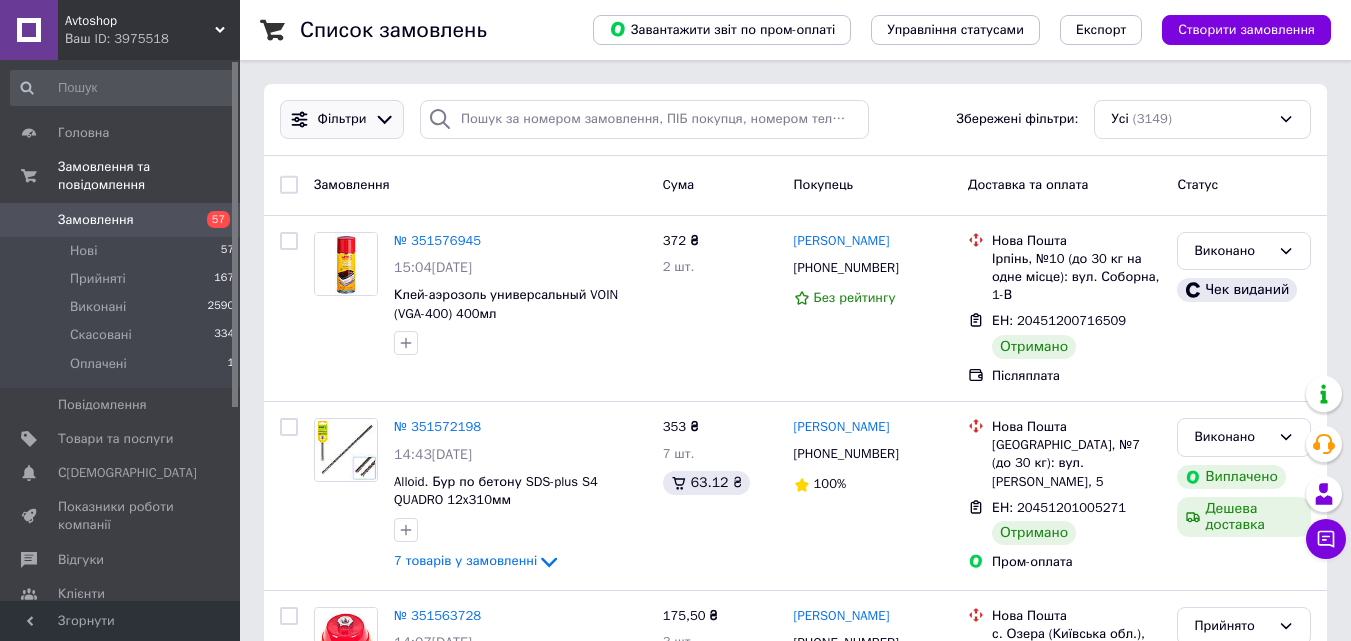 click 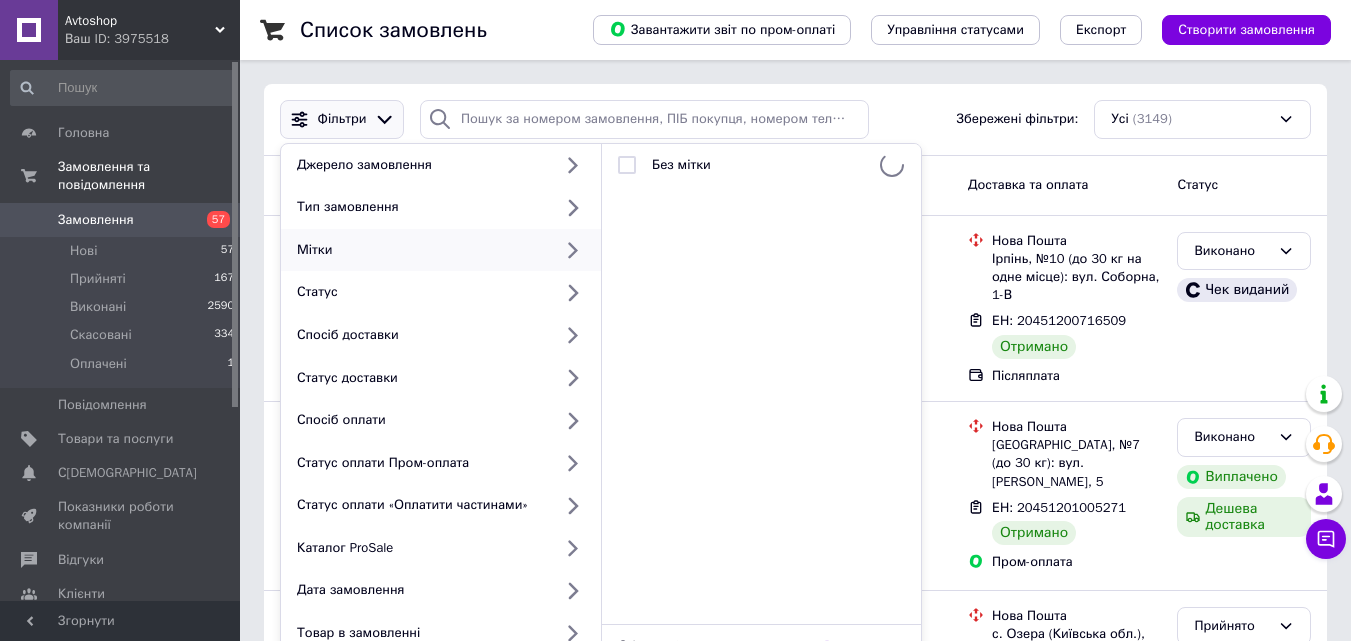 click on "Фільтри Джерело замовлення Тип замовлення Мітки Статус Спосіб доставки Статус доставки Спосіб оплати Статус оплати Пром-оплата Статус оплати «Оплатити частинами» Каталог ProSale Дата замовлення Товар в замовленні Фіскальні чеки Успішні замовлення Без мітки Обрано (0) Очистити все Зберегти фільтр Застосувати Збережені фільтри: Усі (3149)" at bounding box center [795, 119] 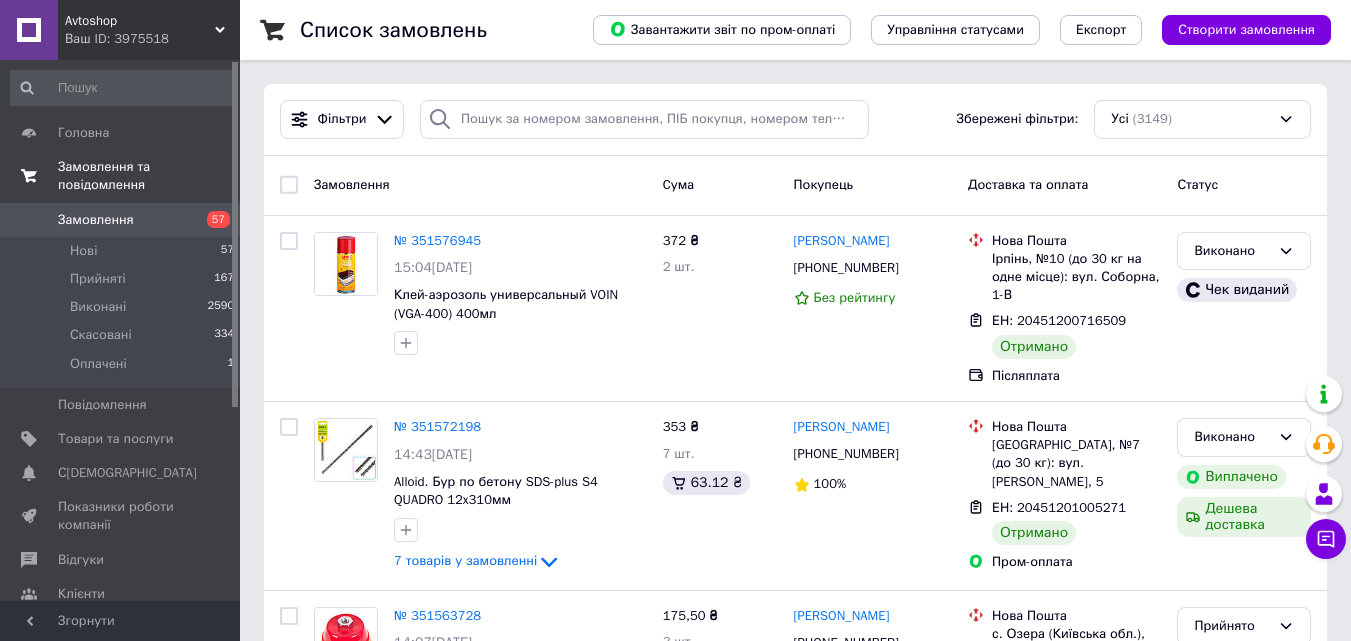 click on "Замовлення та повідомлення" at bounding box center (149, 176) 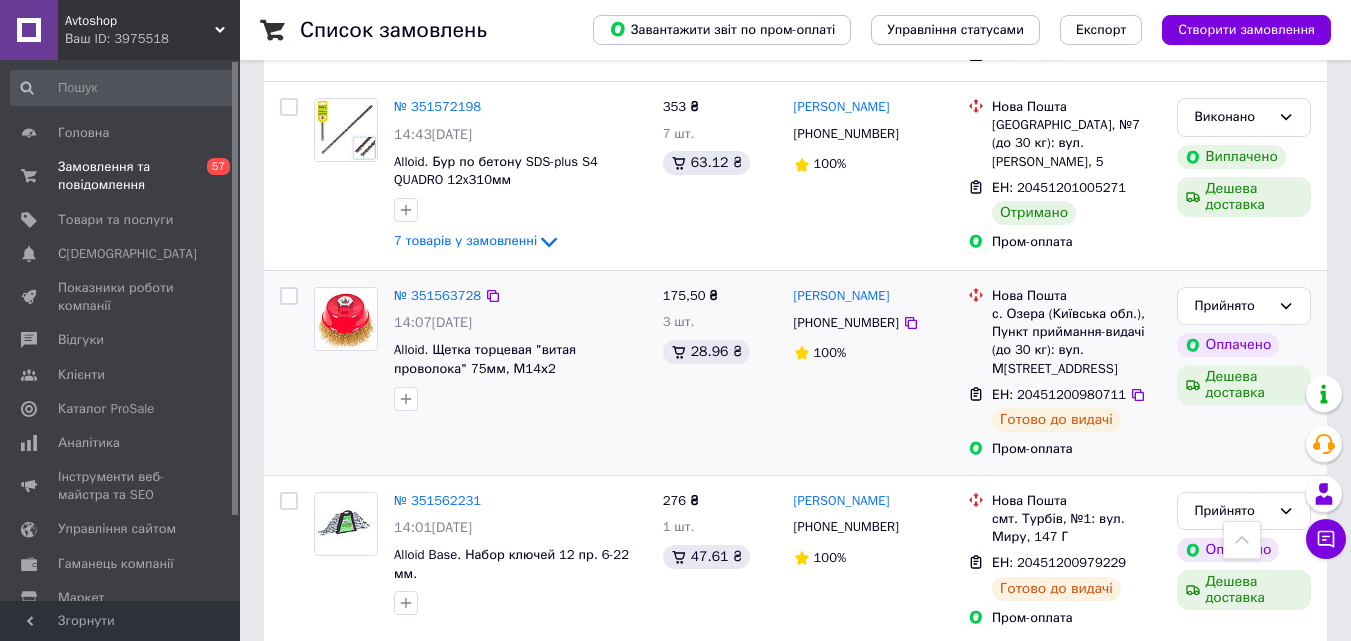 scroll, scrollTop: 0, scrollLeft: 0, axis: both 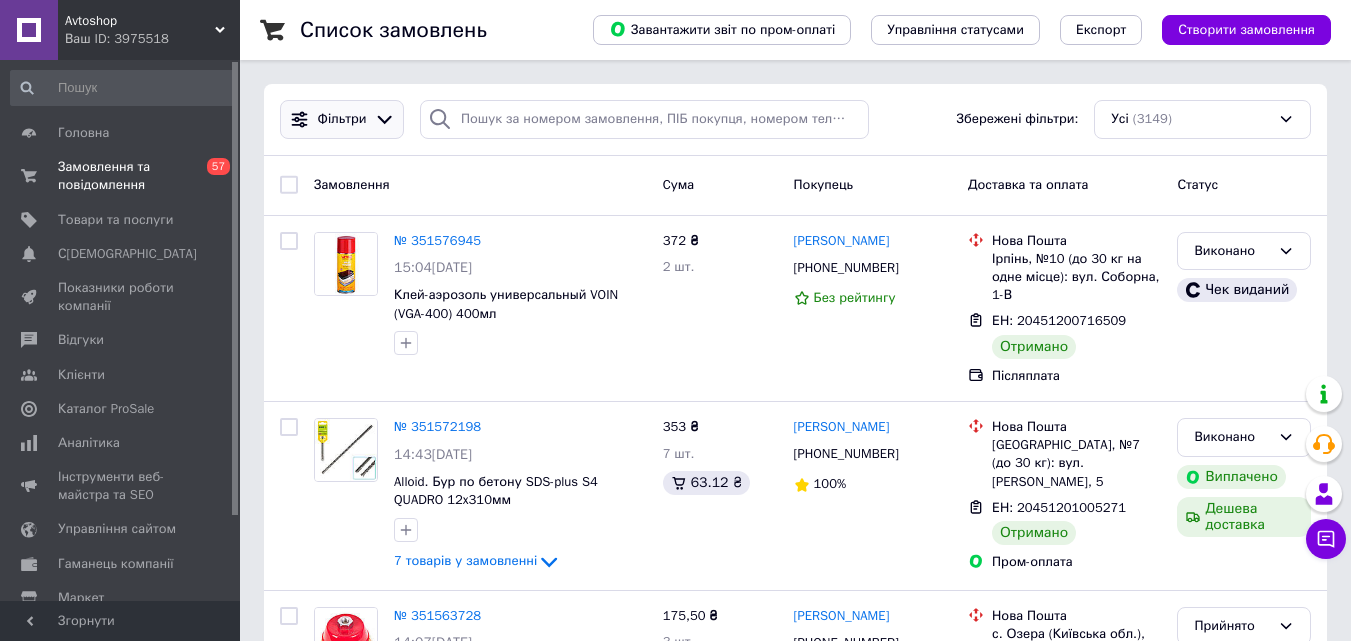 click 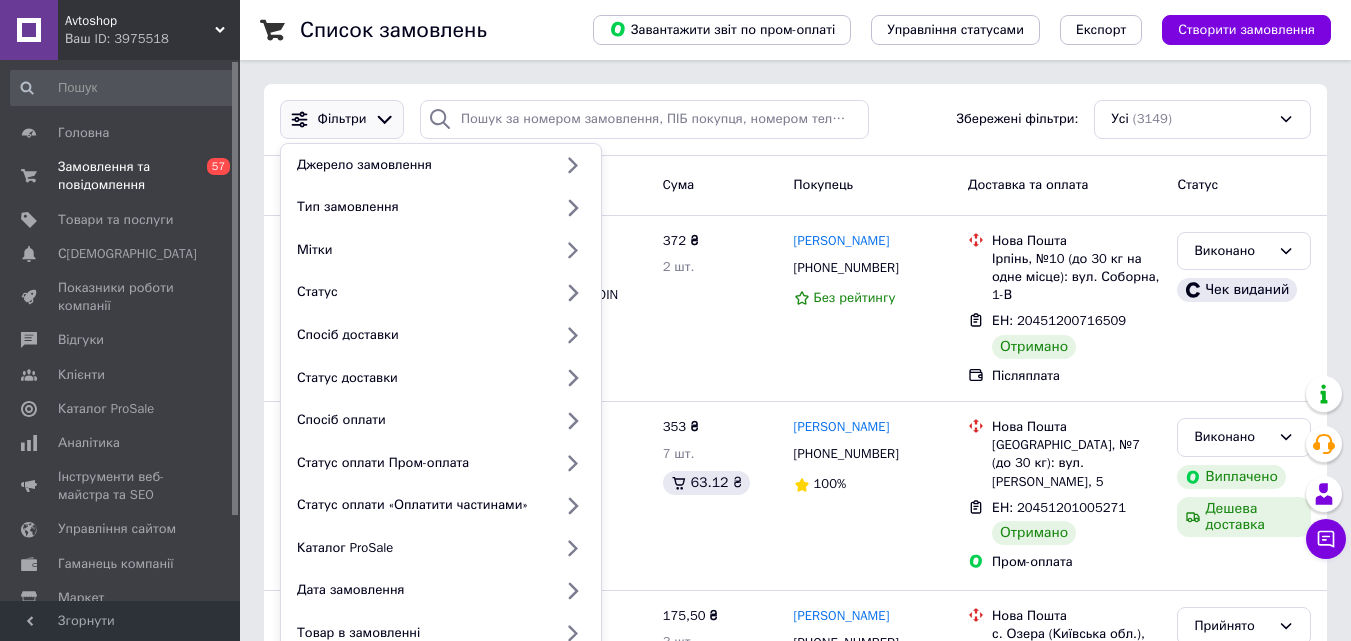 click 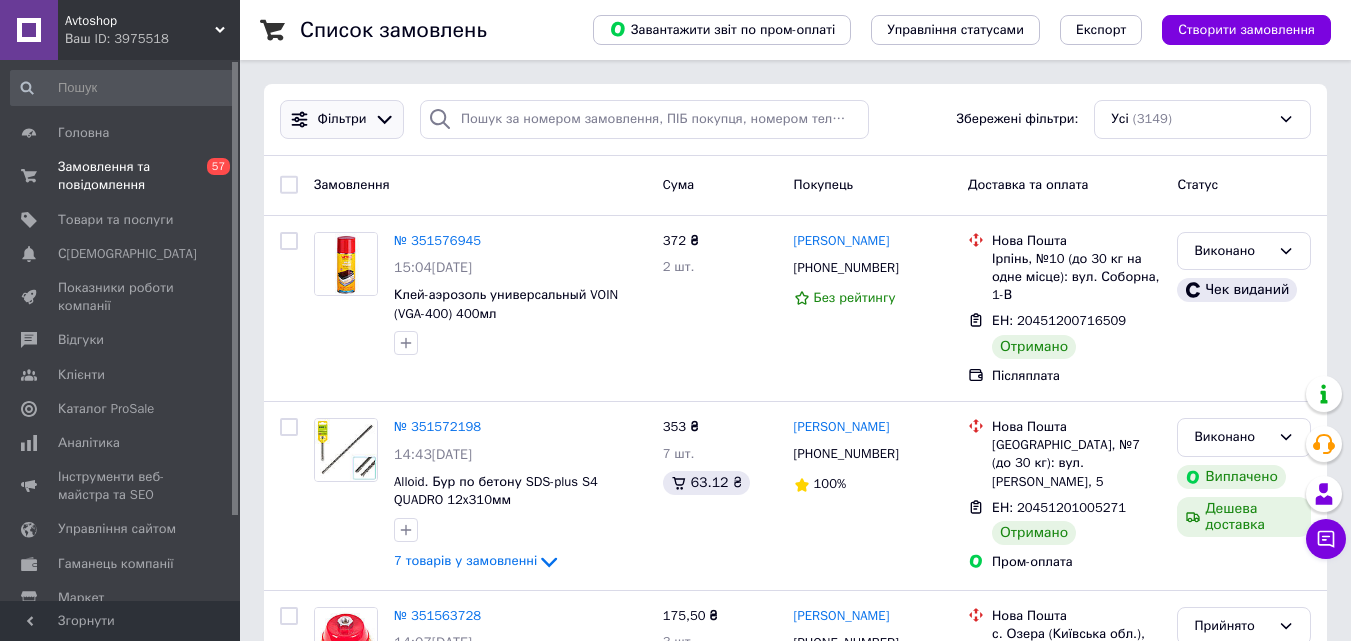 click 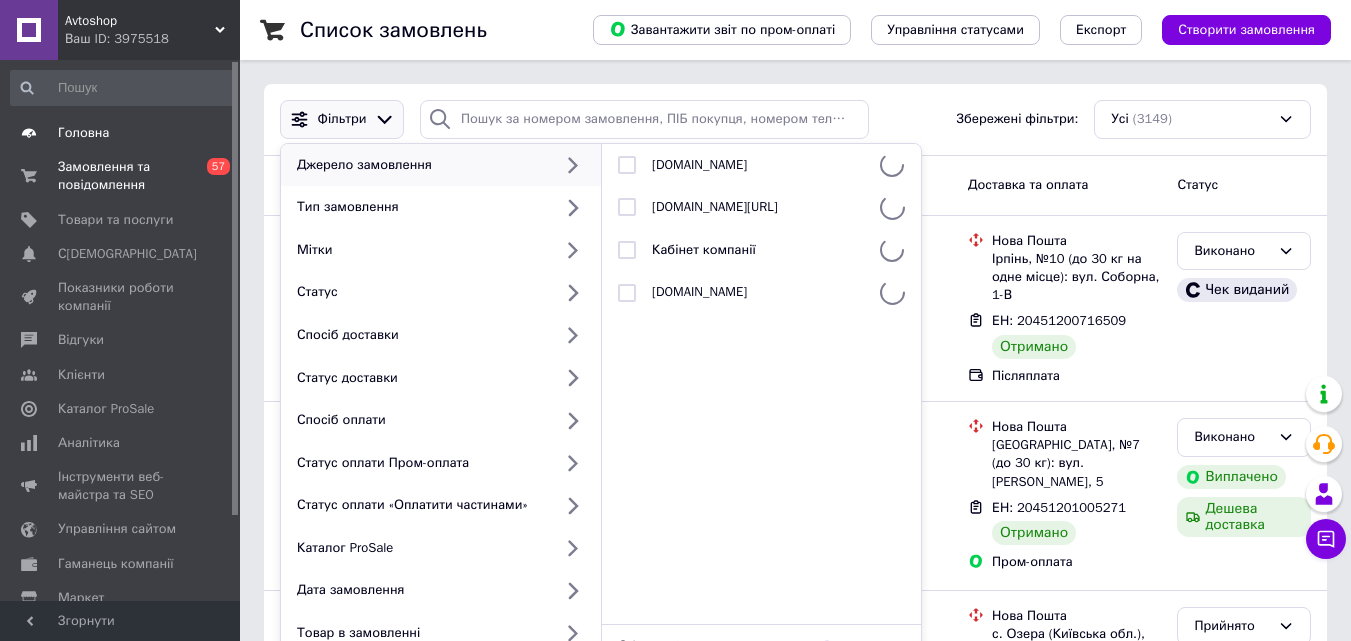 click on "Головна" at bounding box center (123, 133) 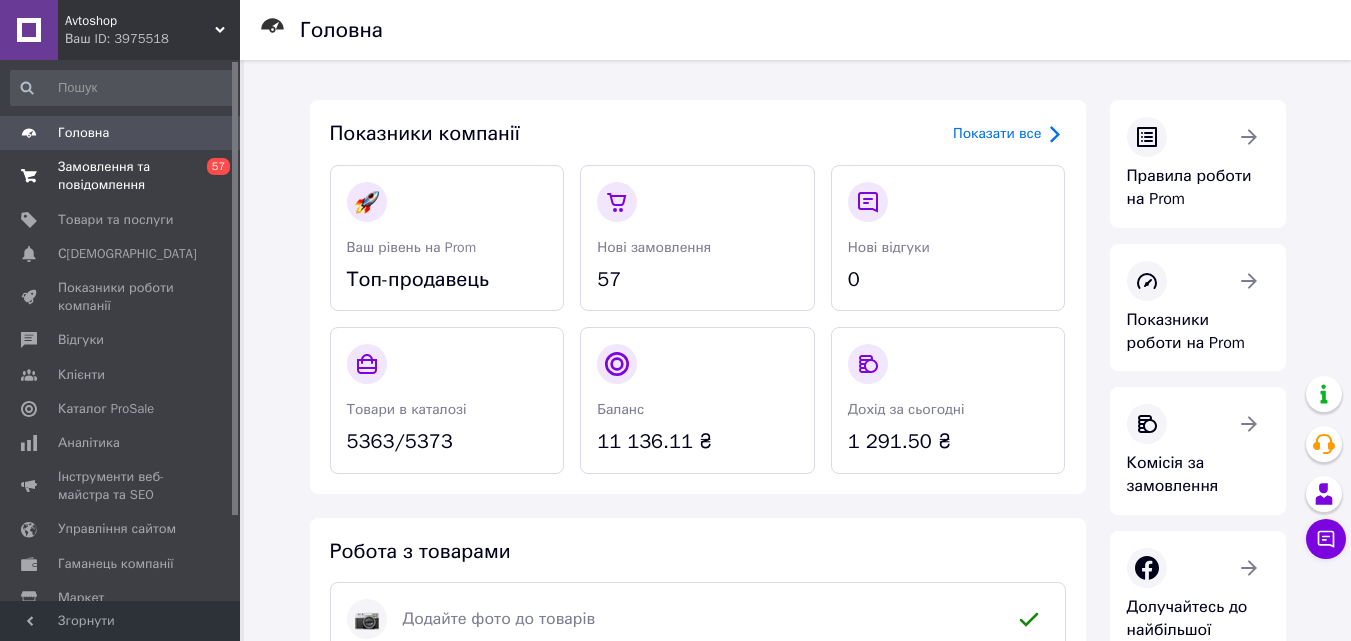 click on "Замовлення та повідомлення 0 57" at bounding box center (123, 176) 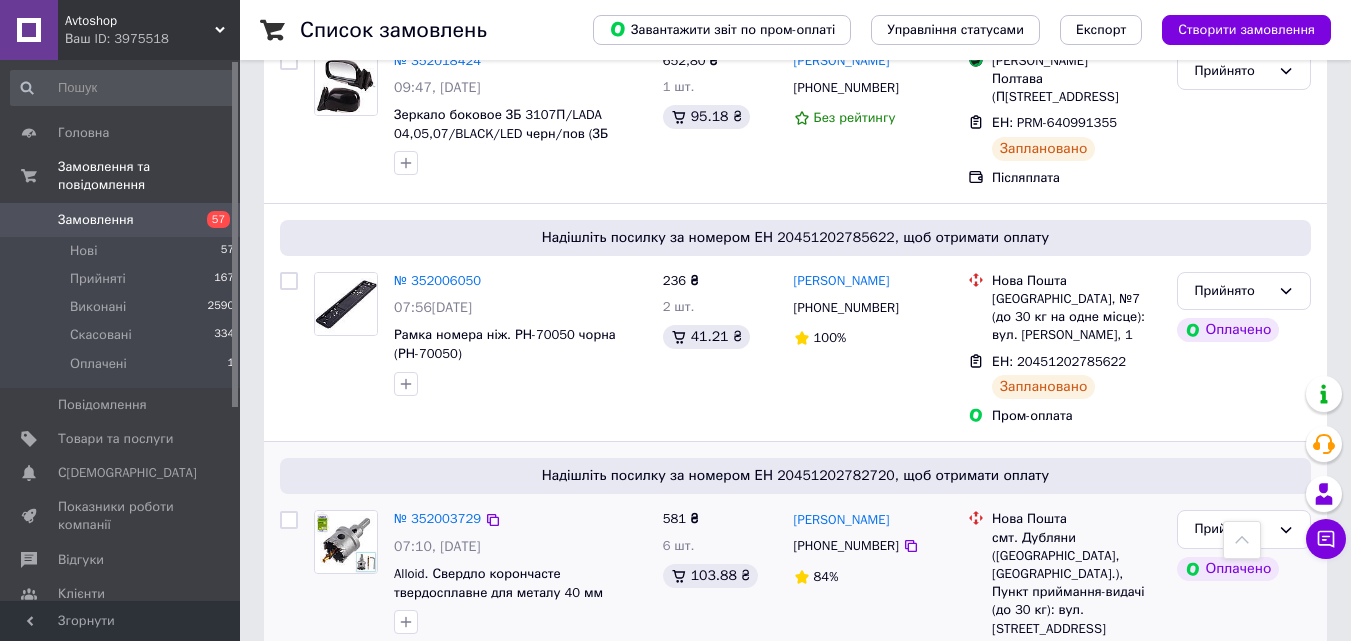 scroll, scrollTop: 0, scrollLeft: 0, axis: both 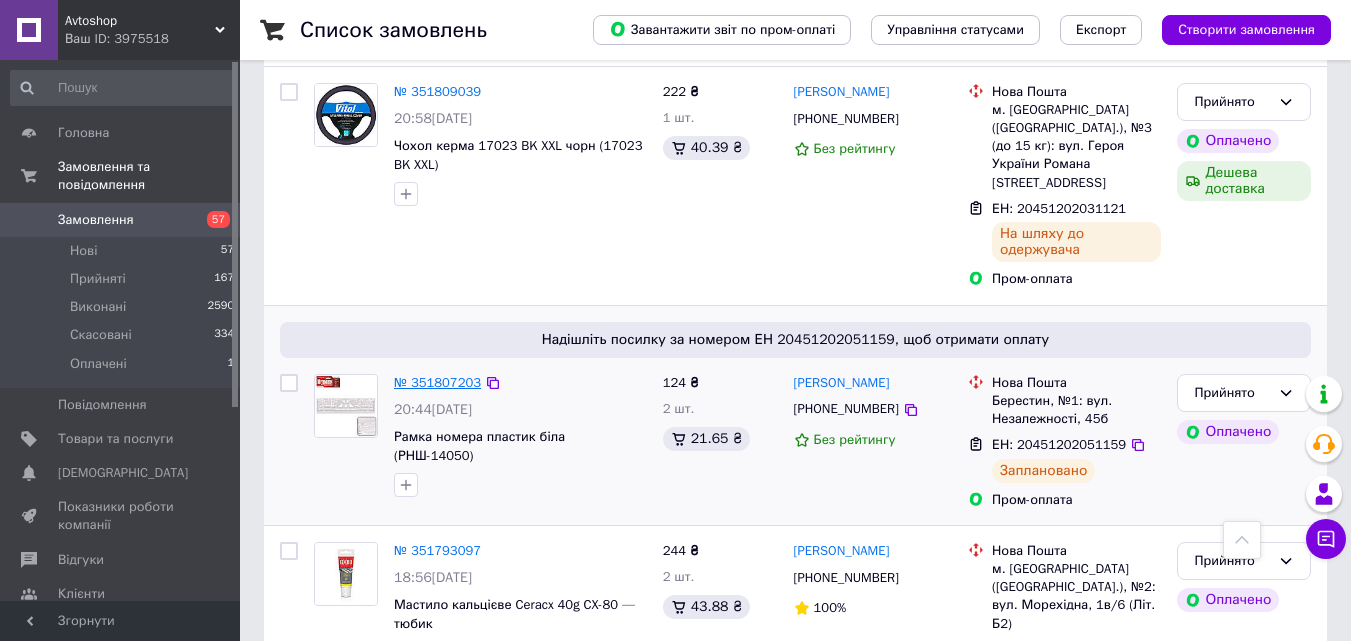 click on "№ 351807203" at bounding box center (437, 382) 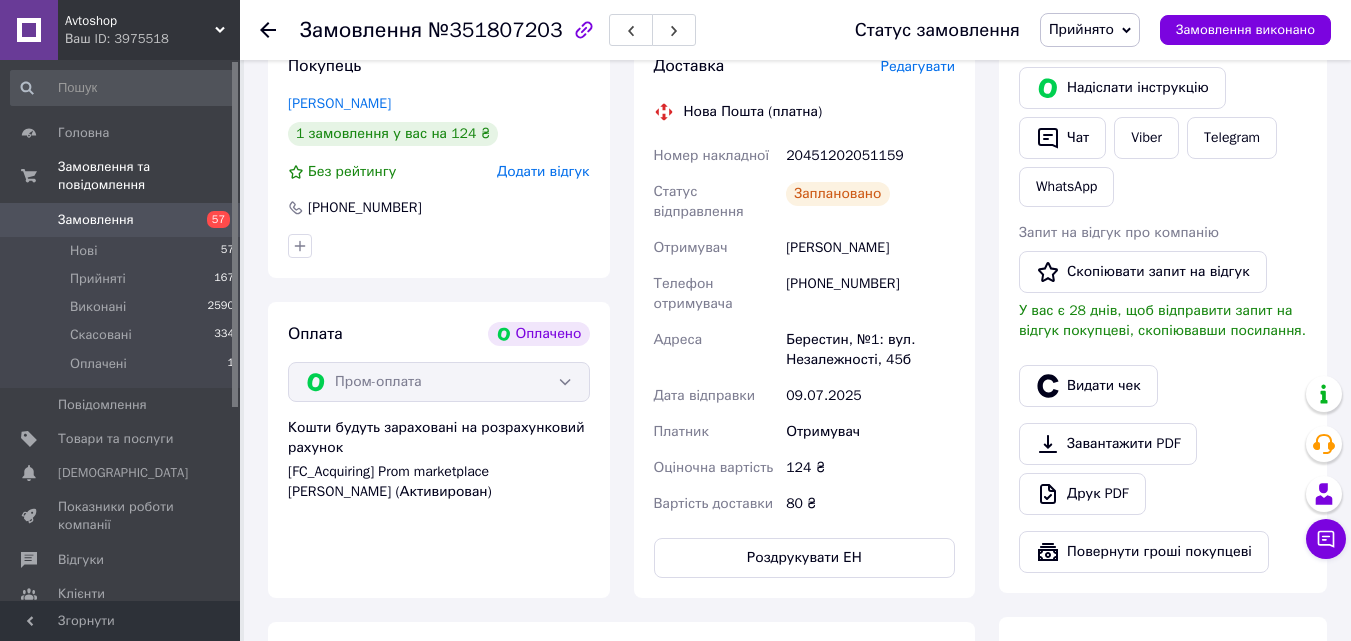 scroll, scrollTop: 500, scrollLeft: 0, axis: vertical 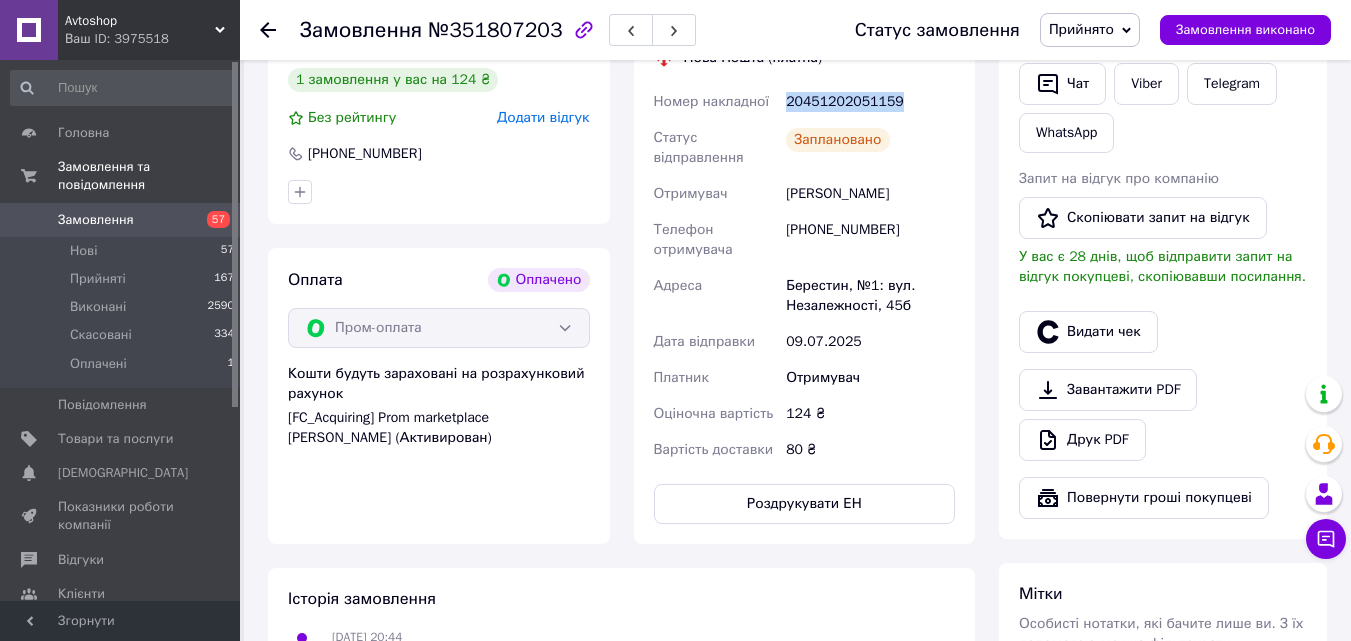 drag, startPoint x: 920, startPoint y: 96, endPoint x: 788, endPoint y: 103, distance: 132.18547 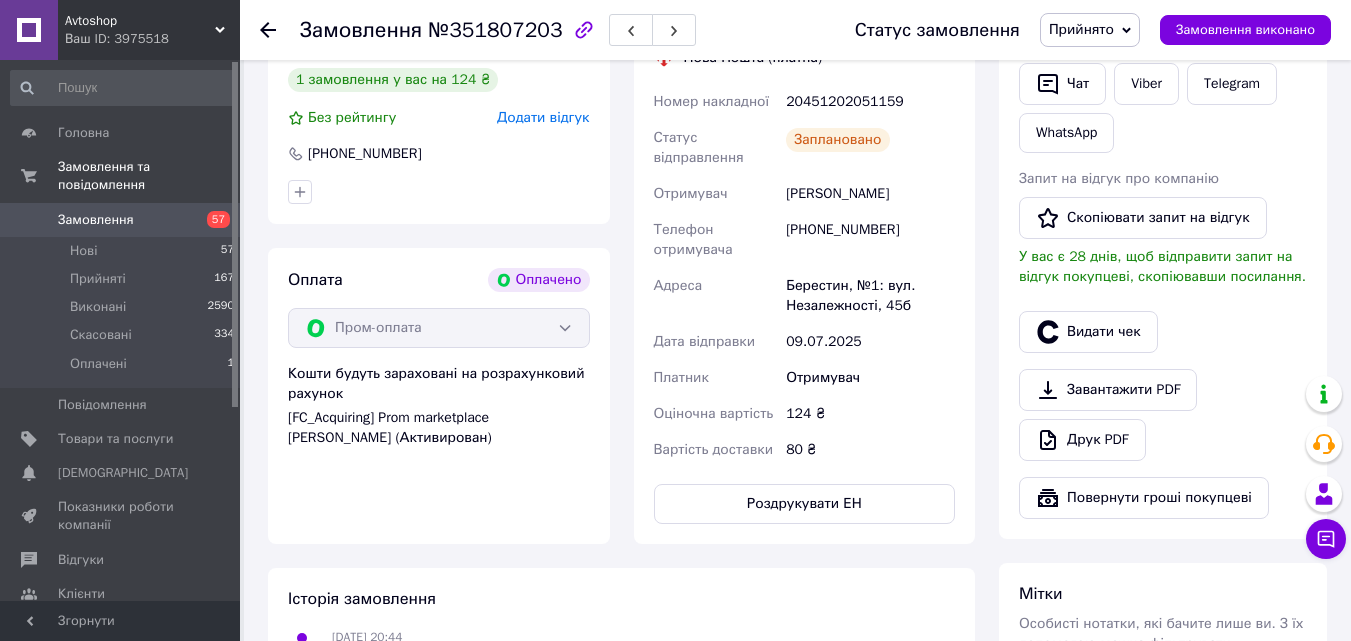 click 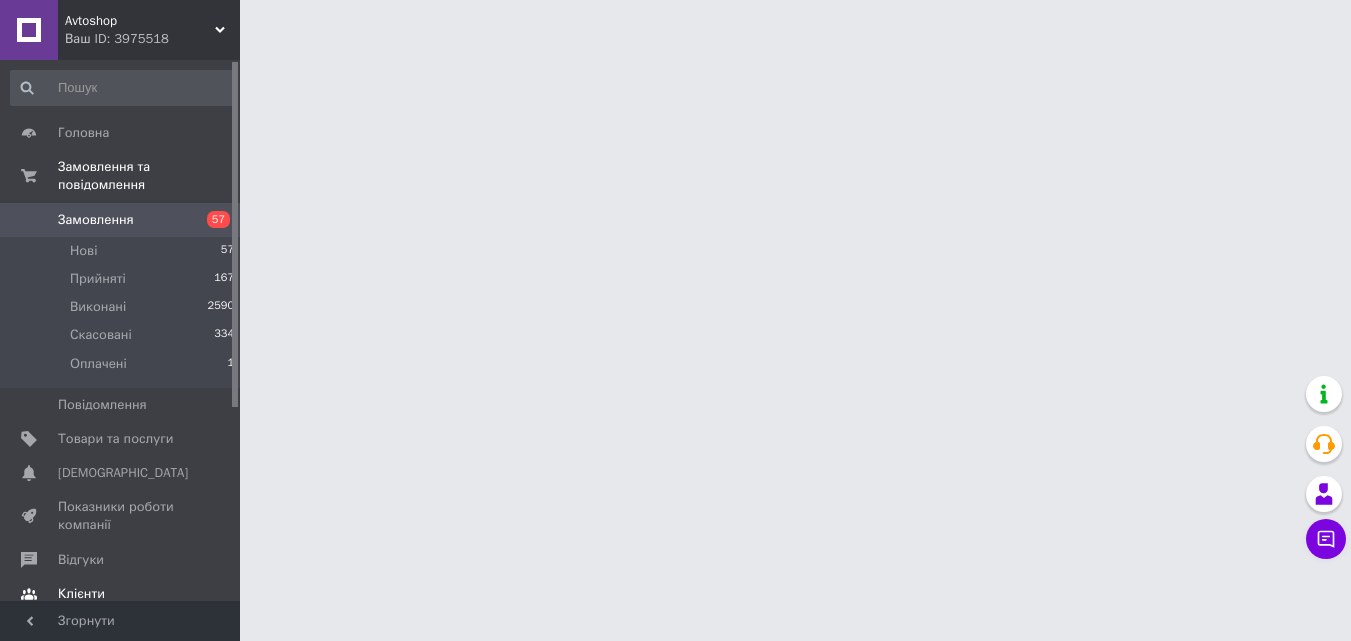 scroll, scrollTop: 0, scrollLeft: 0, axis: both 